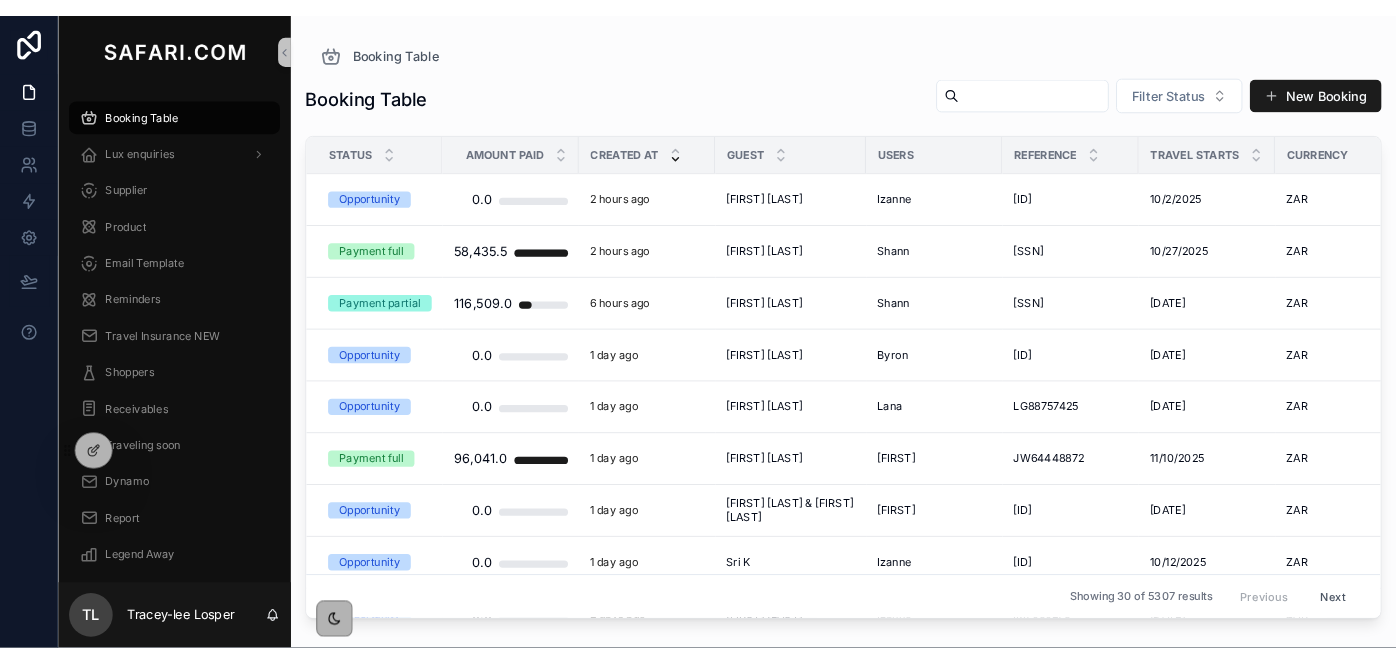 scroll, scrollTop: 0, scrollLeft: 0, axis: both 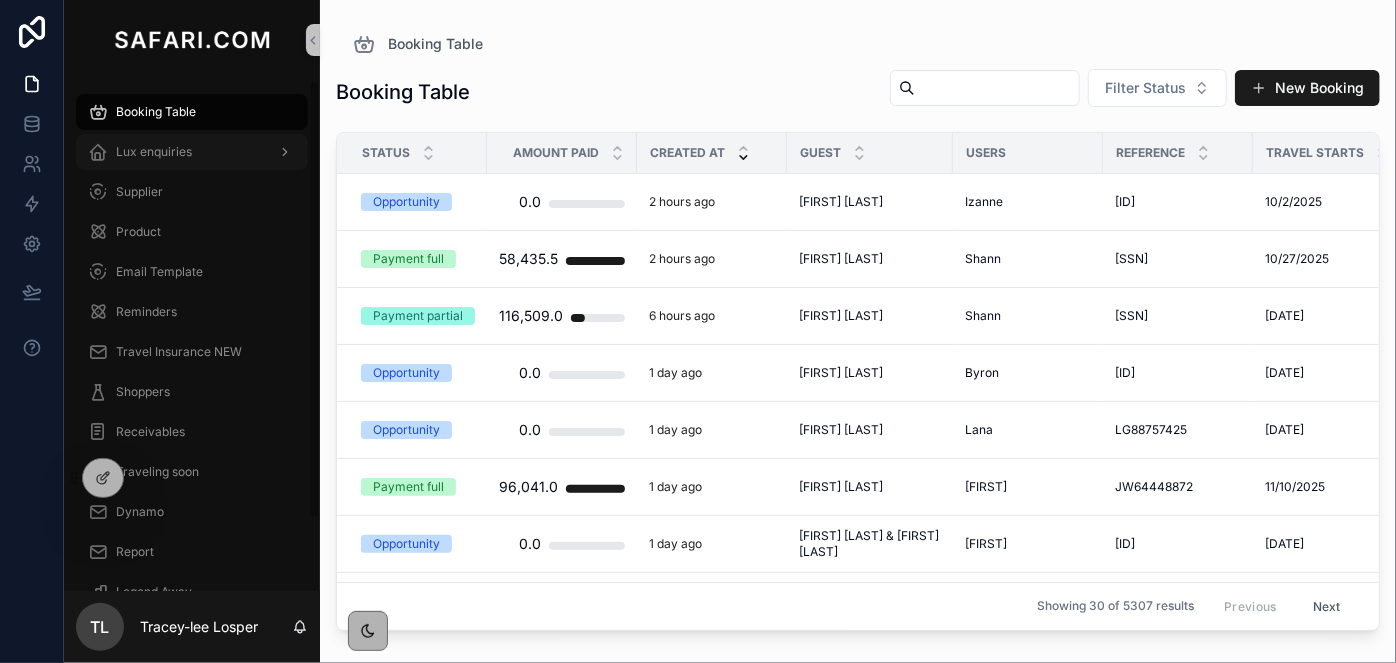 click on "Lux enquiries" at bounding box center [154, 152] 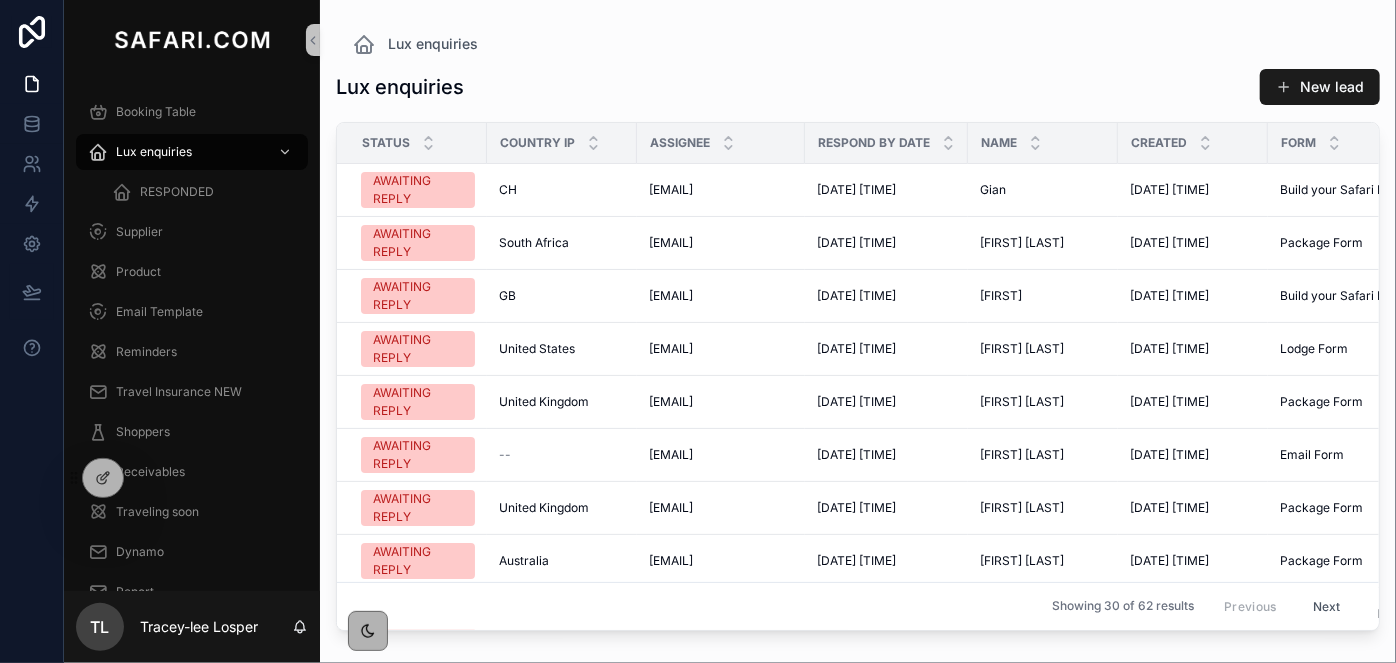 click on "Lux enquiries Lux enquiries New lead Status Country IP Assignee Respond by date Name Created Form Product AWAITING REPLY CH CH extraleads@safari.com extraleads@safari.com 8/3/2025 1:22 PM 8/3/2025 1:22 PM Gian Gian 8/2/2025 1:23 PM 8/2/2025 1:23 PM Build your Safari NEW Build your Safari NEW Masai Mara, Victoria Falls, Cape Town Masai Mara, Victoria Falls, Cape Town AWAITING REPLY South Africa South Africa extraleads@safari.com extraleads@safari.com 8/3/2025 1:22 PM 8/3/2025 1:22 PM John Stoffels John Stoffels 8/2/2025 1:22 PM 8/2/2025 1:22 PM Package Form Package Form 7 Day Cape Town to Durban Rovos Rail 7 Day Cape Town to Durban Rovos Rail AWAITING REPLY GB GB extraleads@safari.com extraleads@safari.com 8/3/2025 1:22 PM 8/3/2025 1:22 PM Millie Millie 8/2/2025 1:22 PM 8/2/2025 1:22 PM Build your Safari NEW Build your Safari NEW Kruger Park & Cape Town Kruger Park & Cape Town AWAITING REPLY United States United States extraleads@safari.com extraleads@safari.com 8/3/2025 12:52 PM 8/3/2025 12:52 PM Lodge Form" at bounding box center [858, 319] 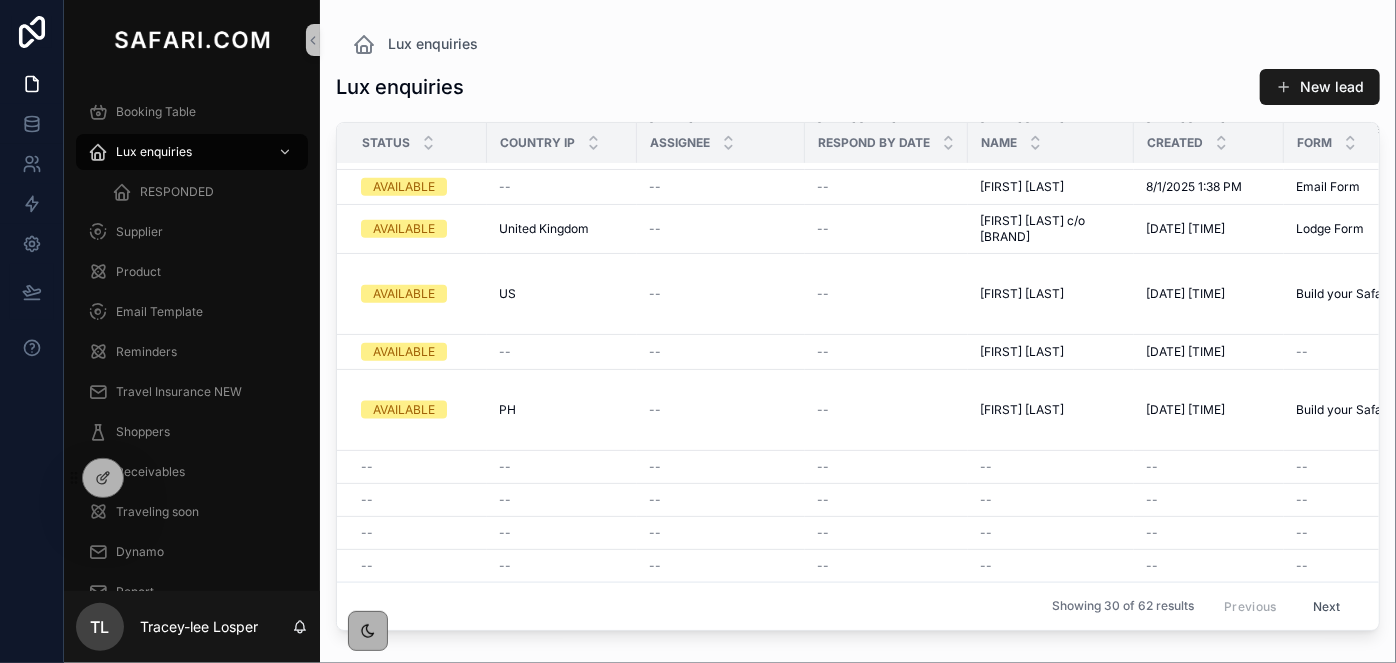 scroll, scrollTop: 1177, scrollLeft: 0, axis: vertical 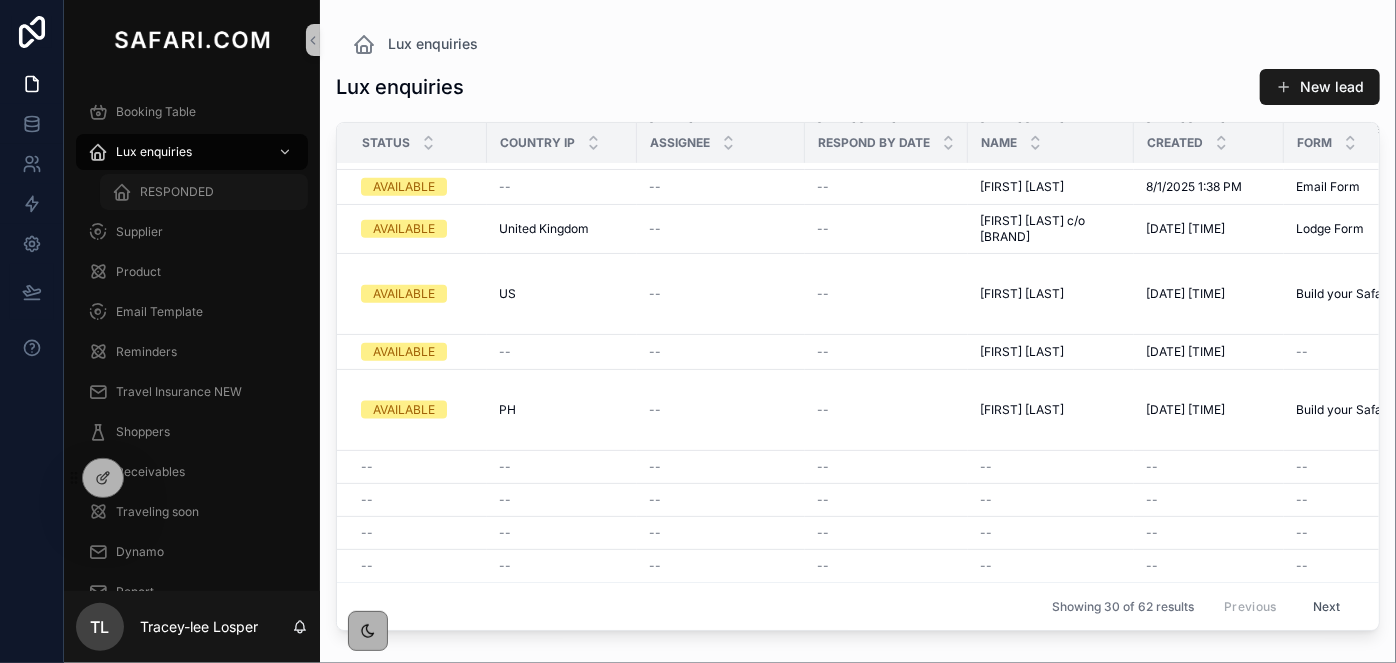click on "RESPONDED" at bounding box center (204, 192) 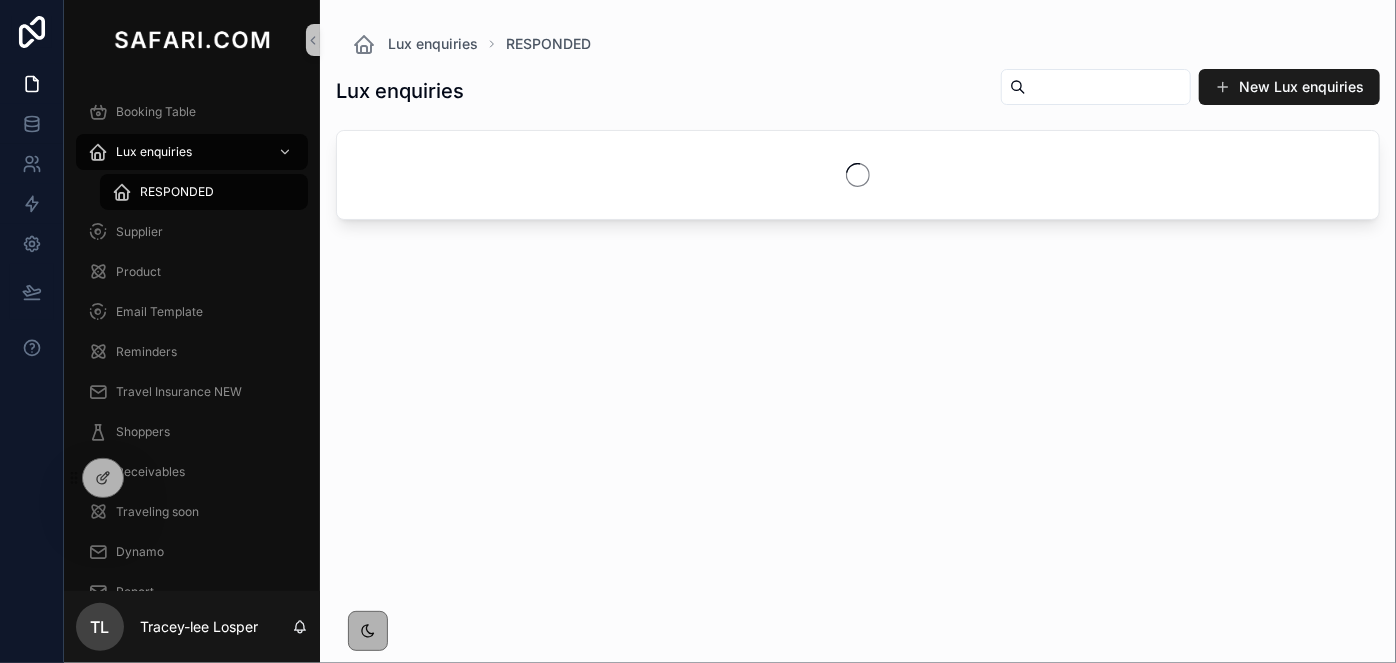 drag, startPoint x: 1029, startPoint y: 105, endPoint x: 1040, endPoint y: 90, distance: 18.601076 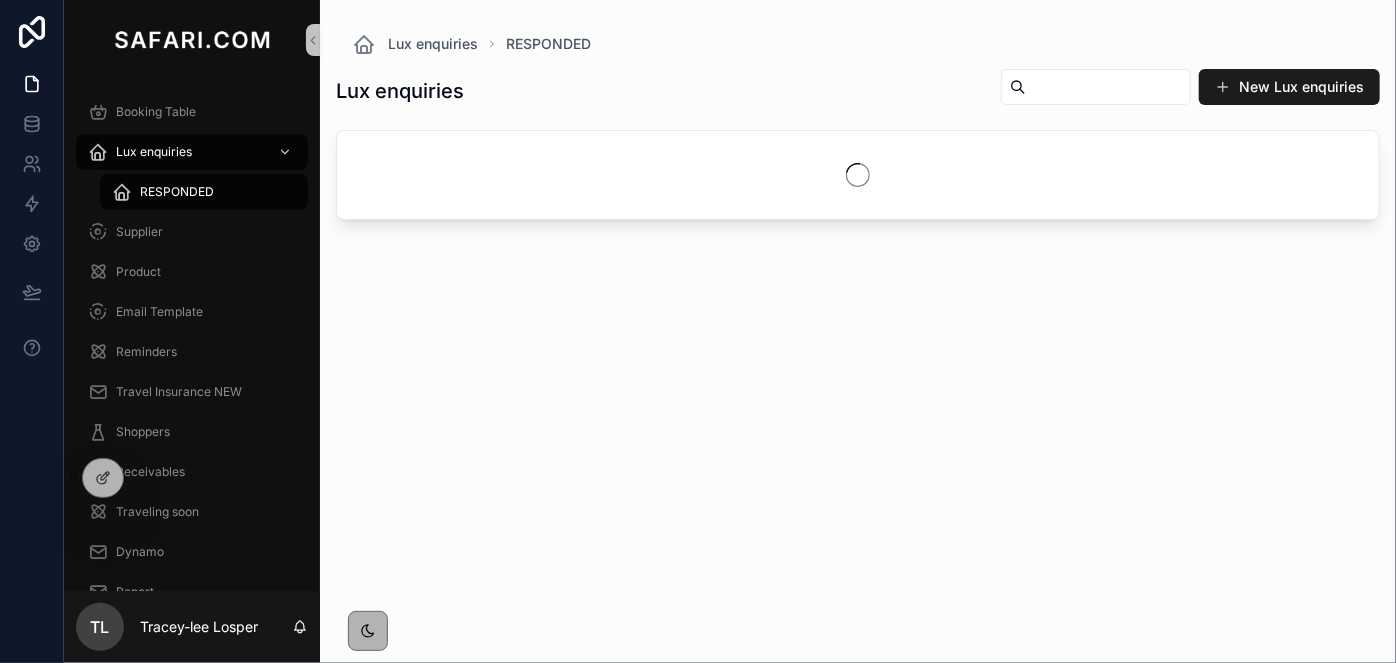 click on "New Lux enquiries" at bounding box center [1182, 87] 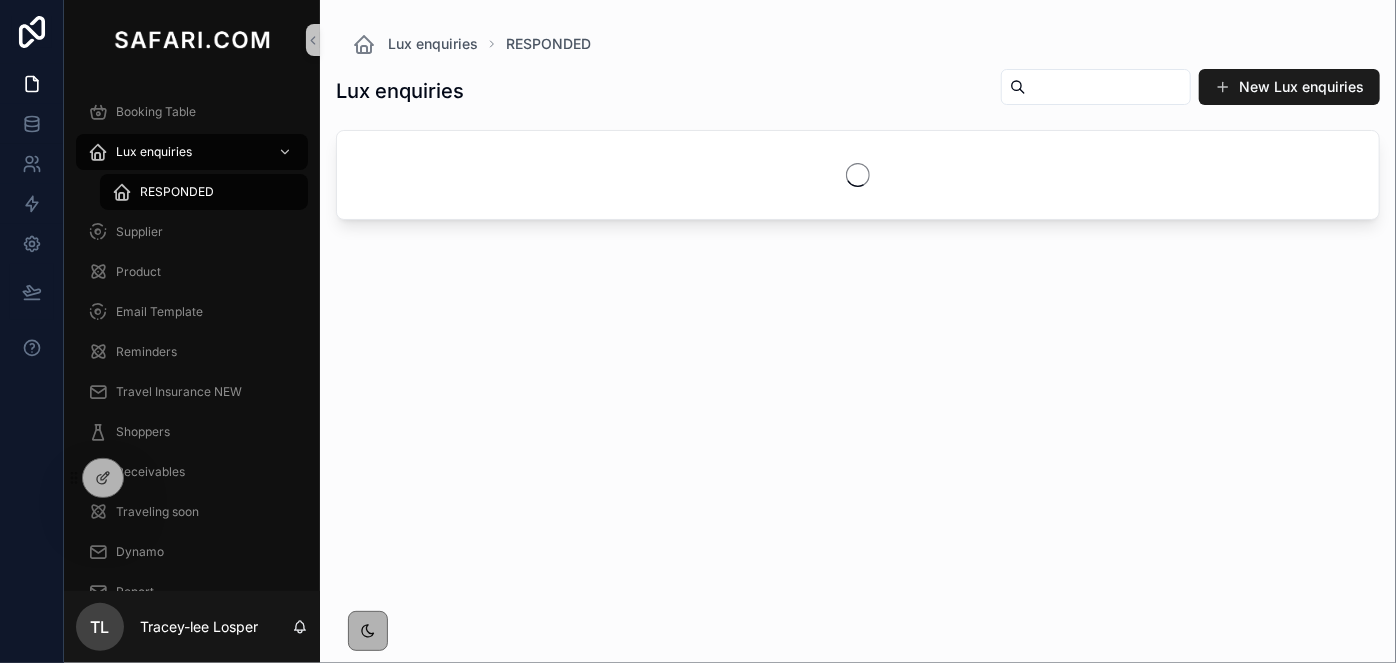 click at bounding box center [1108, 87] 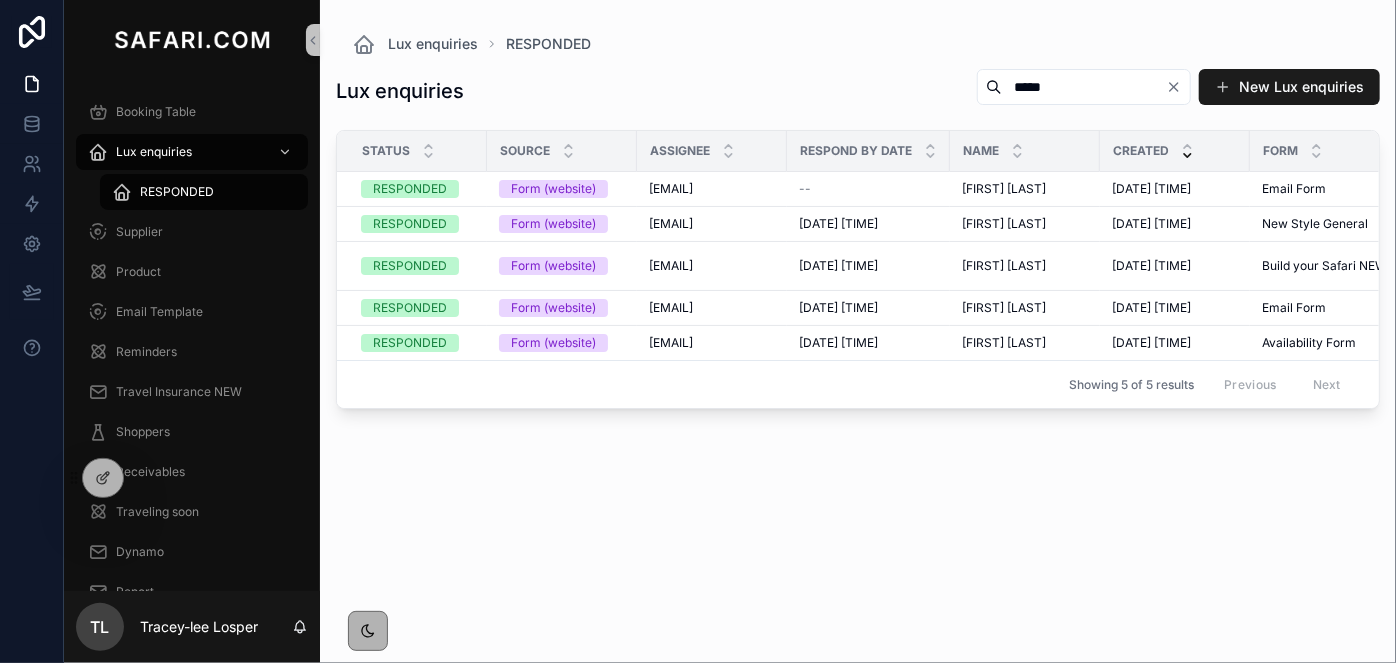 type on "*****" 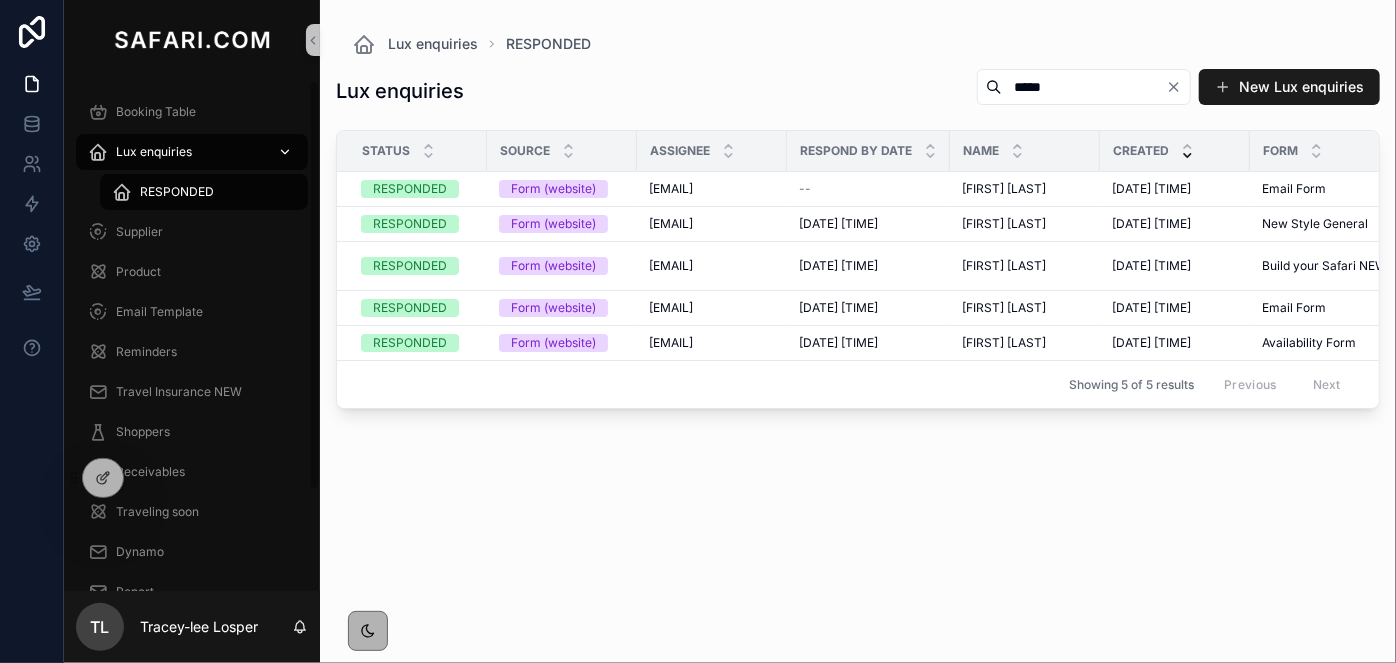 click on "Lux enquiries" at bounding box center [154, 152] 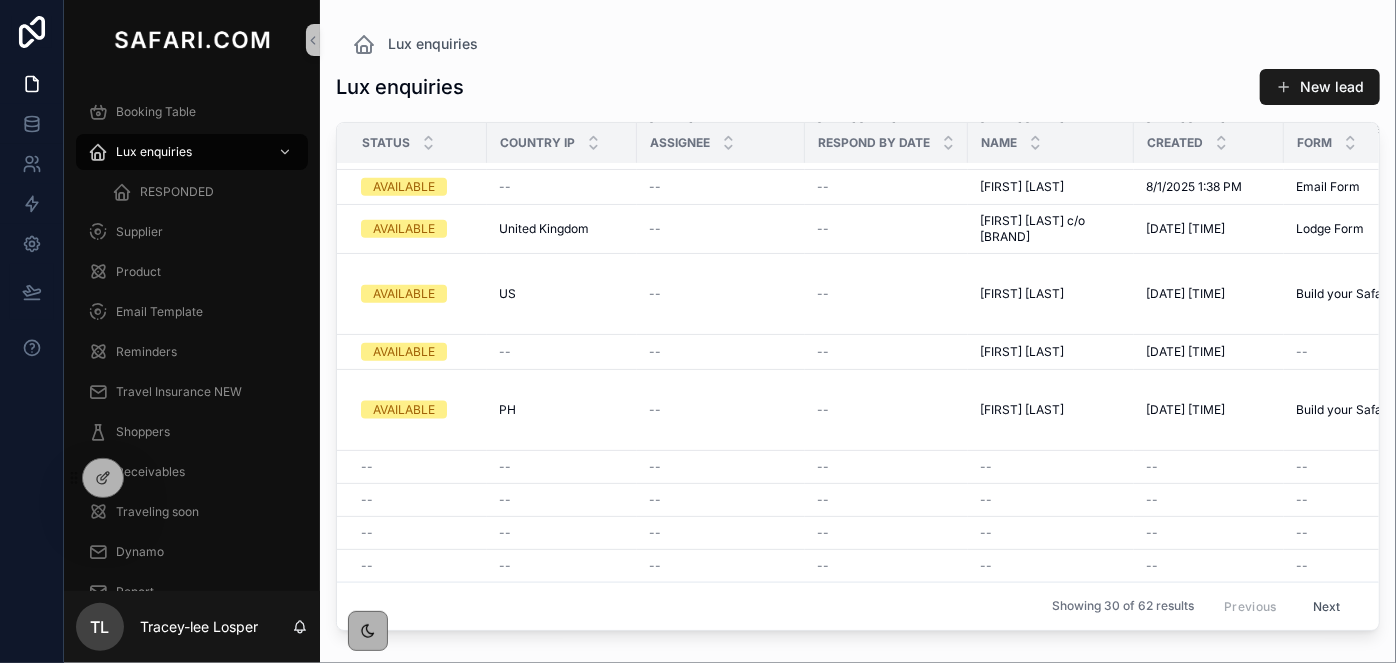 scroll, scrollTop: 1177, scrollLeft: 0, axis: vertical 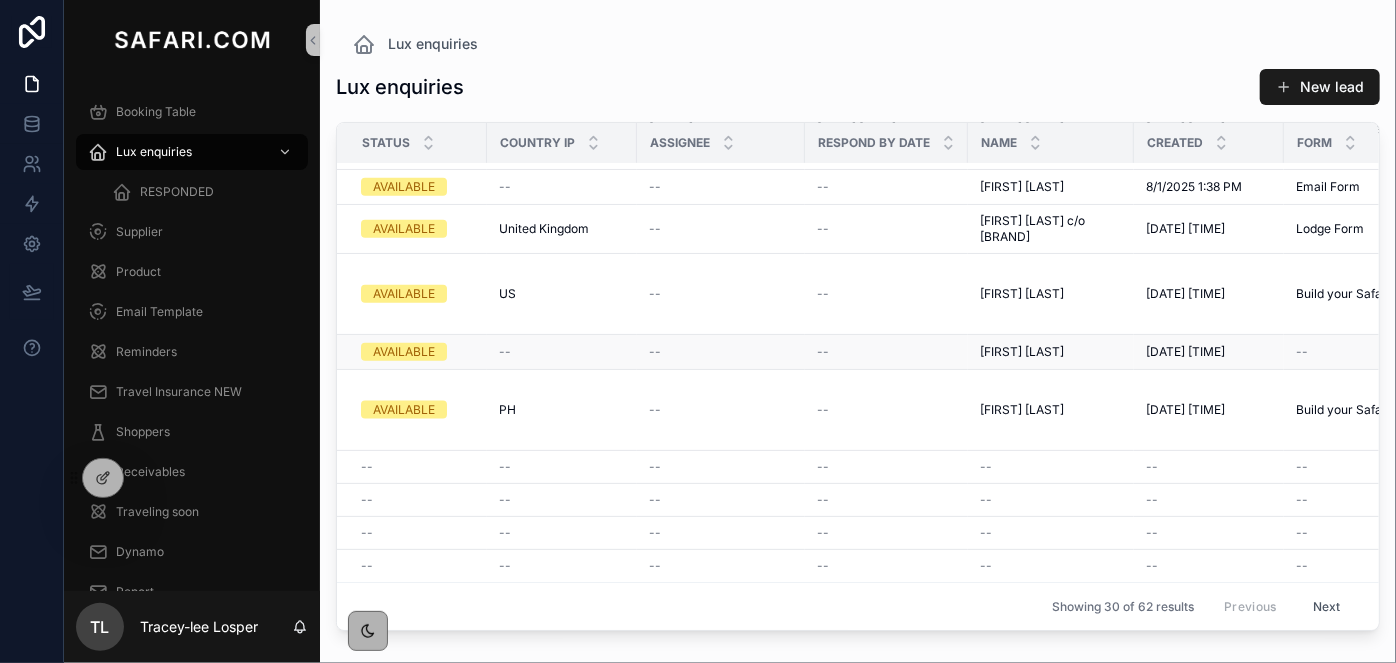 click on "Manuela Andrade" at bounding box center (1022, 352) 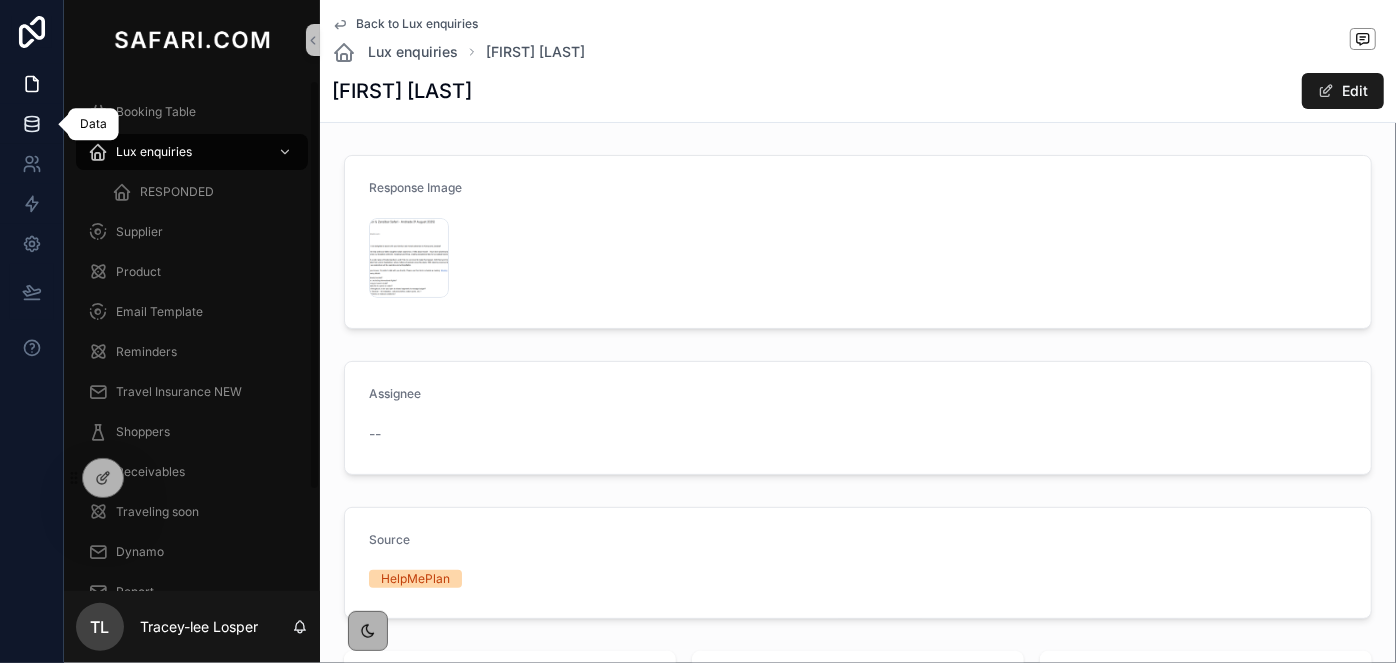 click 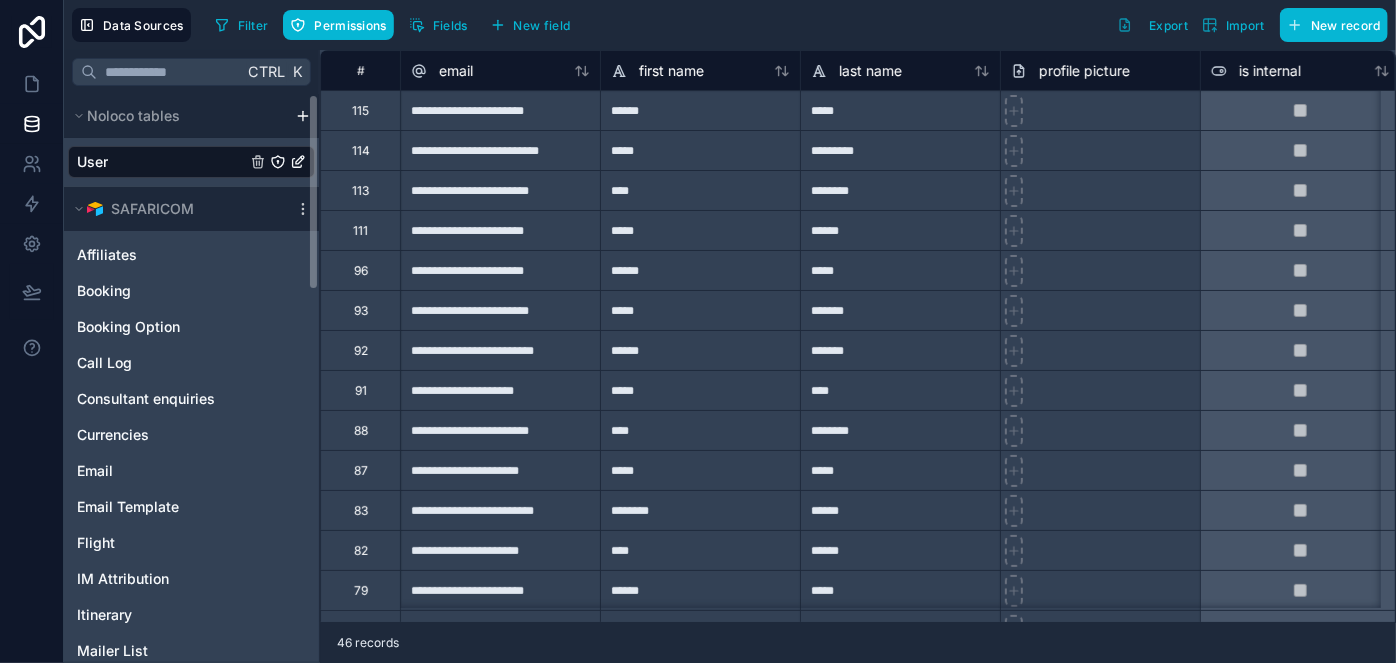 scroll, scrollTop: 600, scrollLeft: 0, axis: vertical 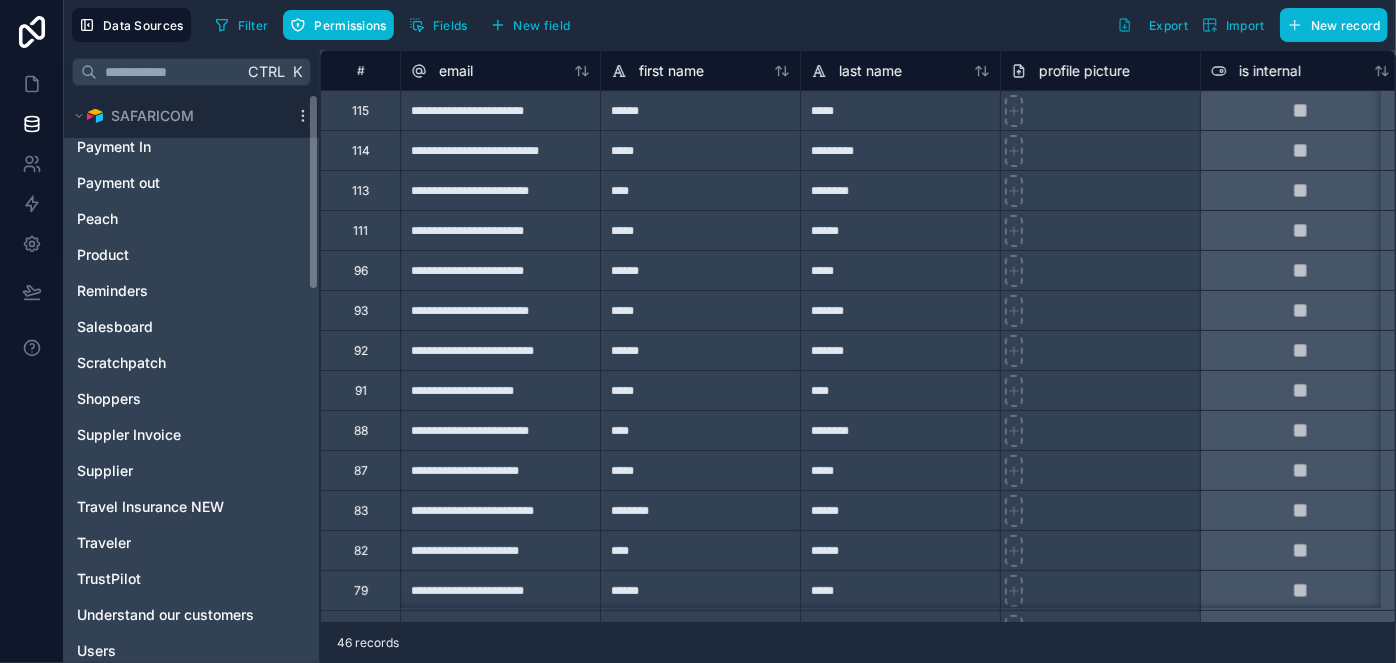 click on "Affiliates Booking Booking Option Call Log Consultant enquiries Currencies Email Email Template Flight IM Attribution Itinerary Mailer List Notes Payment In Payment out Peach Product Reminders Salesboard Scratchpatch Shoppers Suppler Invoice Supplier Travel Insurance NEW Traveler TrustPilot Understand our customers Users" at bounding box center [191, 165] 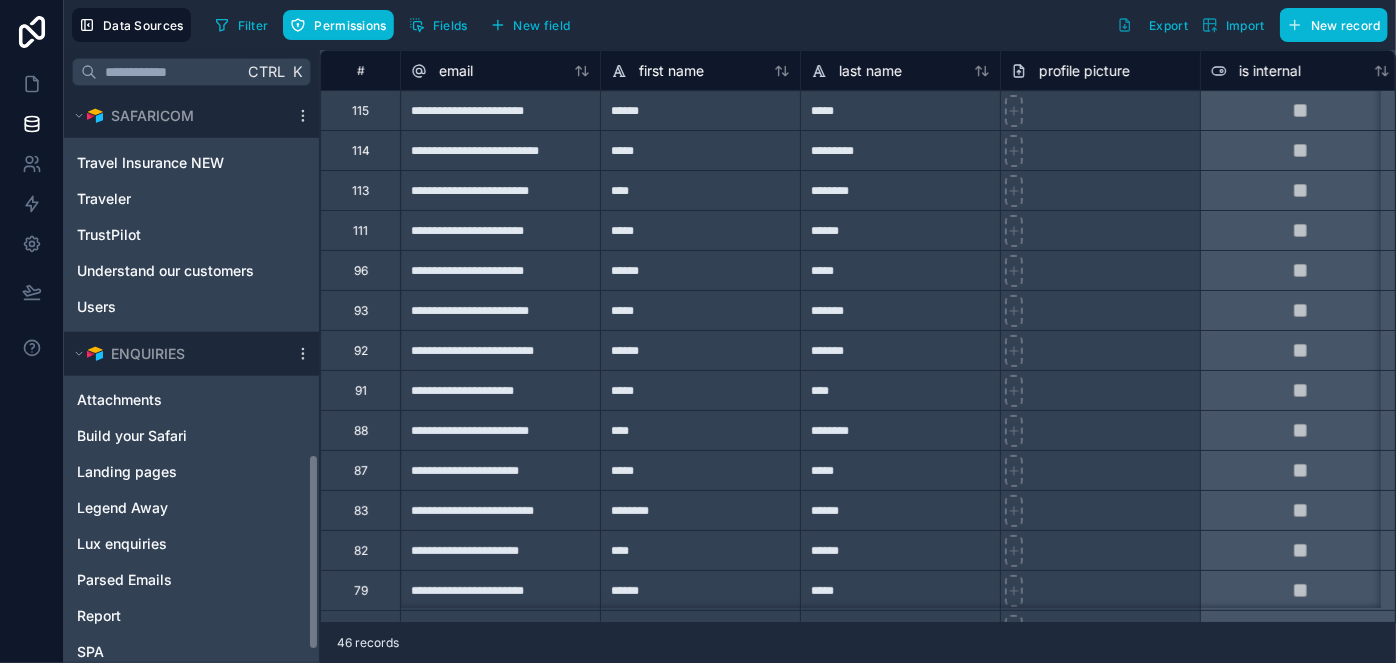 scroll, scrollTop: 1077, scrollLeft: 0, axis: vertical 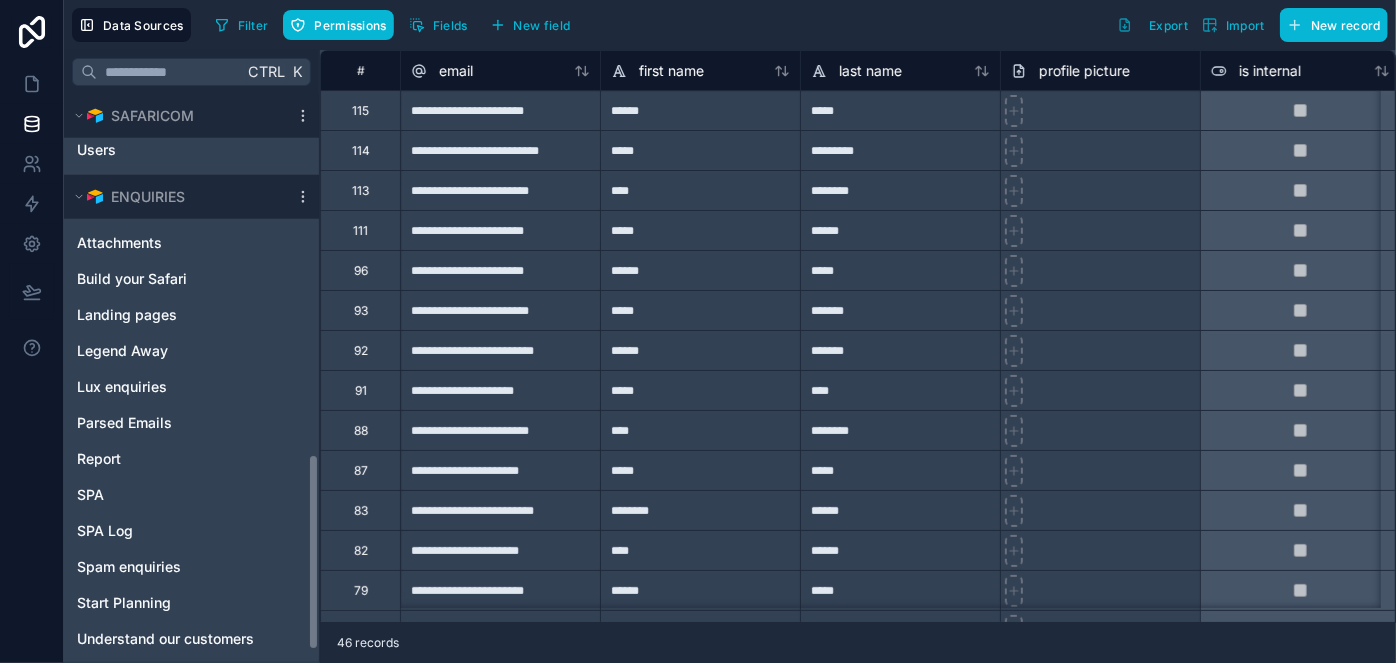click on "Noloco tables User SAFARICOM Affiliates Booking Booking Option Call Log Consultant enquiries Currencies Email Email Template Flight IM Attribution Itinerary Mailer List Notes Payment In Payment out Peach Product Reminders Salesboard Scratchpatch Shoppers Suppler Invoice Supplier Travel Insurance NEW Traveler TrustPilot Understand our customers Users ENQUIRIES Attachments Build your Safari Landing pages Legend Away Lux enquiries Parsed Emails Report SPA SPA Log Spam enquiries Start Planning Understand our customers" at bounding box center (191, -160) 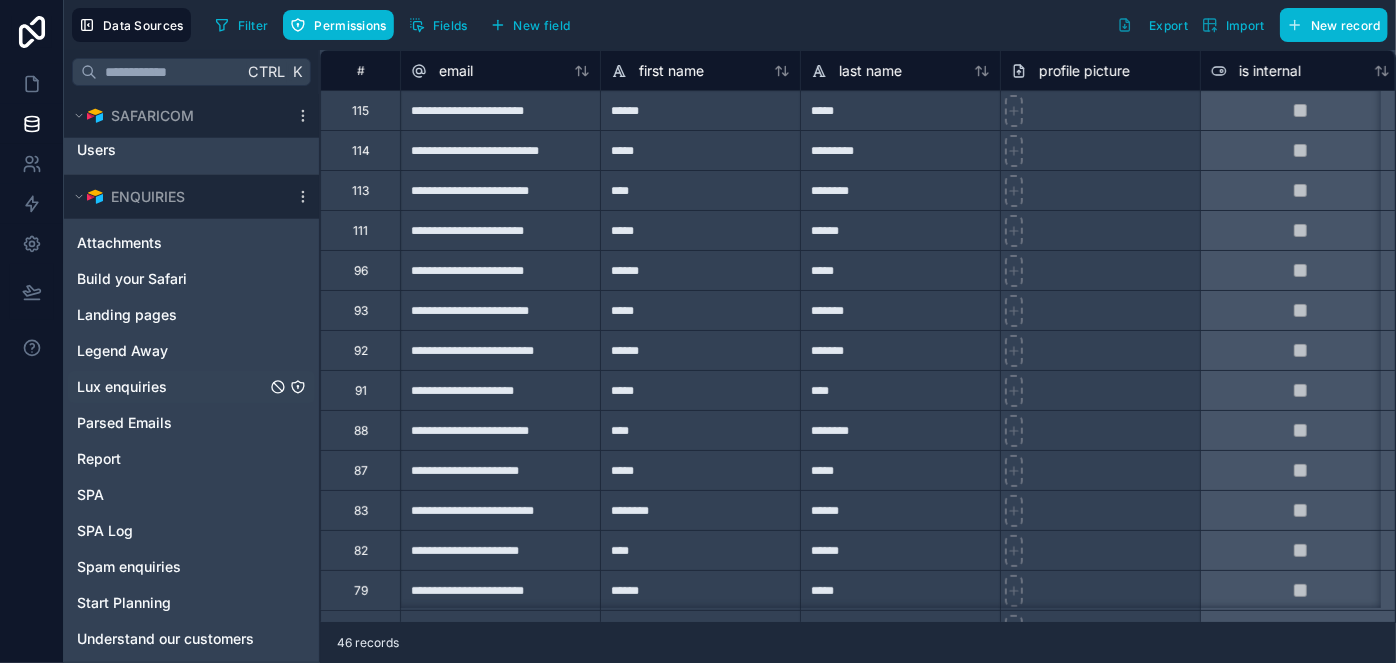 click on "Lux enquiries" at bounding box center [122, 387] 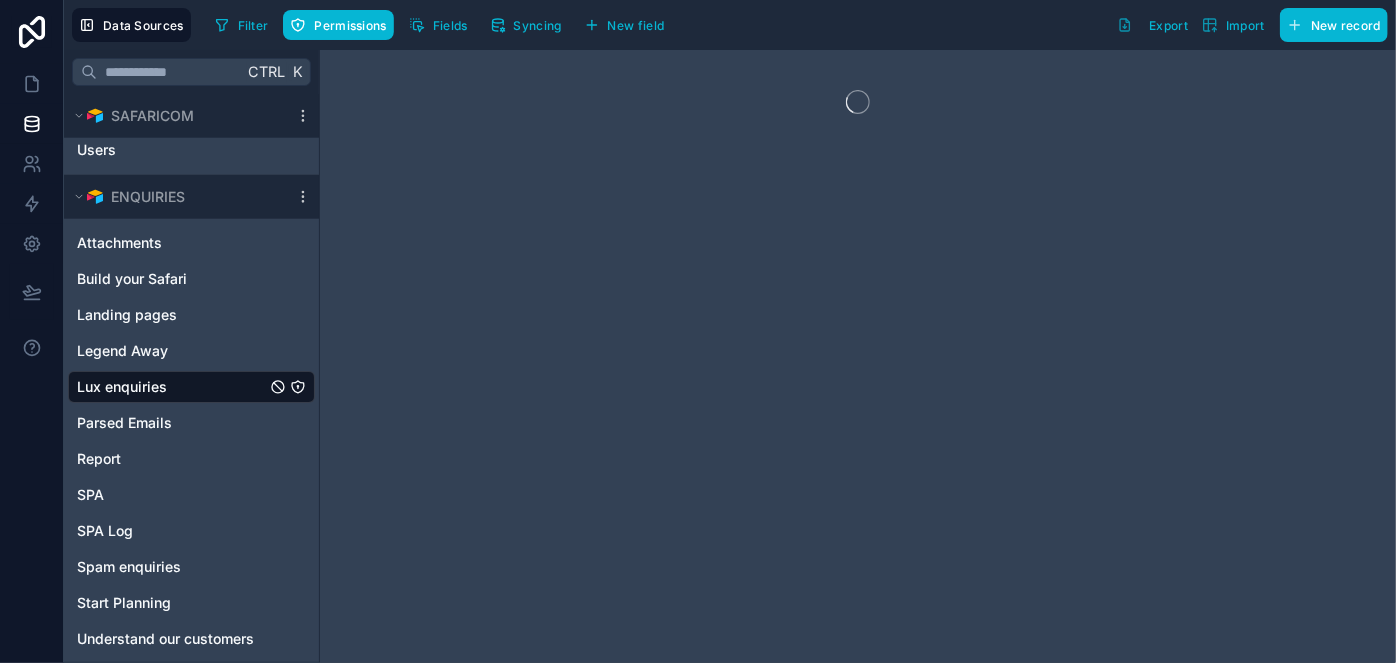 click at bounding box center (858, 356) 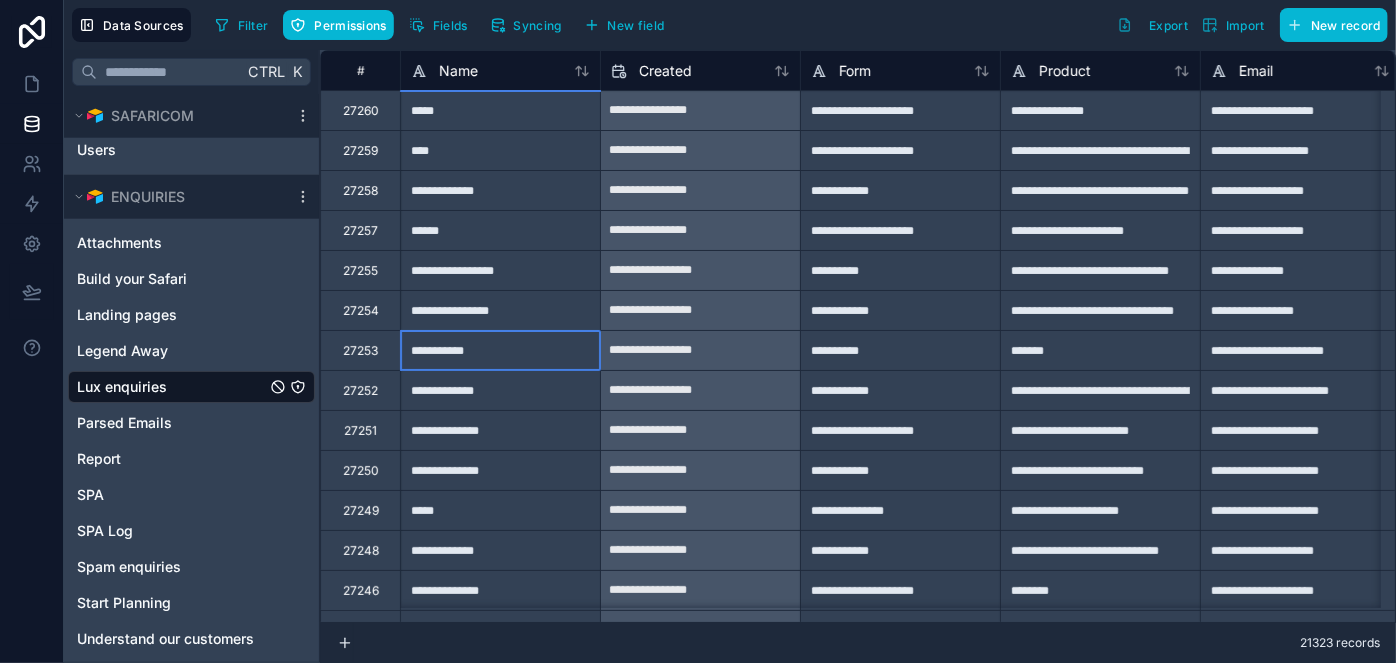 click on "**********" at bounding box center (500, 350) 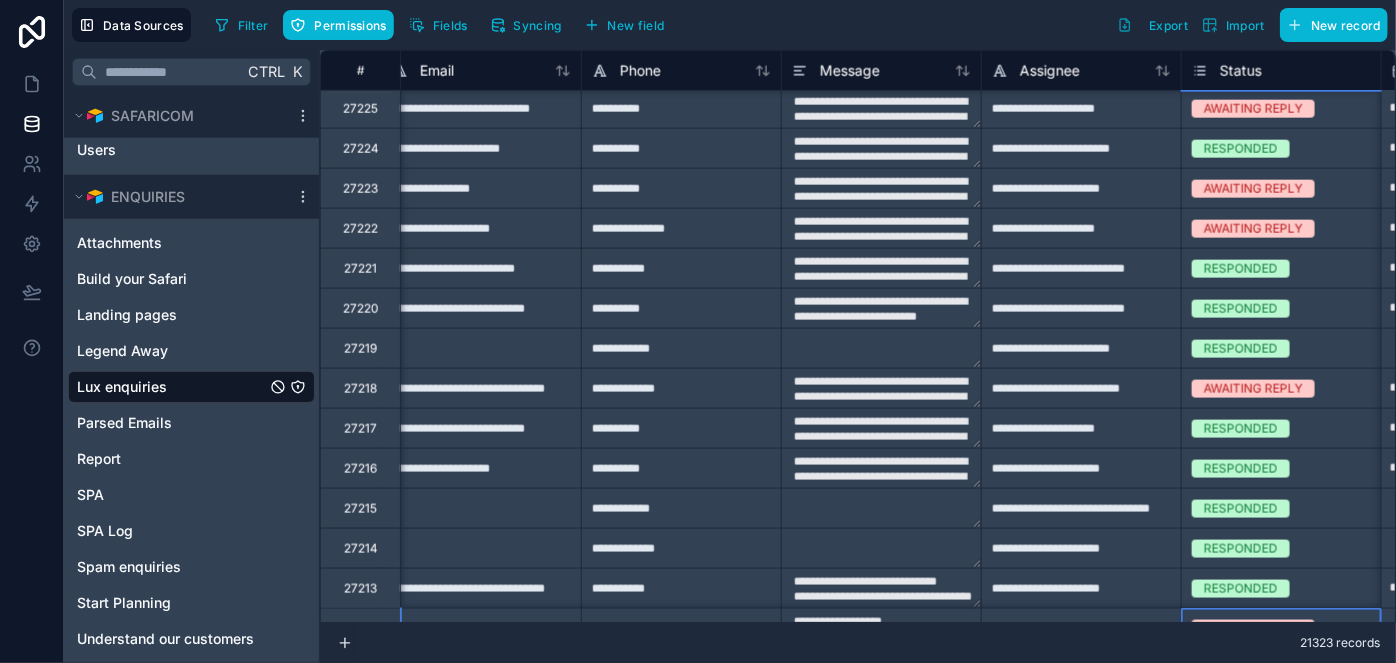 scroll, scrollTop: 1282, scrollLeft: 819, axis: both 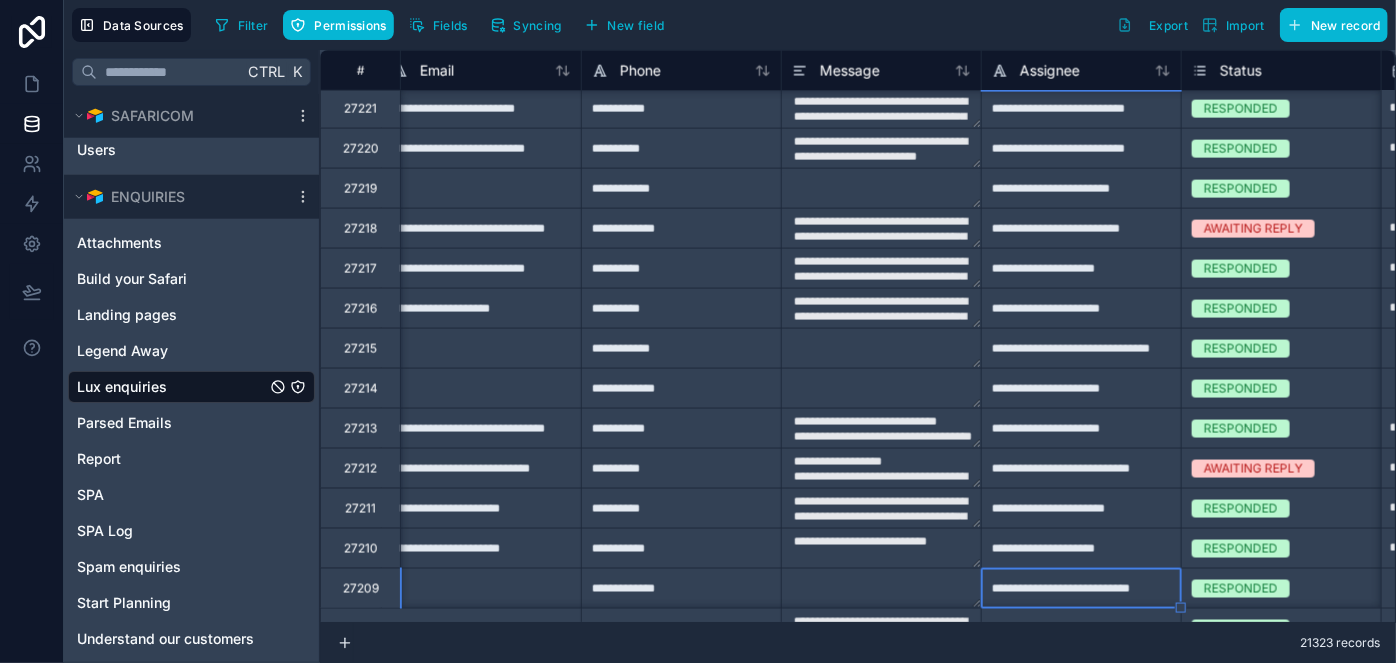 type on "**********" 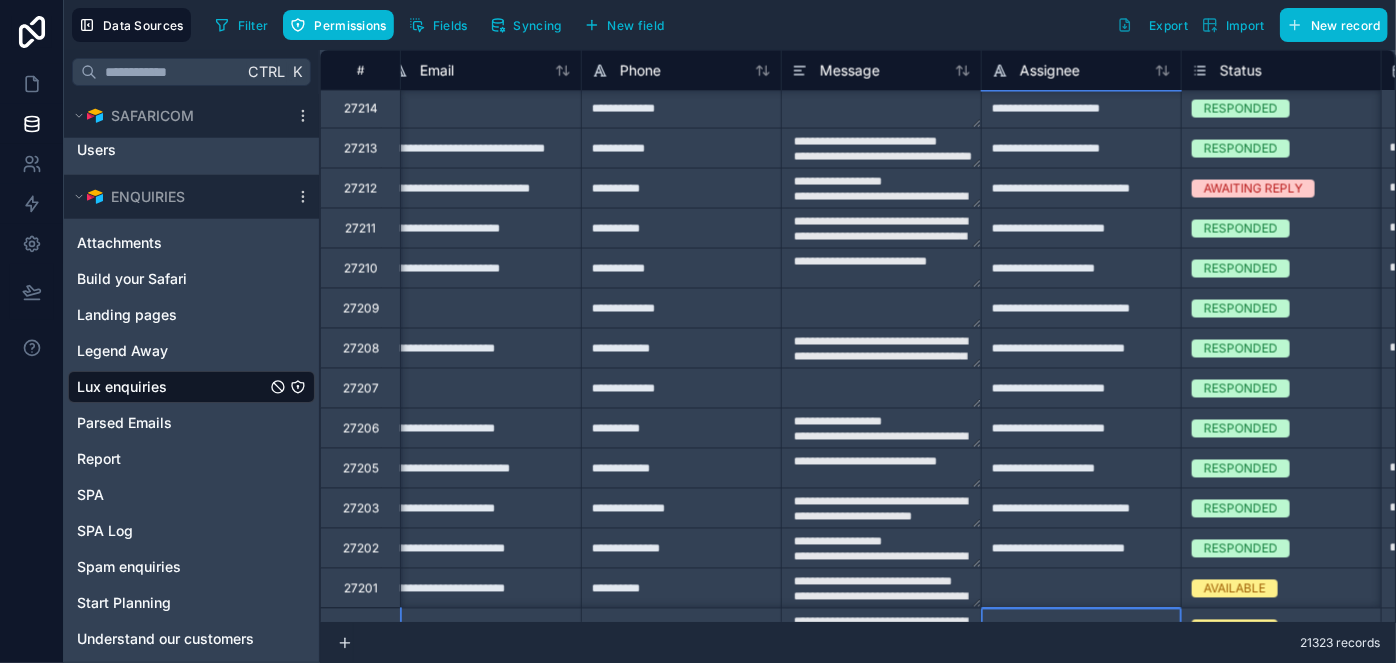 scroll, scrollTop: 1722, scrollLeft: 819, axis: both 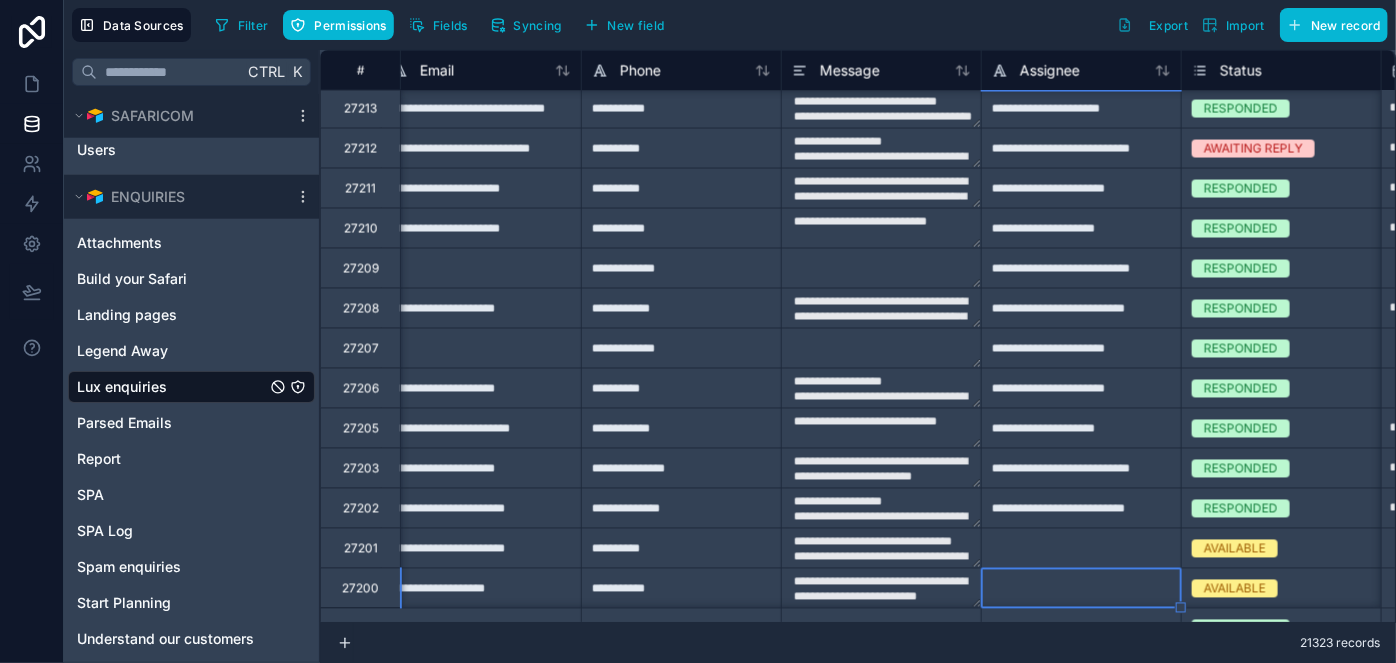 type on "**********" 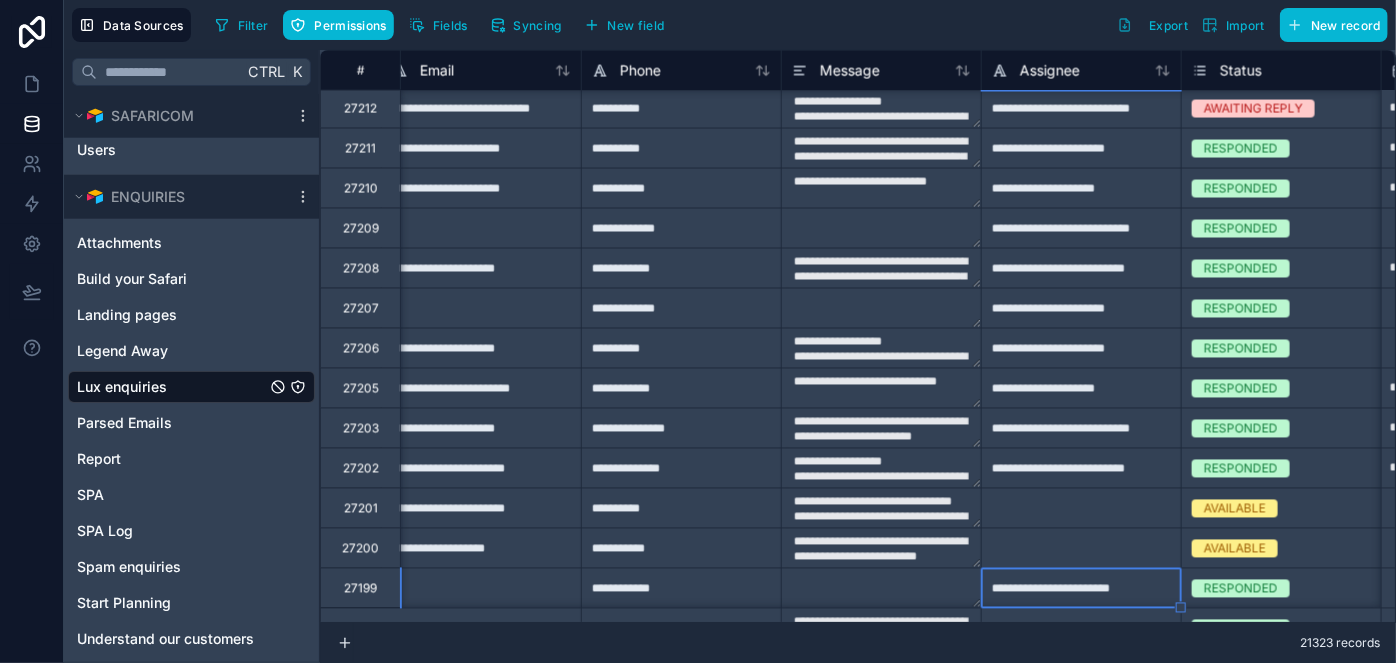 type on "**********" 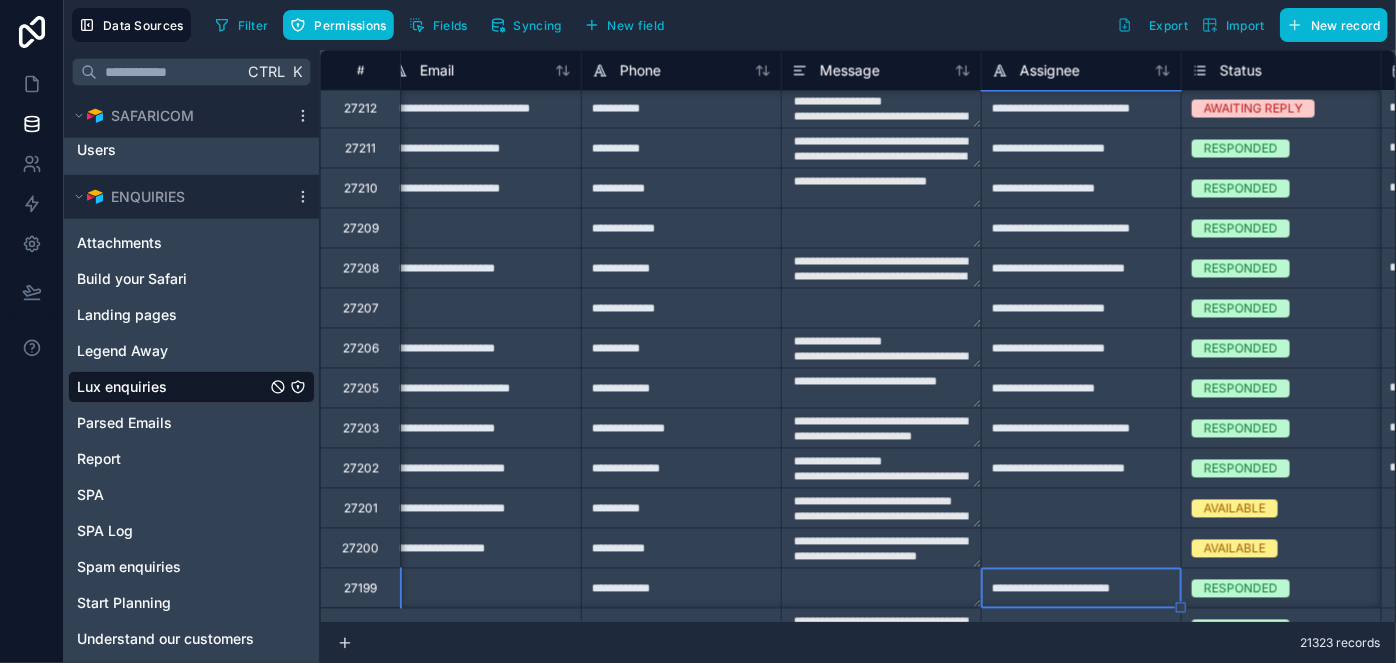 type on "**********" 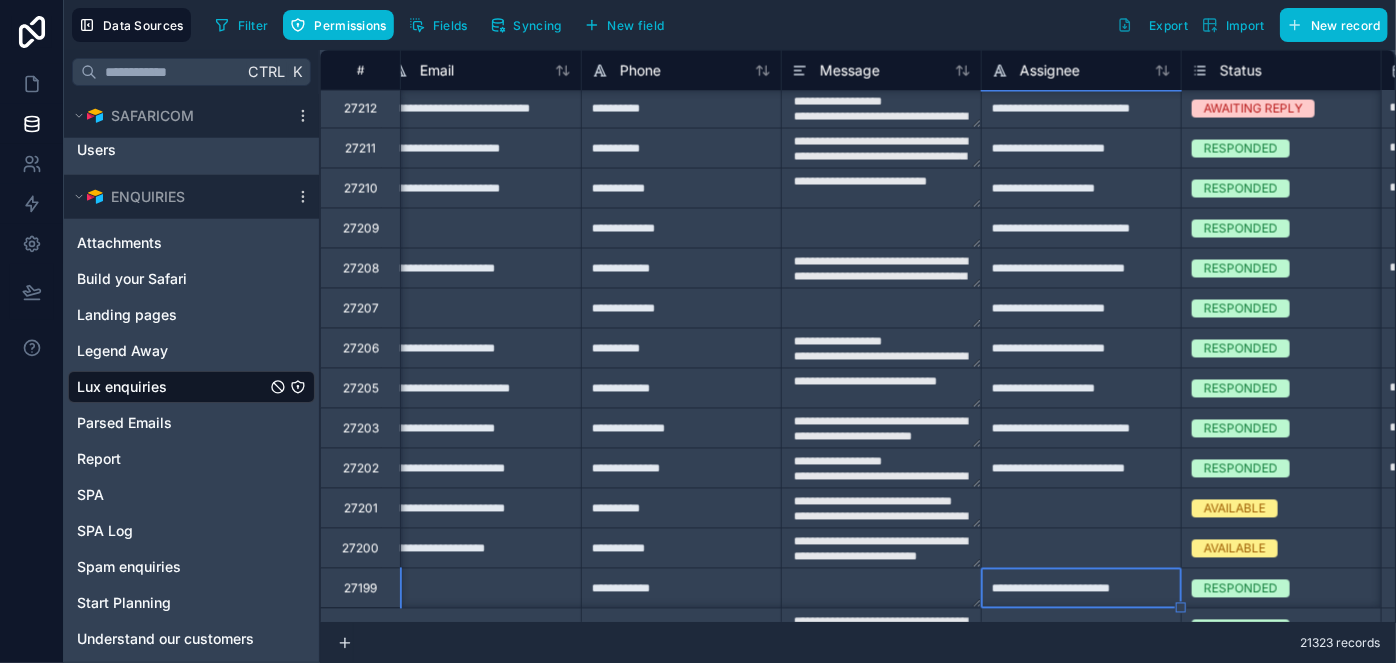 type on "**********" 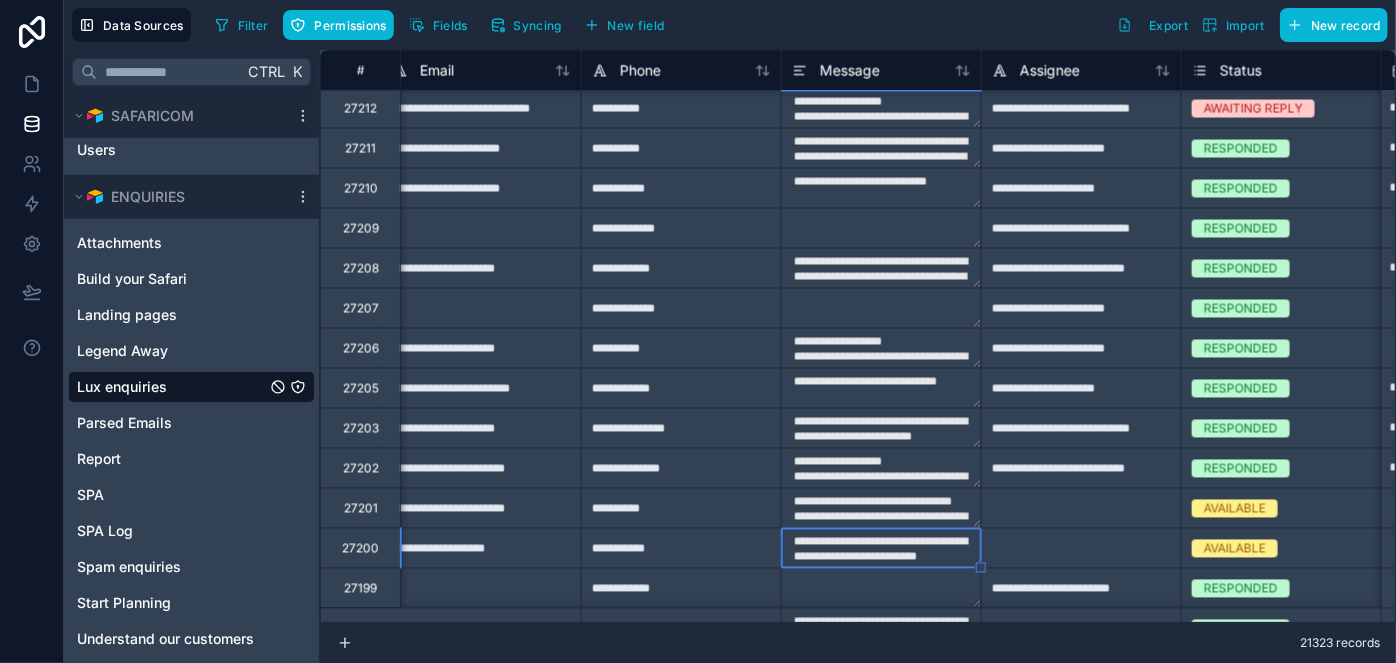 type on "**********" 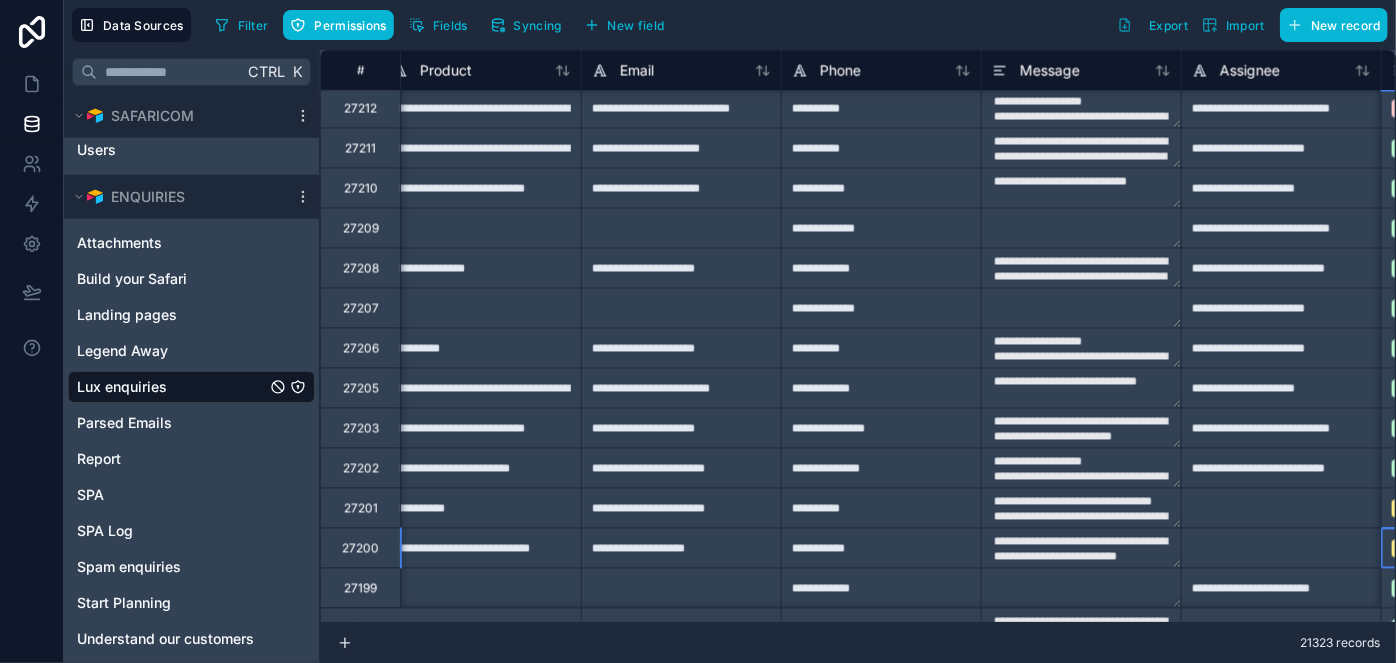scroll, scrollTop: 1762, scrollLeft: 819, axis: both 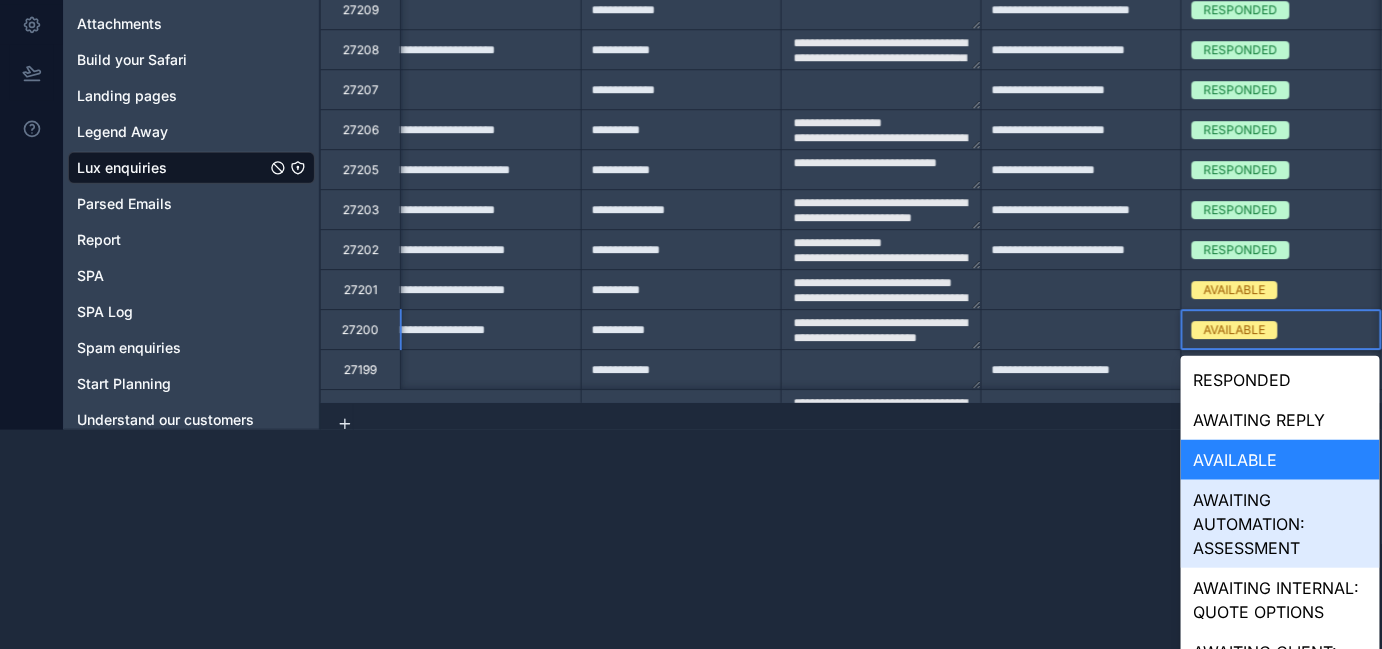 click on "**********" at bounding box center (691, 105) 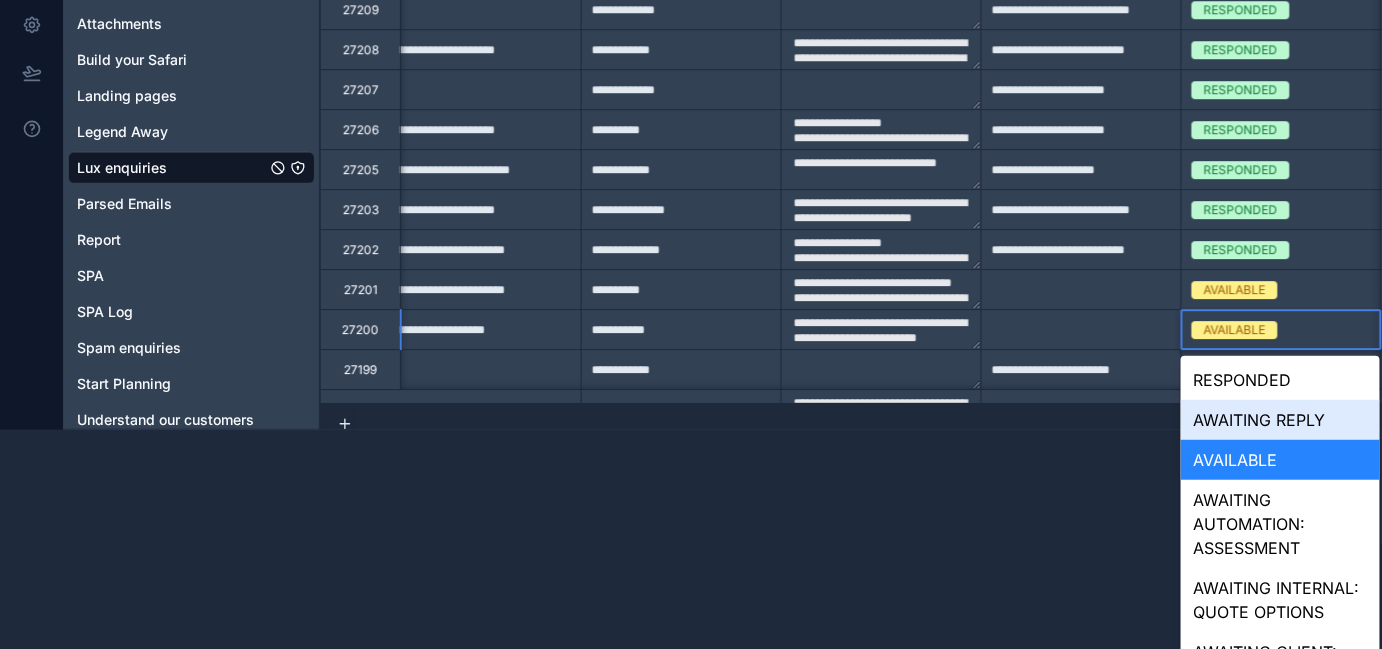 click on "AWAITING REPLY" at bounding box center [1280, 420] 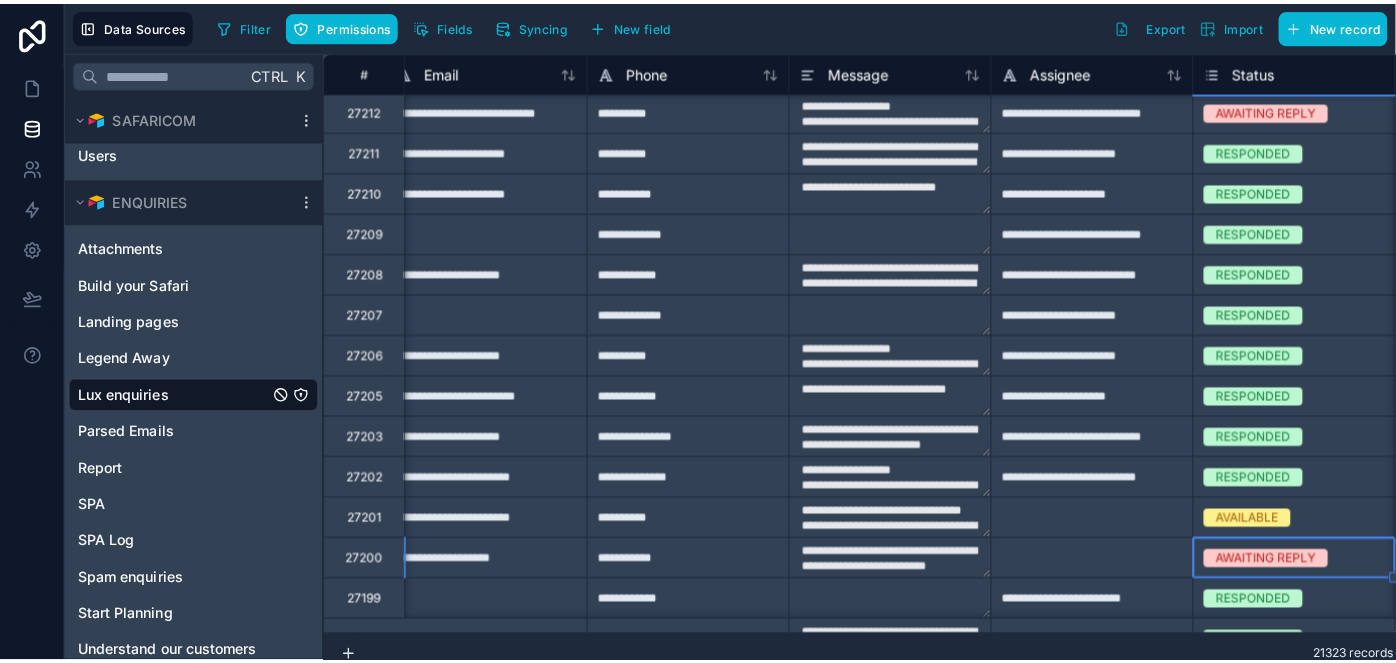 scroll, scrollTop: 0, scrollLeft: 0, axis: both 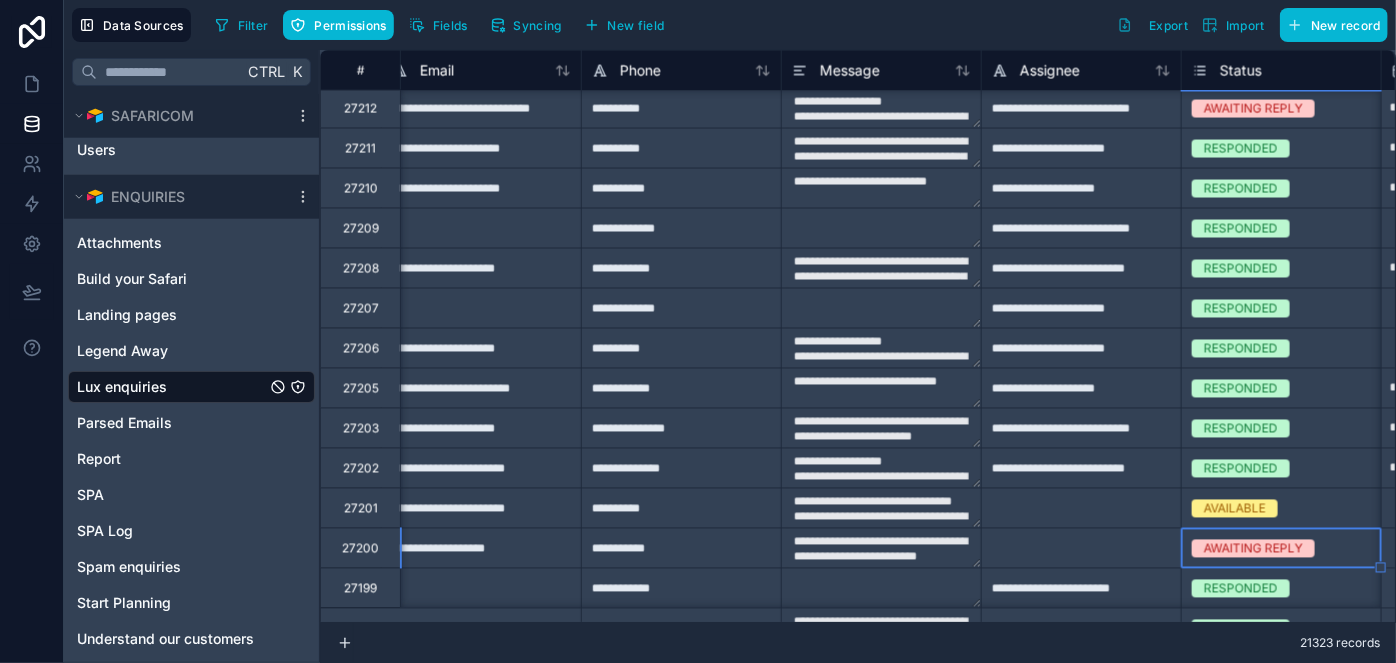 type on "**********" 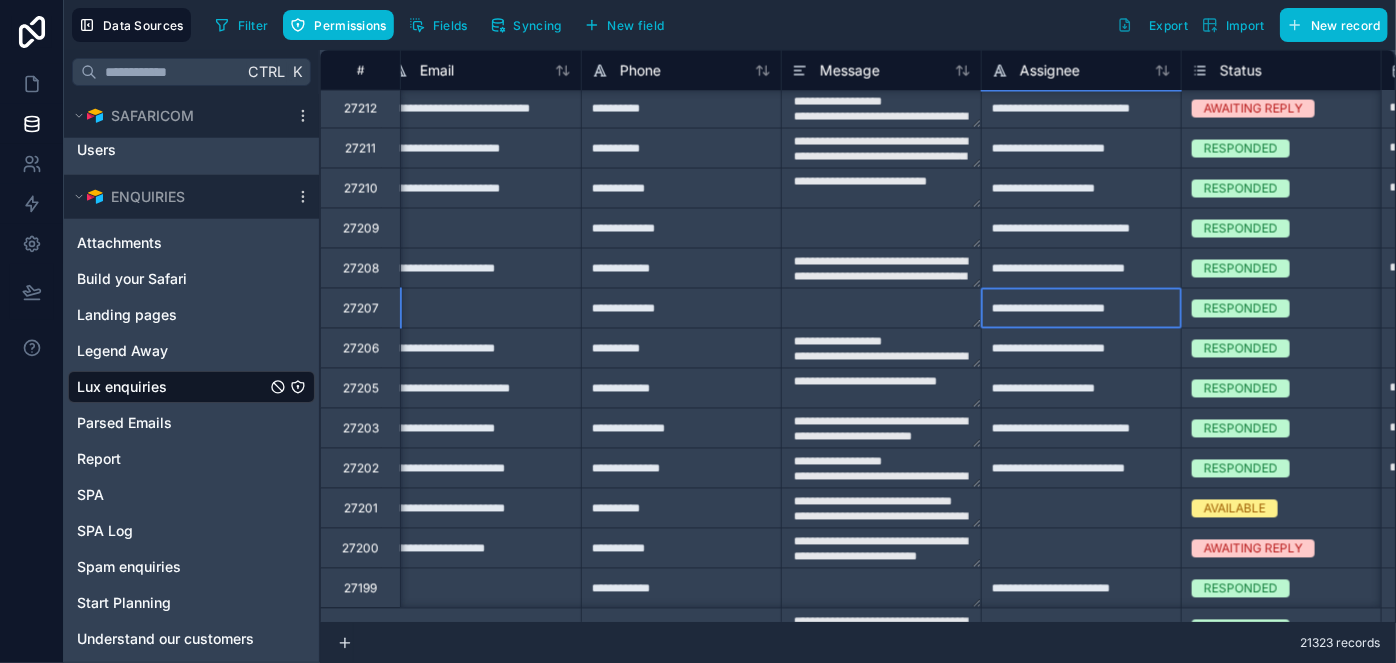 click on "**********" at bounding box center [1081, 308] 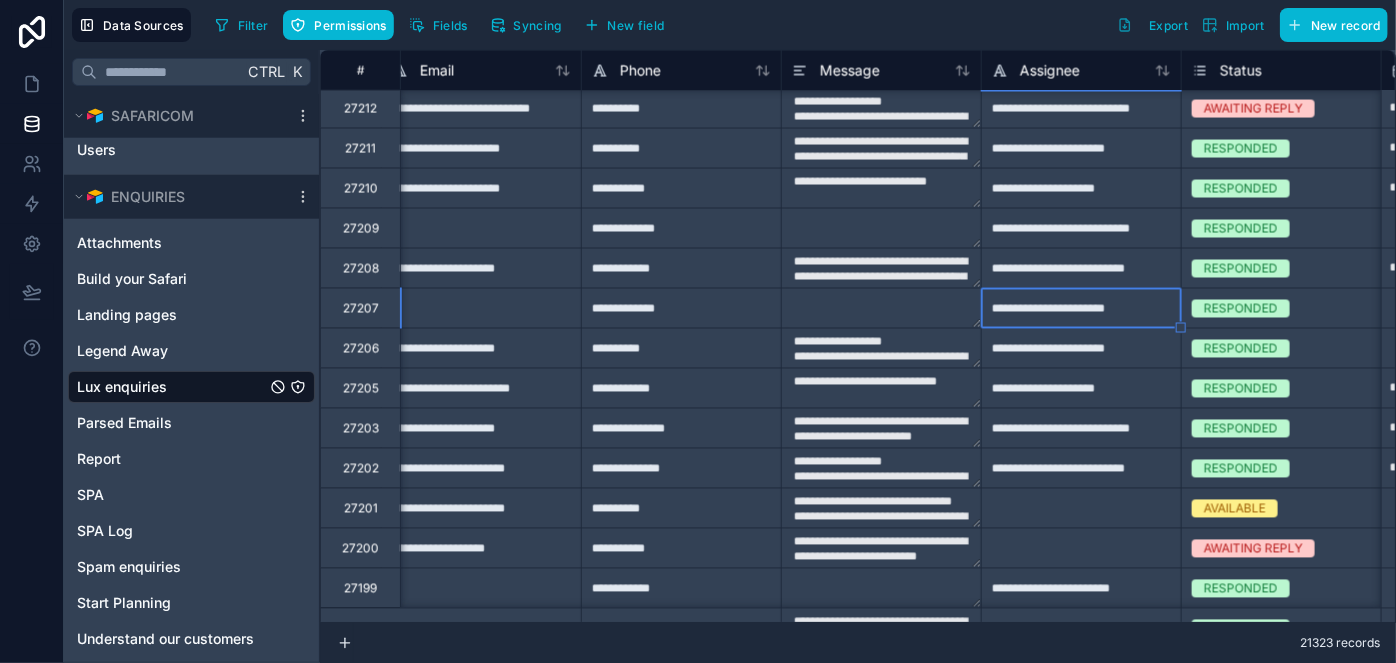 type on "**********" 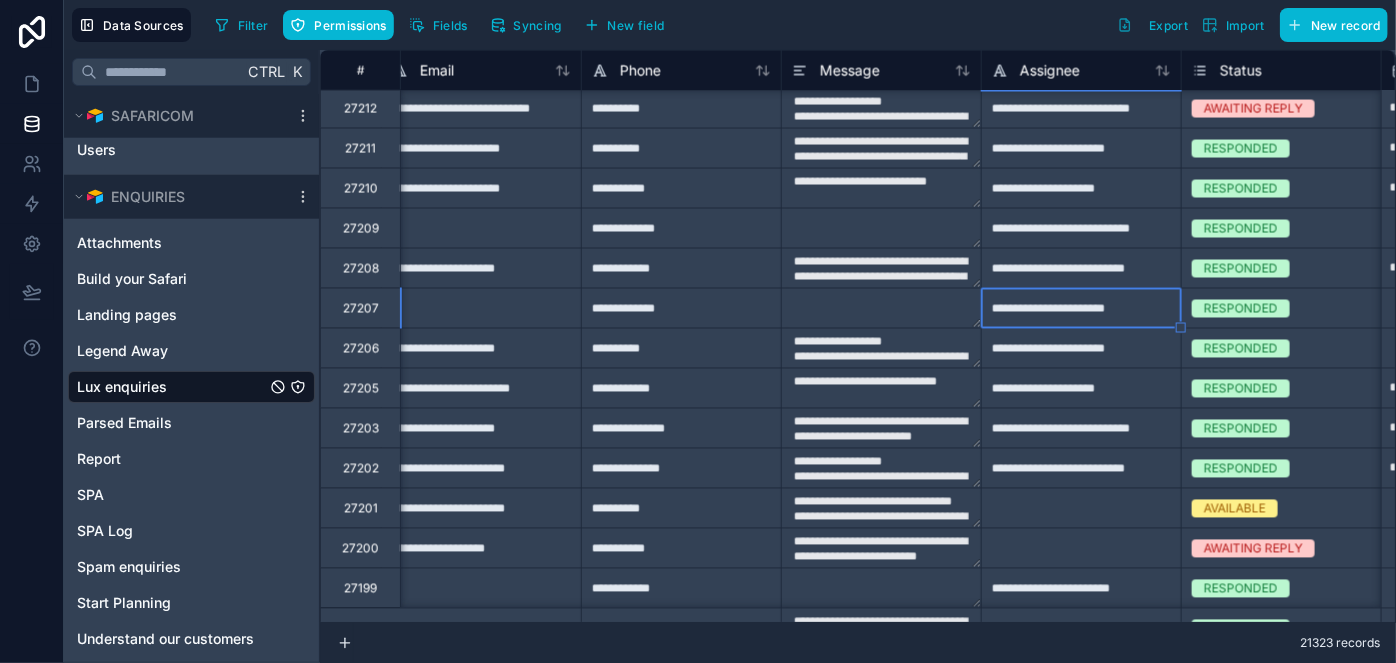 type on "**********" 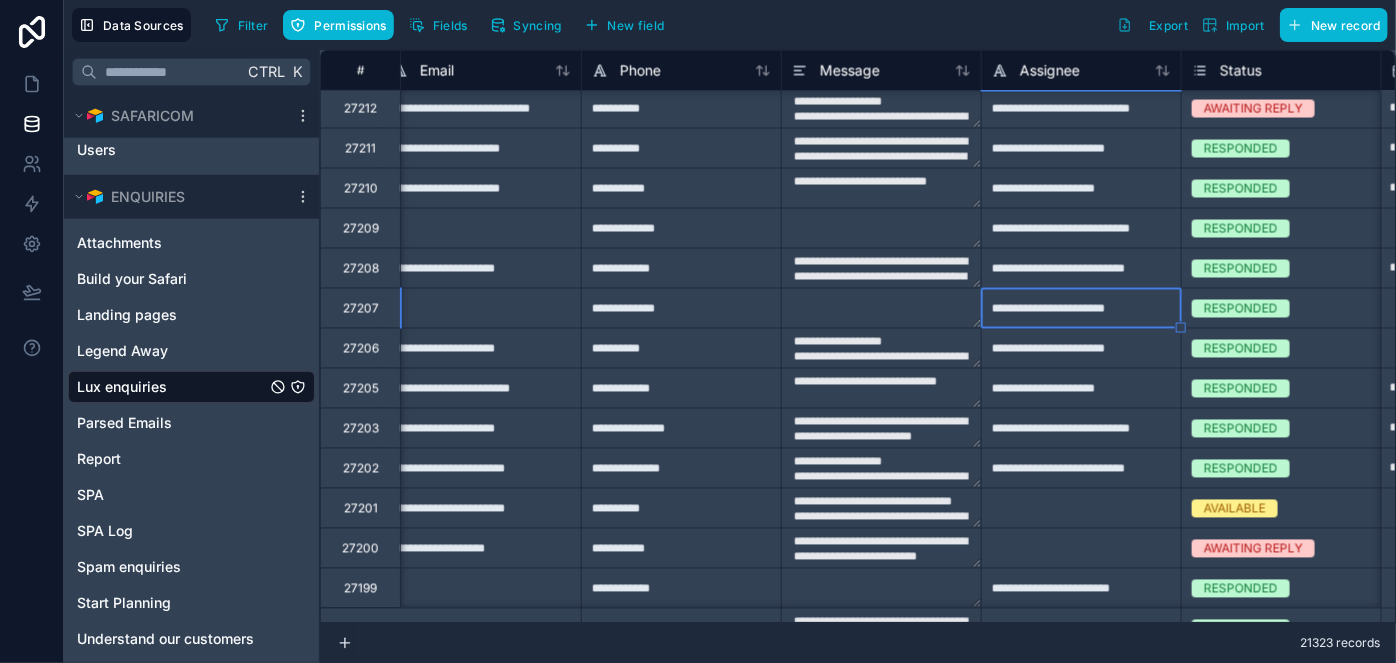 type on "**********" 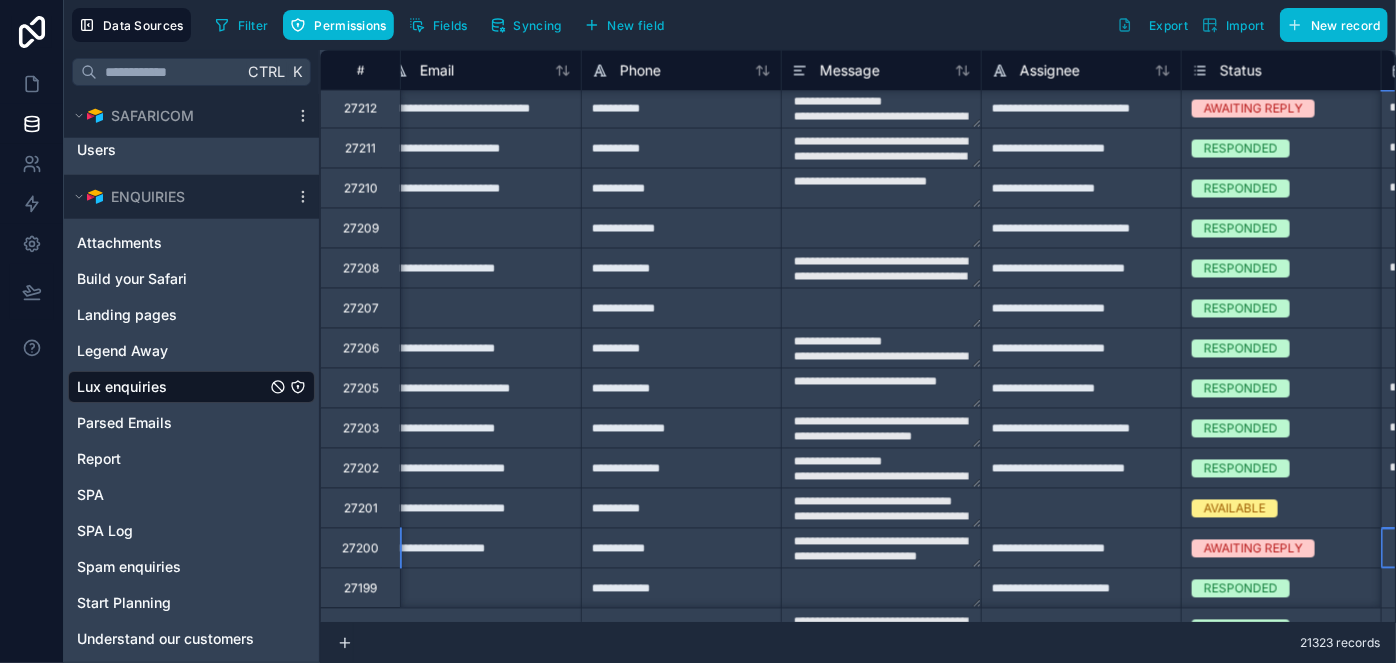 scroll, scrollTop: 1762, scrollLeft: 1019, axis: both 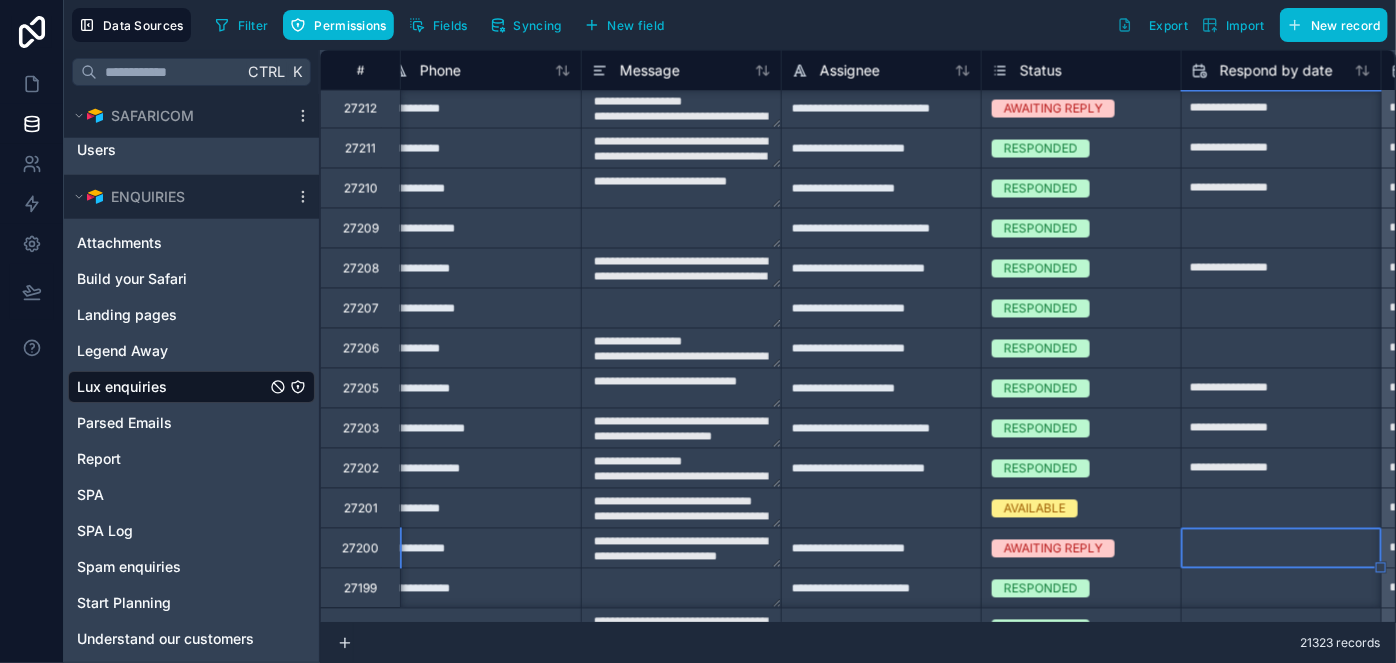 type on "**********" 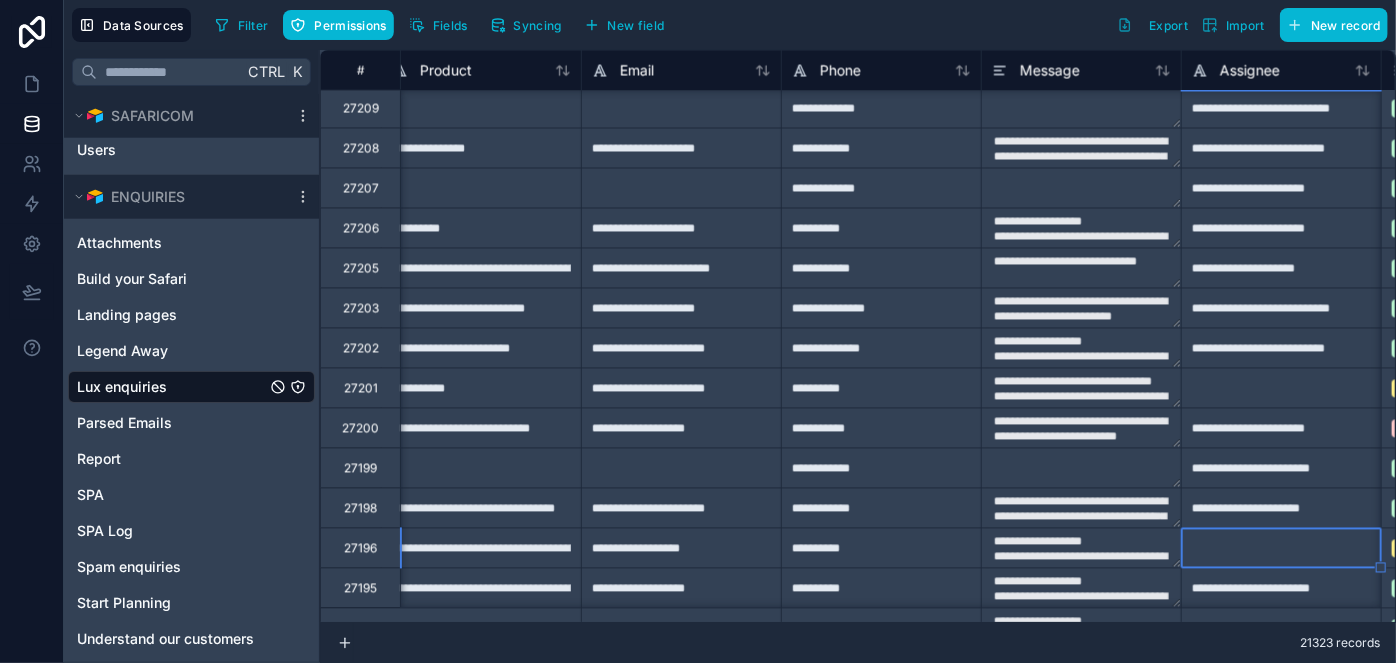 scroll, scrollTop: 1882, scrollLeft: 819, axis: both 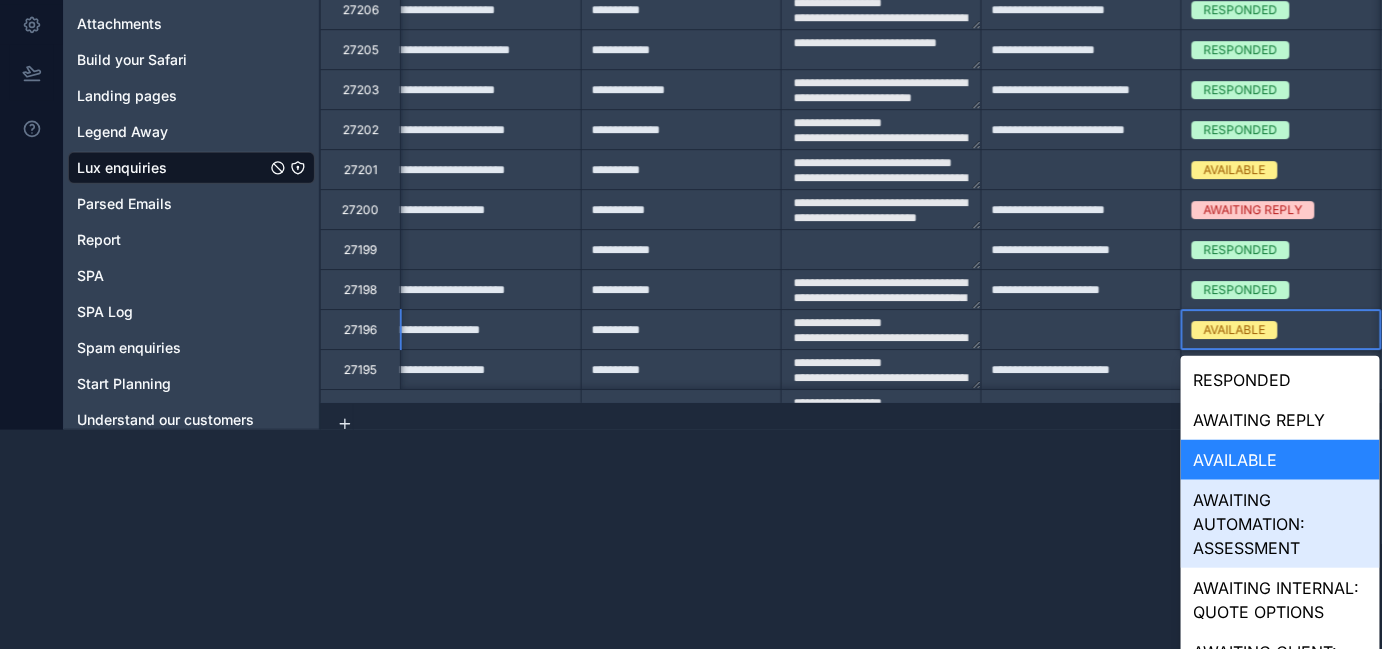 click on "**********" at bounding box center (691, 105) 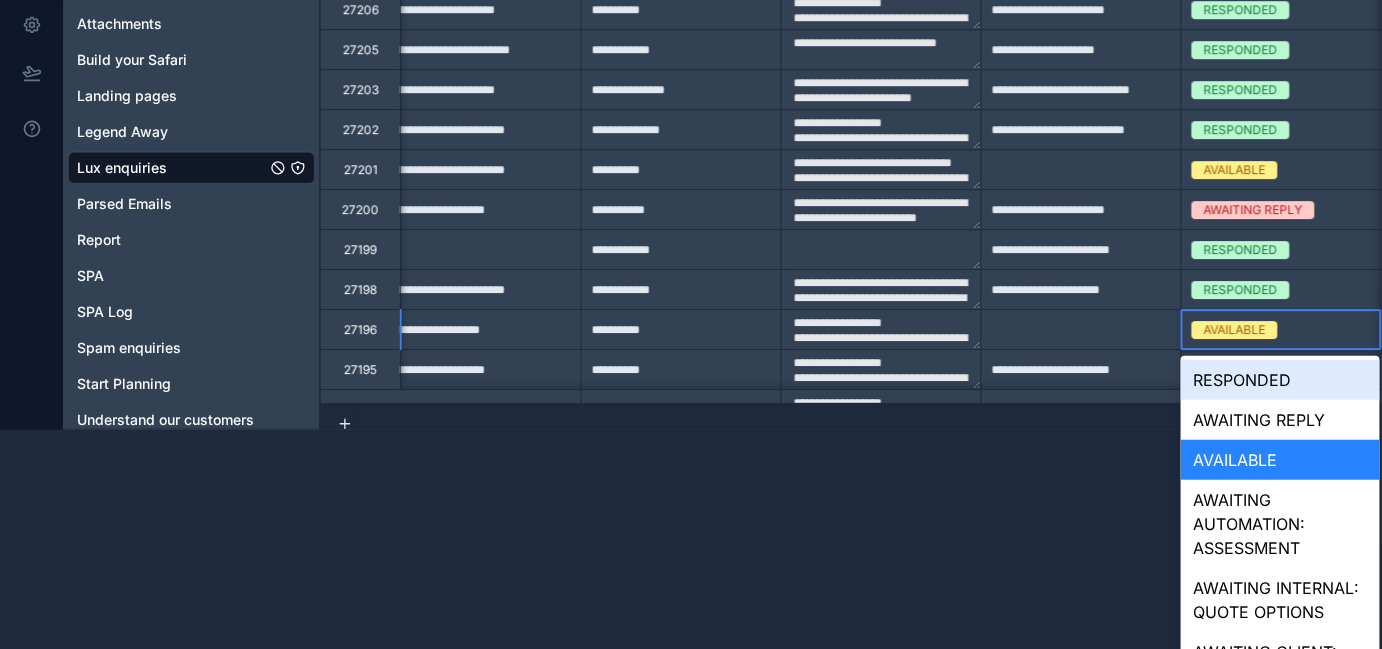 click on "RESPONDED" at bounding box center [1280, 380] 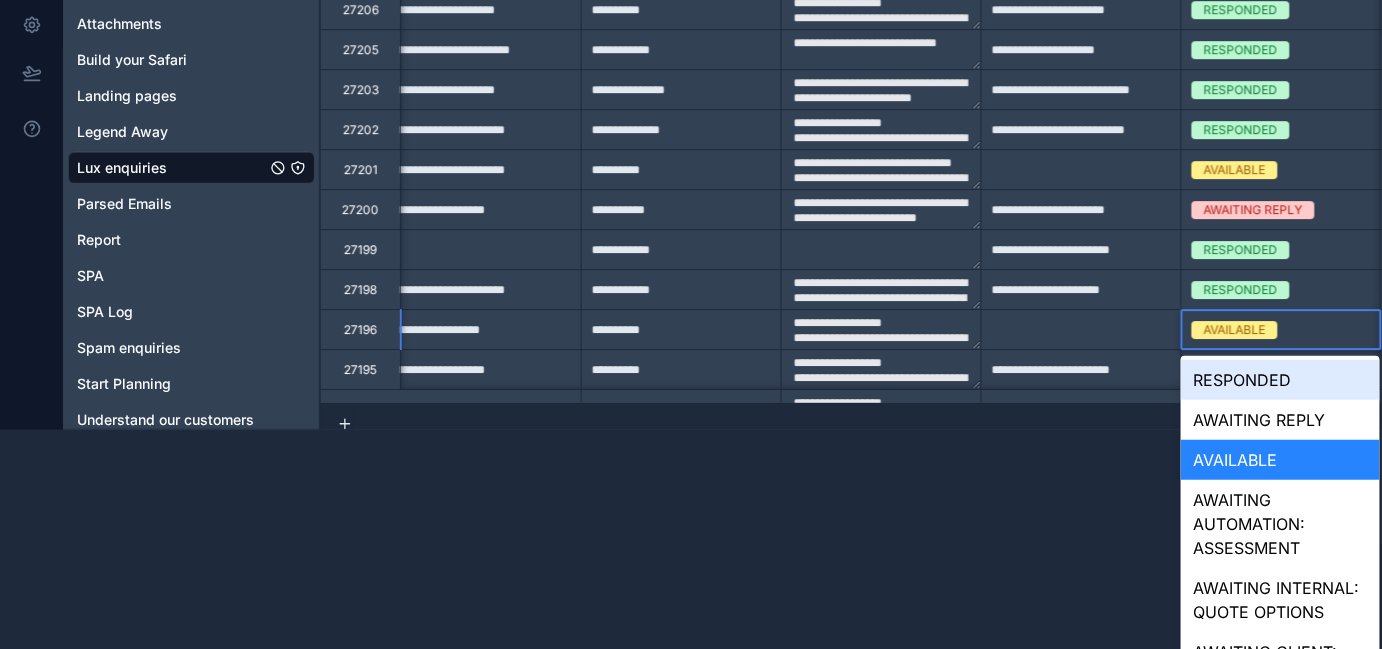 type on "**********" 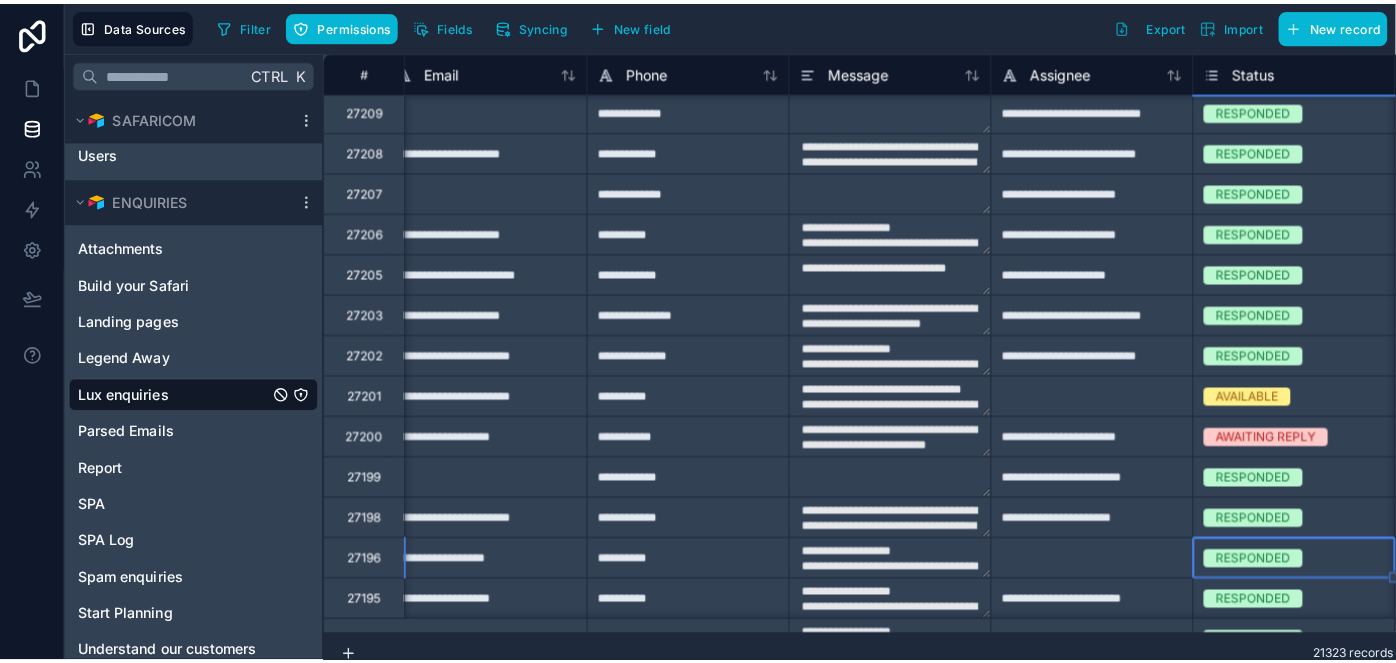 scroll, scrollTop: 0, scrollLeft: 0, axis: both 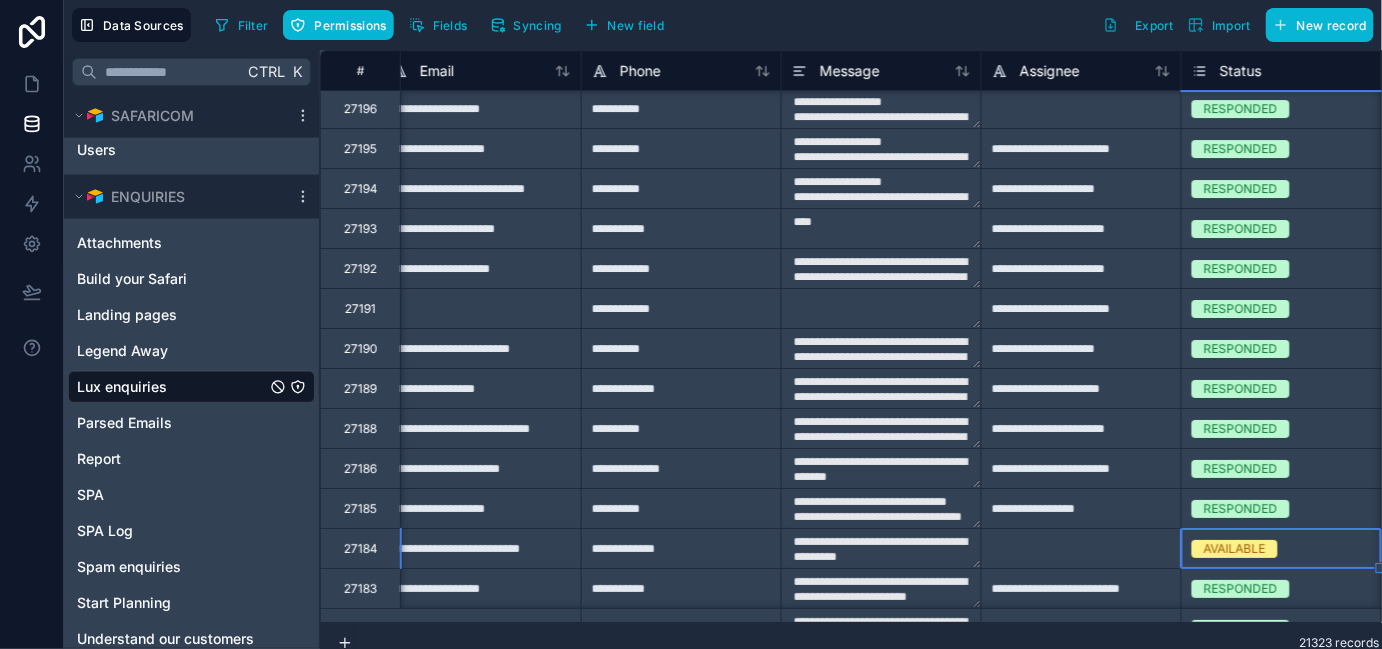 click on "**********" at bounding box center (691, 324) 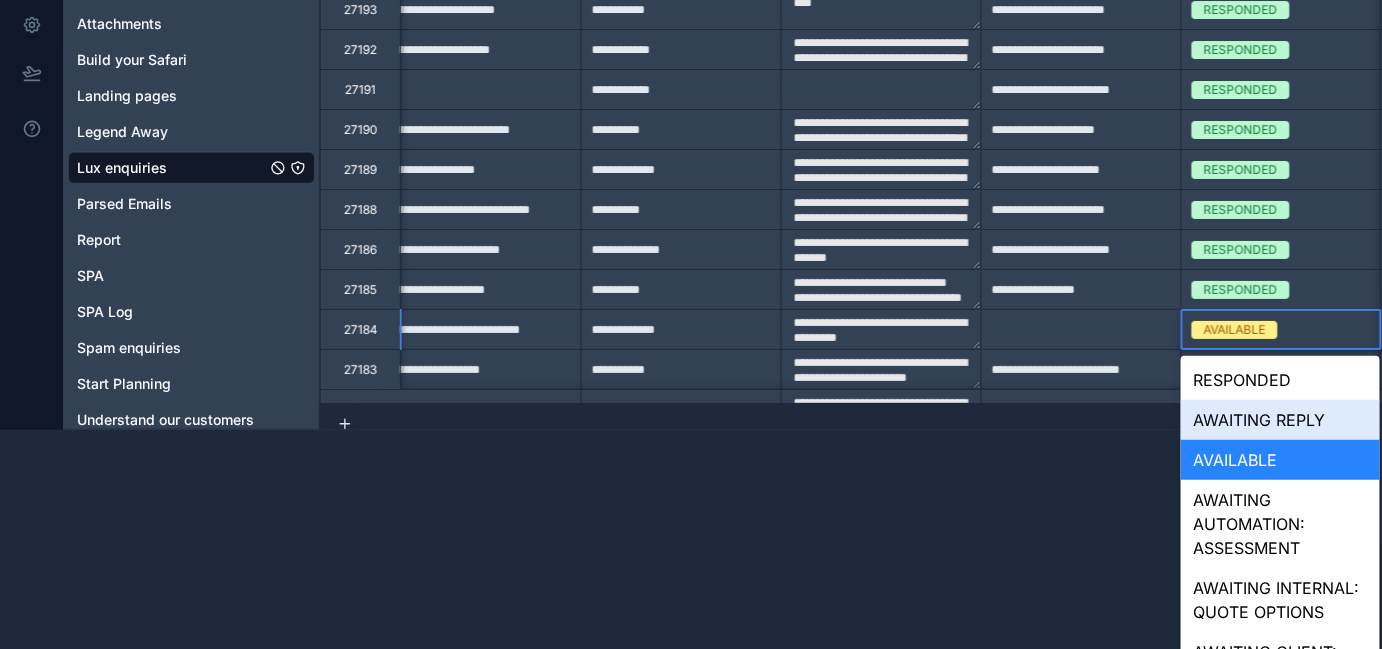 click on "AWAITING REPLY" at bounding box center (1280, 420) 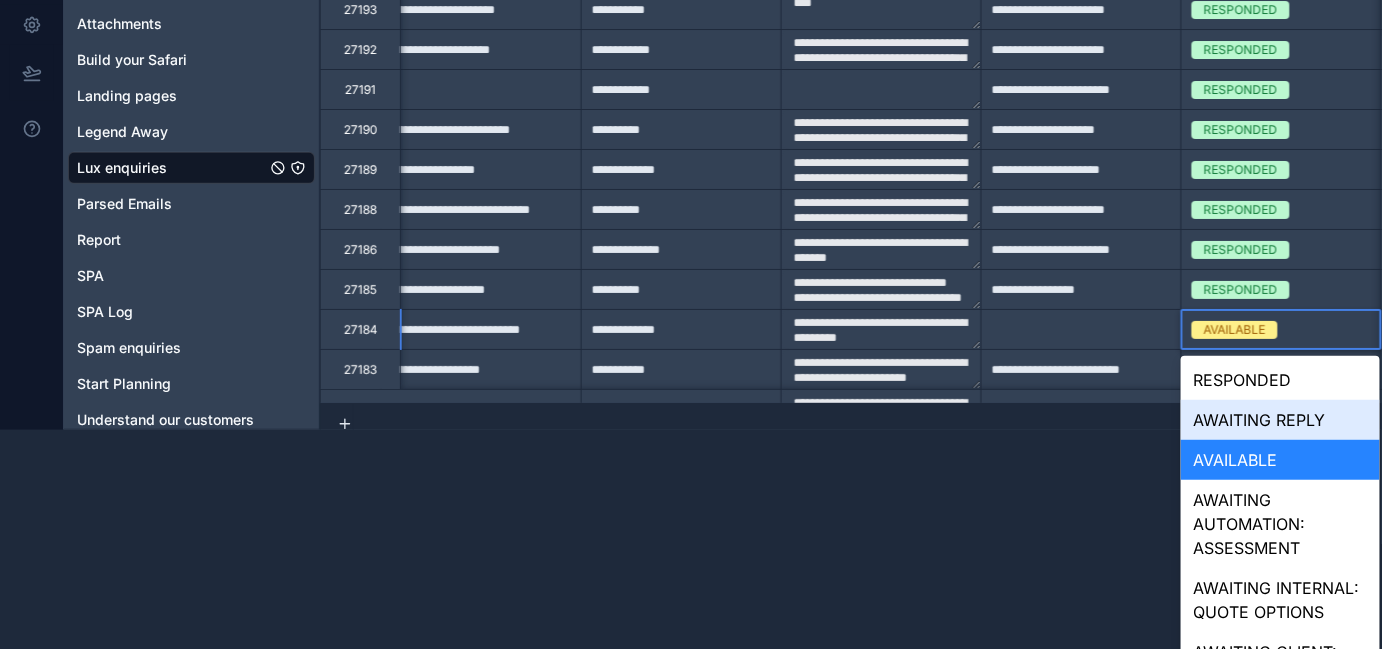 type on "**********" 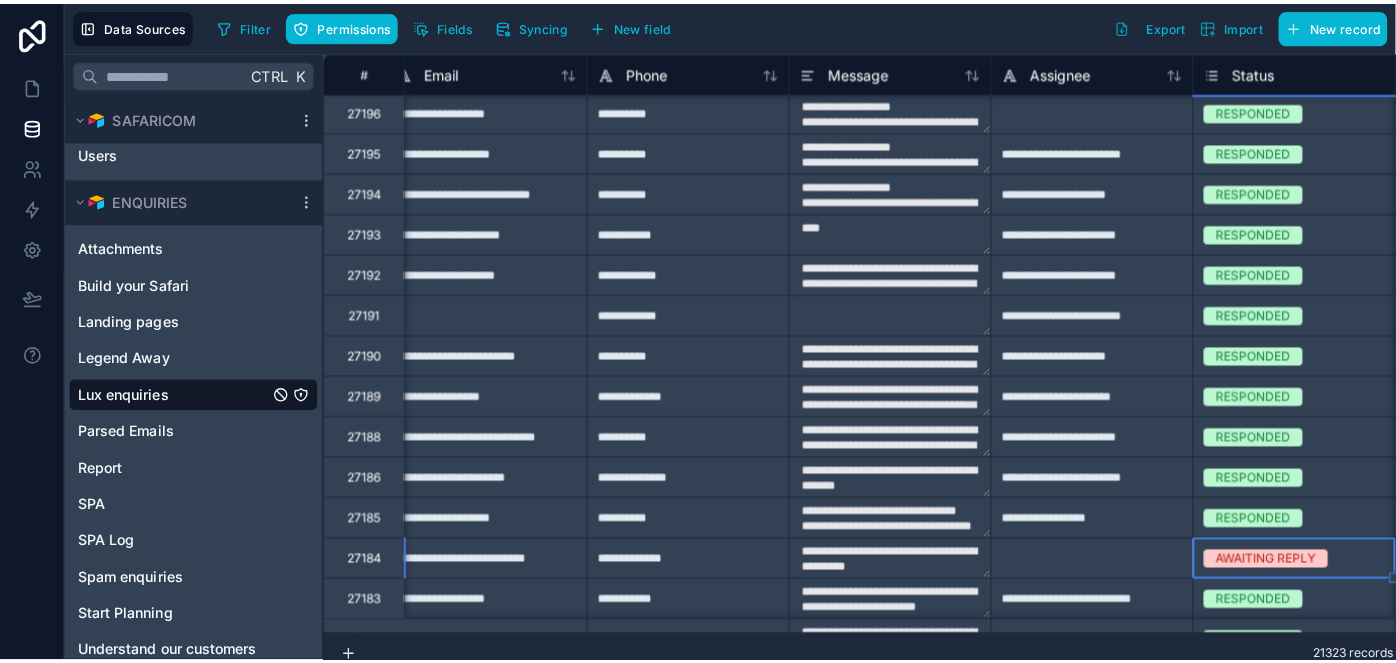 scroll, scrollTop: 0, scrollLeft: 0, axis: both 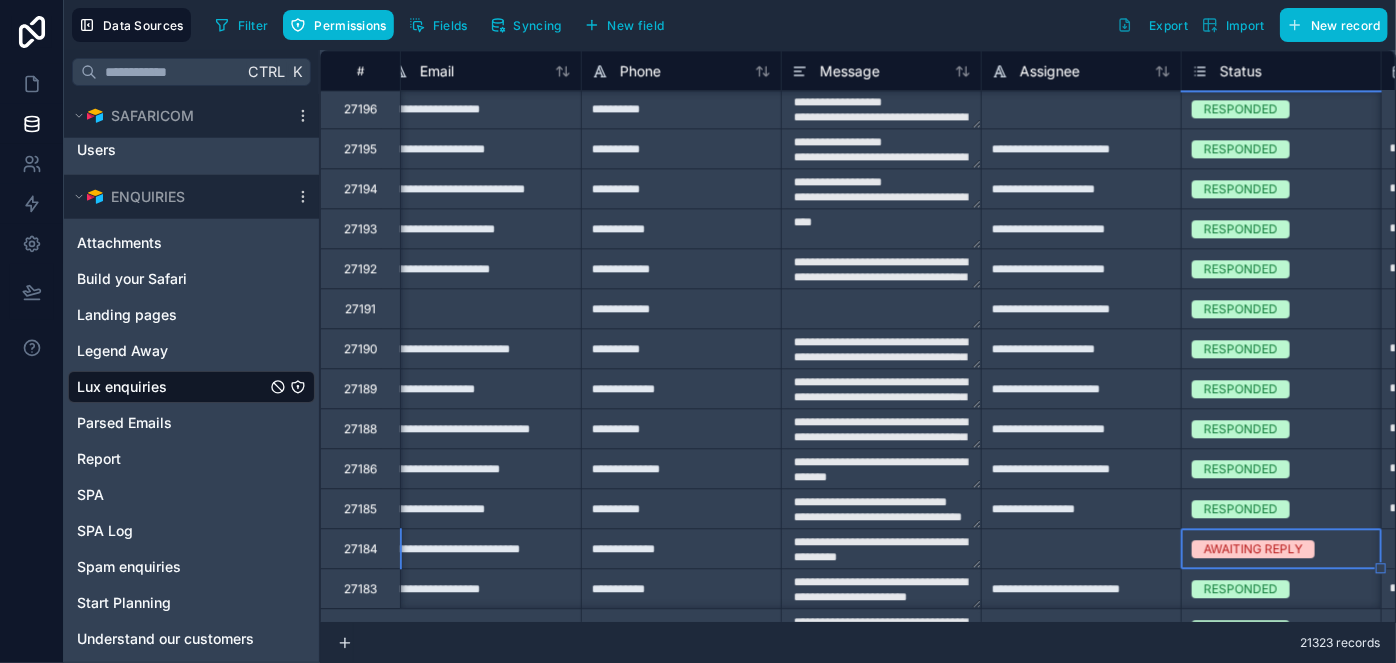type on "**********" 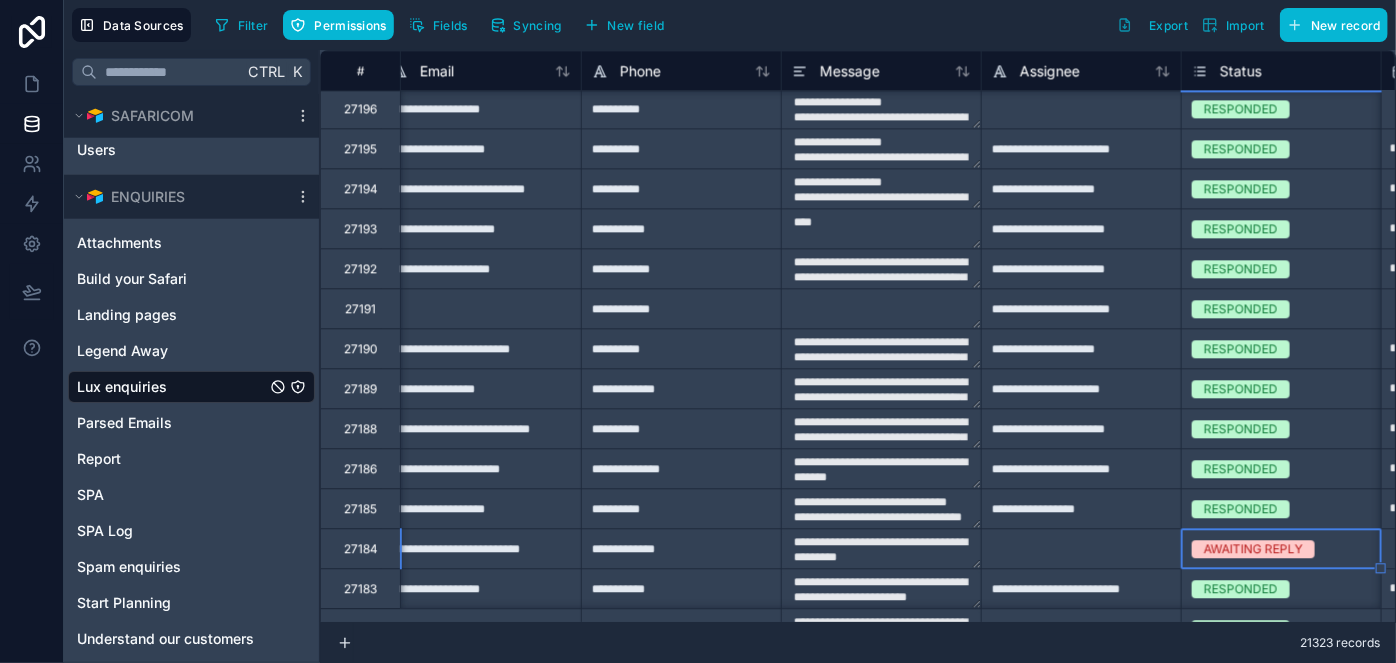 type on "**********" 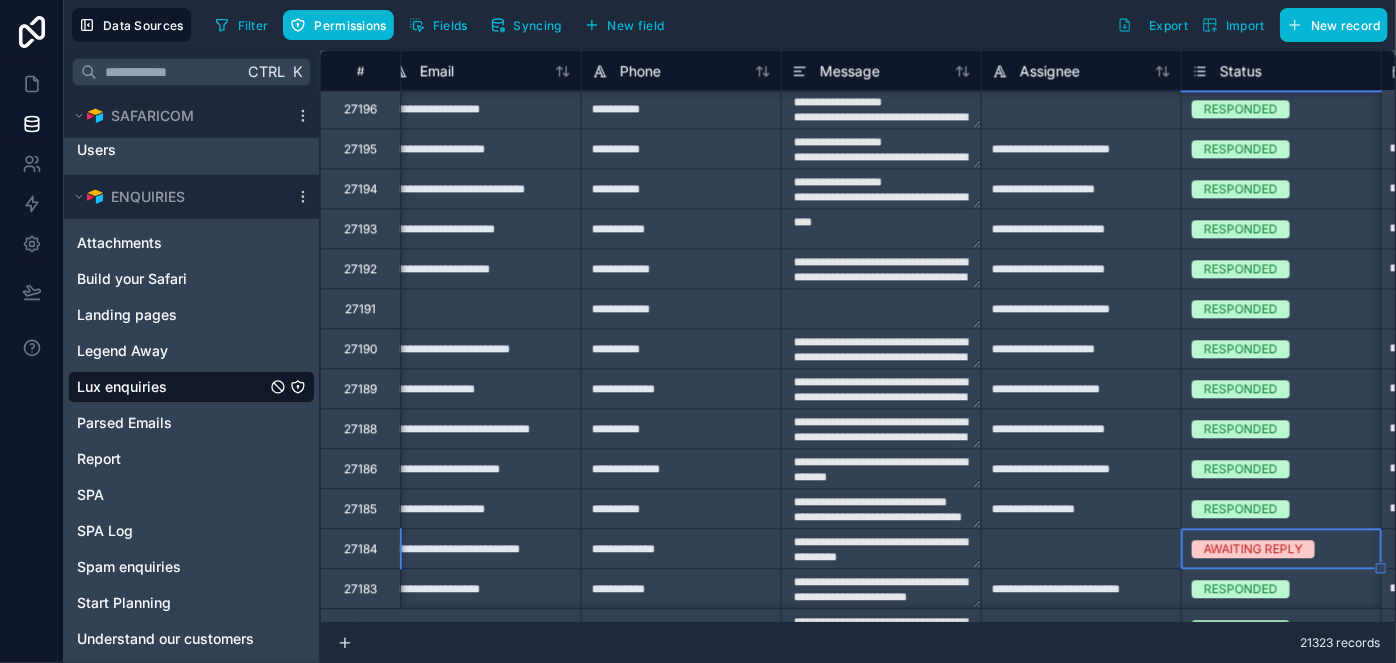 type on "**********" 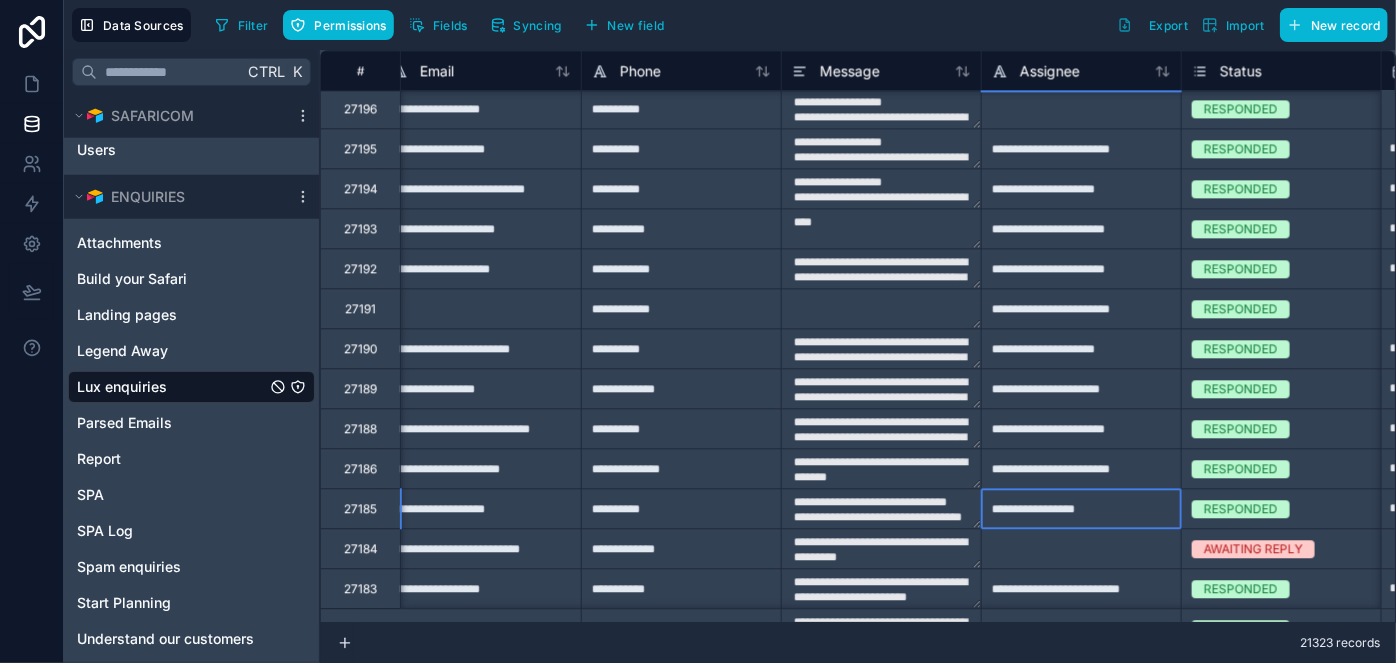 click on "**********" at bounding box center [1081, 508] 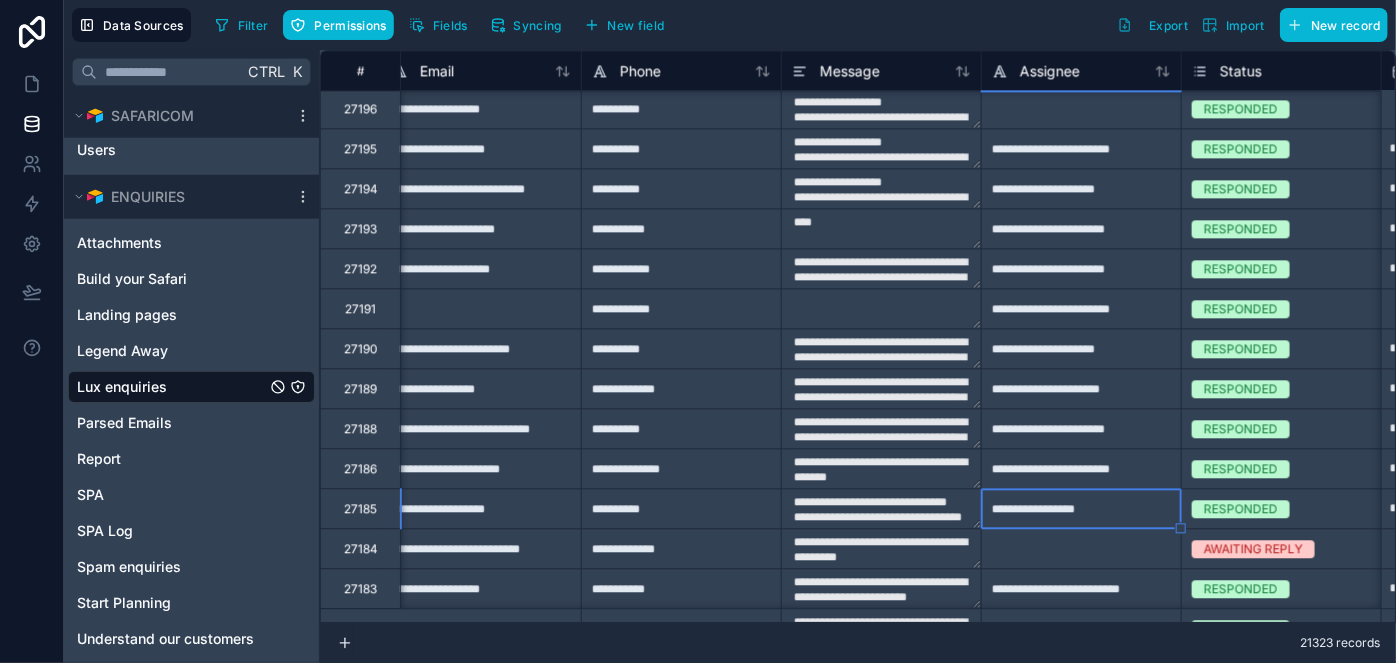 type on "**********" 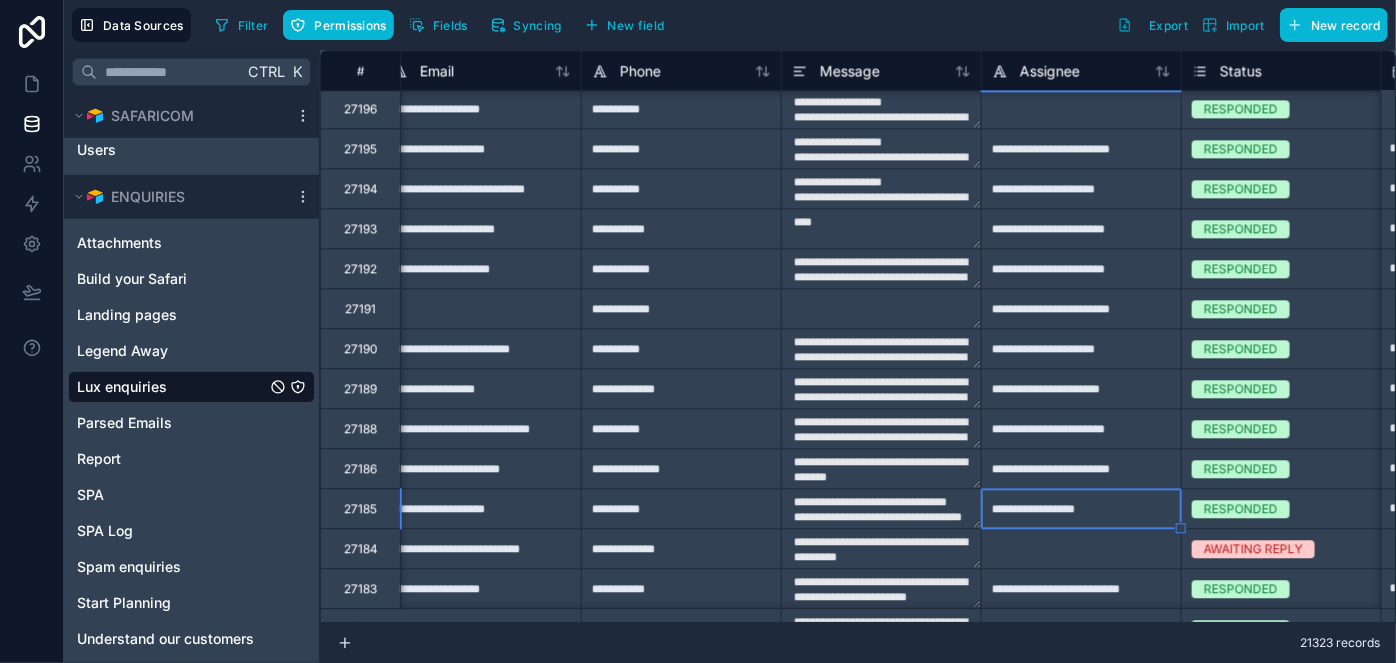 type on "**********" 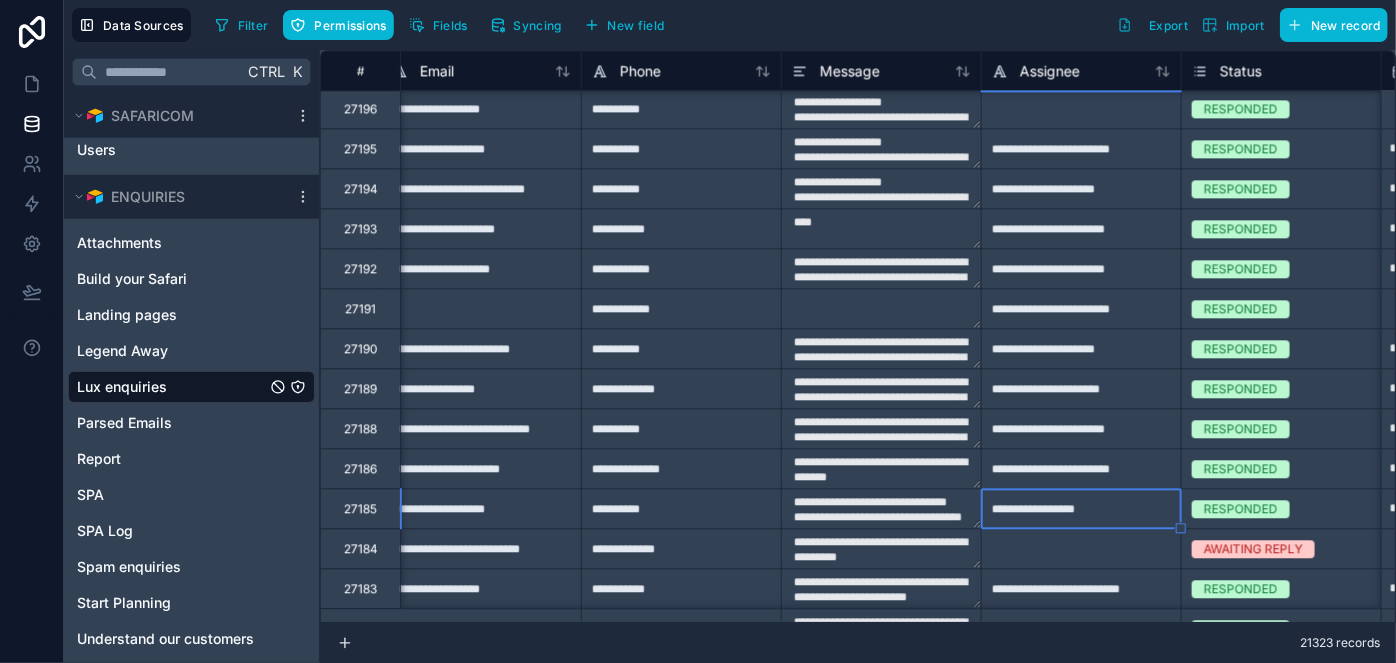 type on "**********" 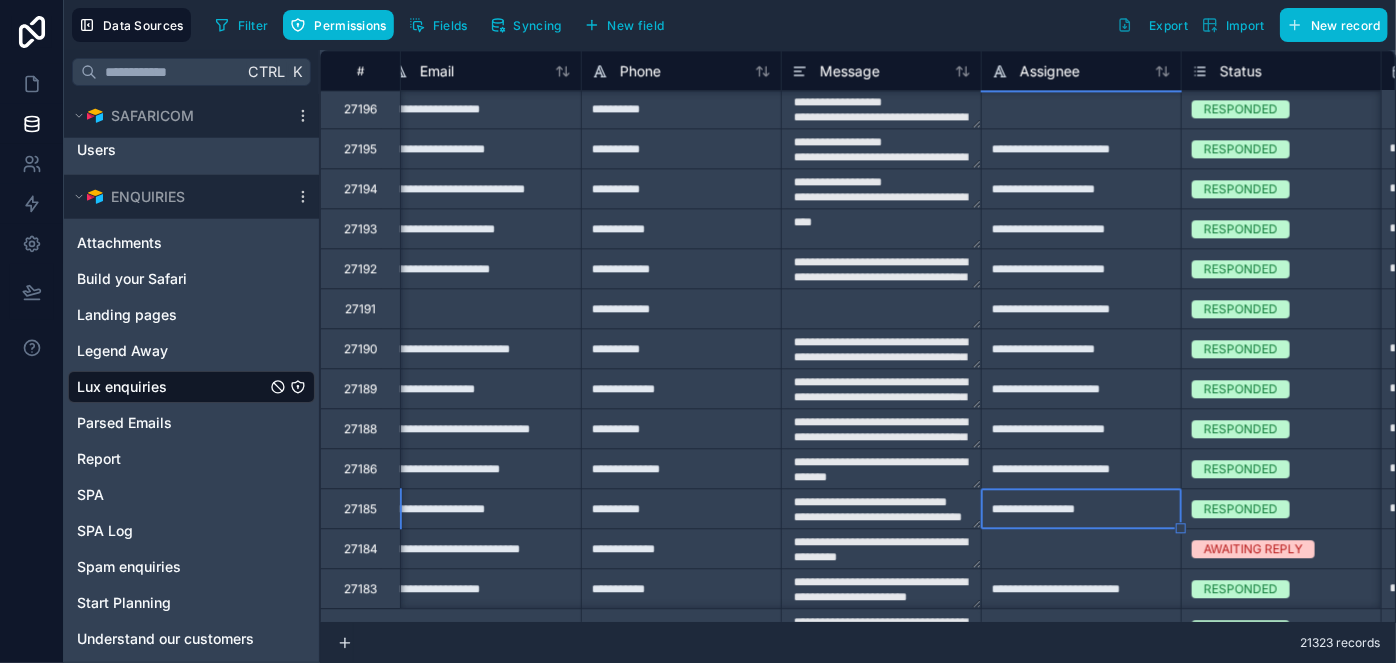 type on "**********" 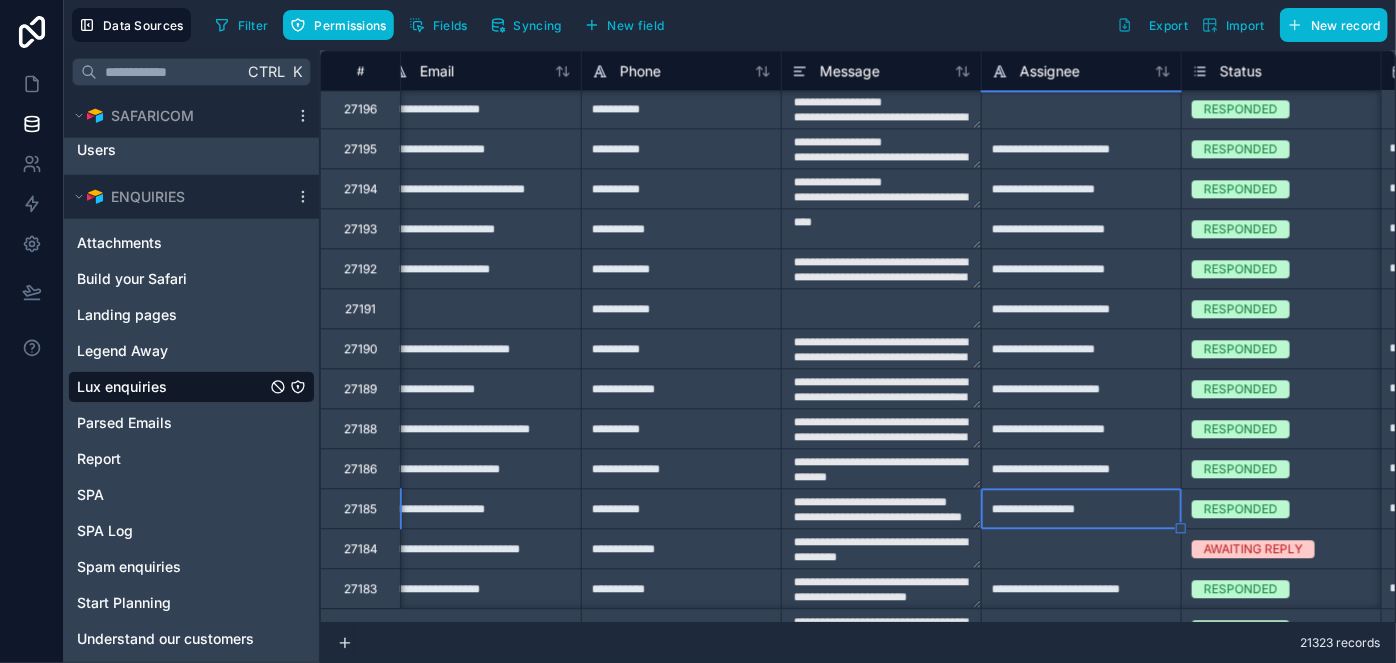 click at bounding box center (1081, 548) 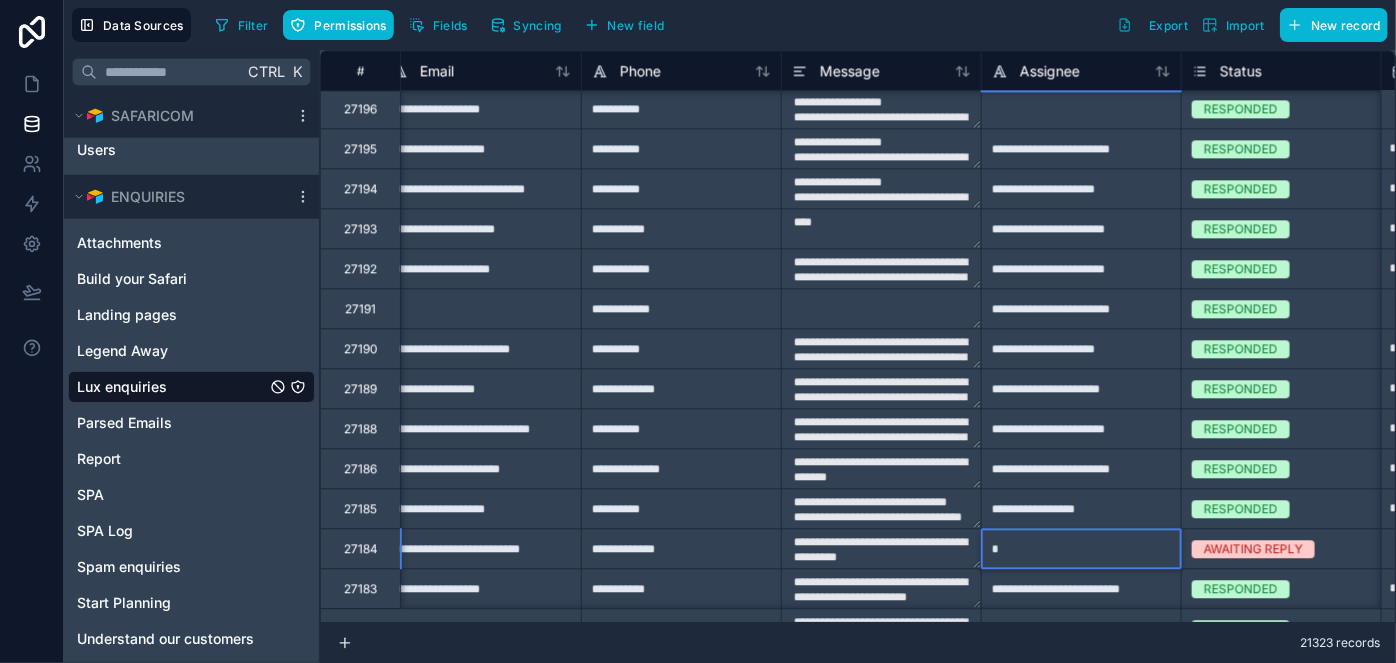 click on "*" at bounding box center (1081, 548) 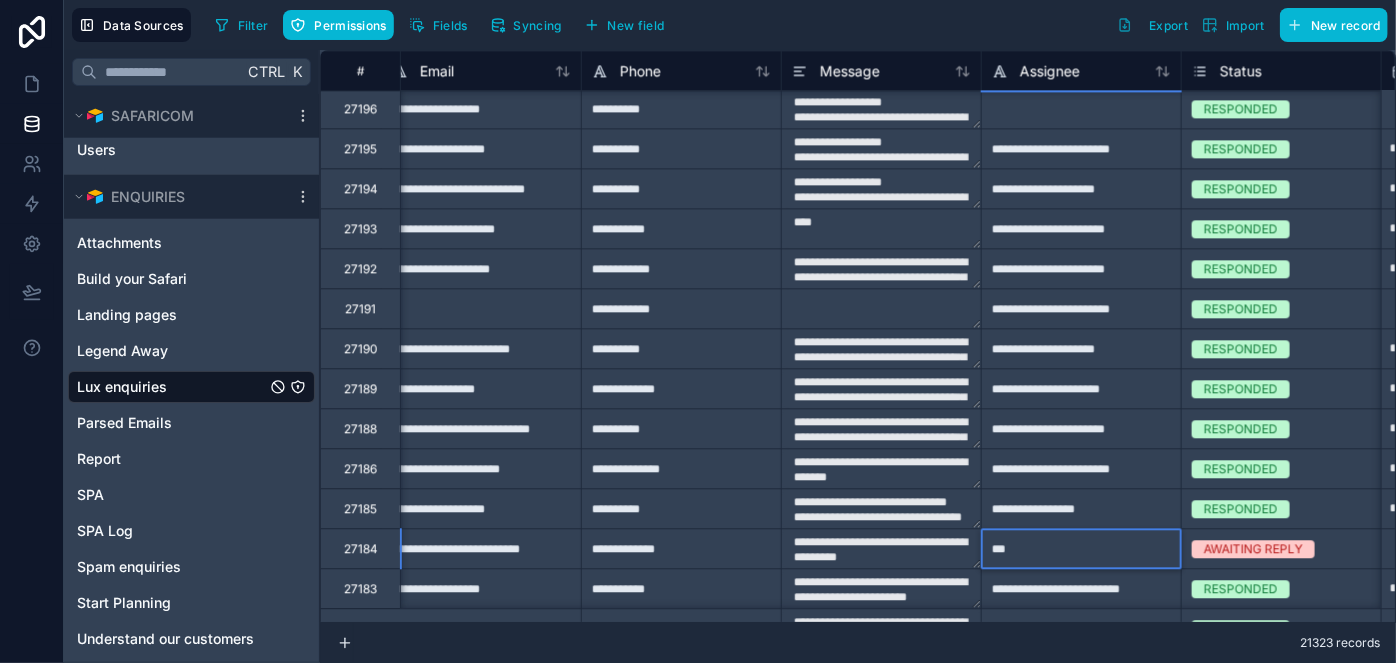 type on "****" 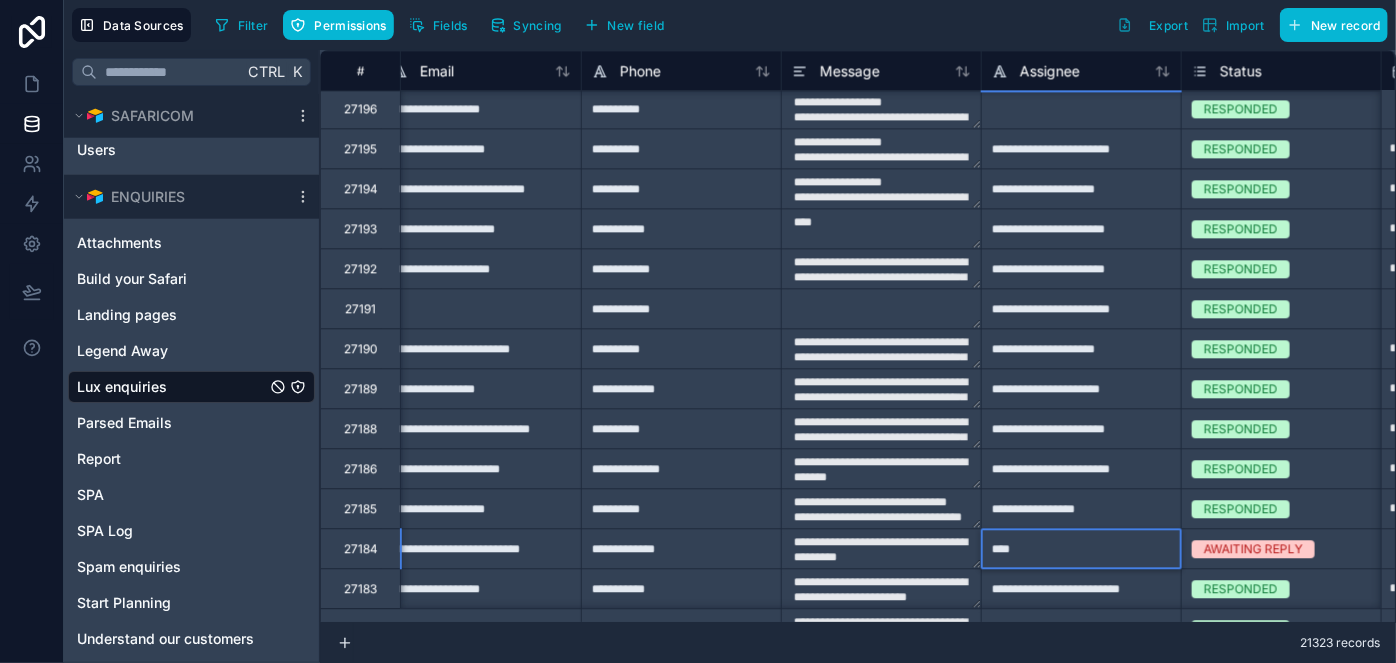 type on "**********" 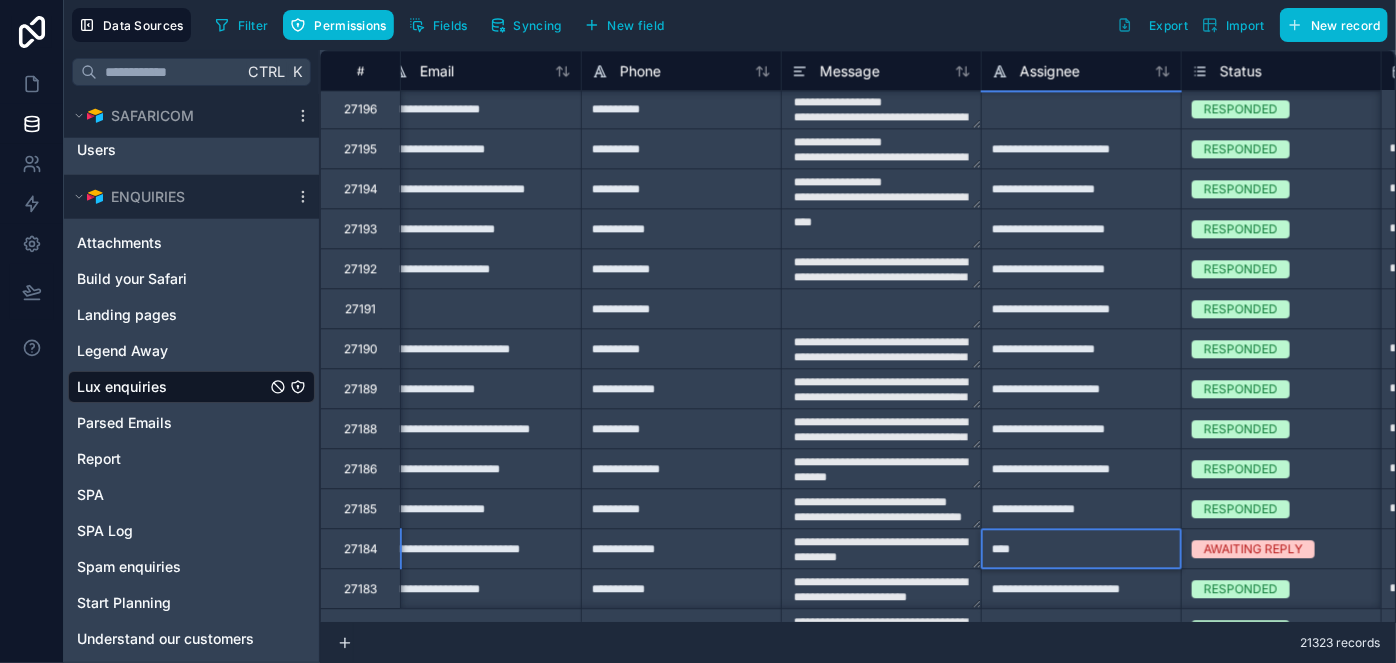 type on "**********" 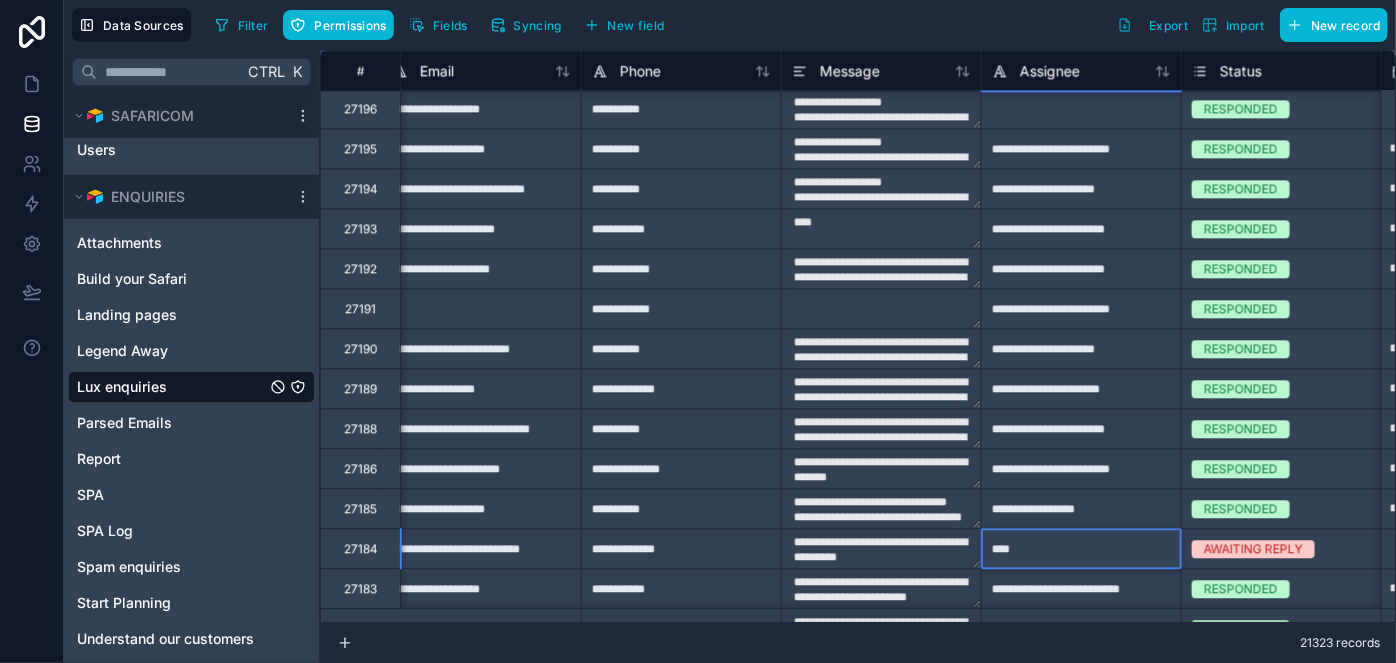 type on "**********" 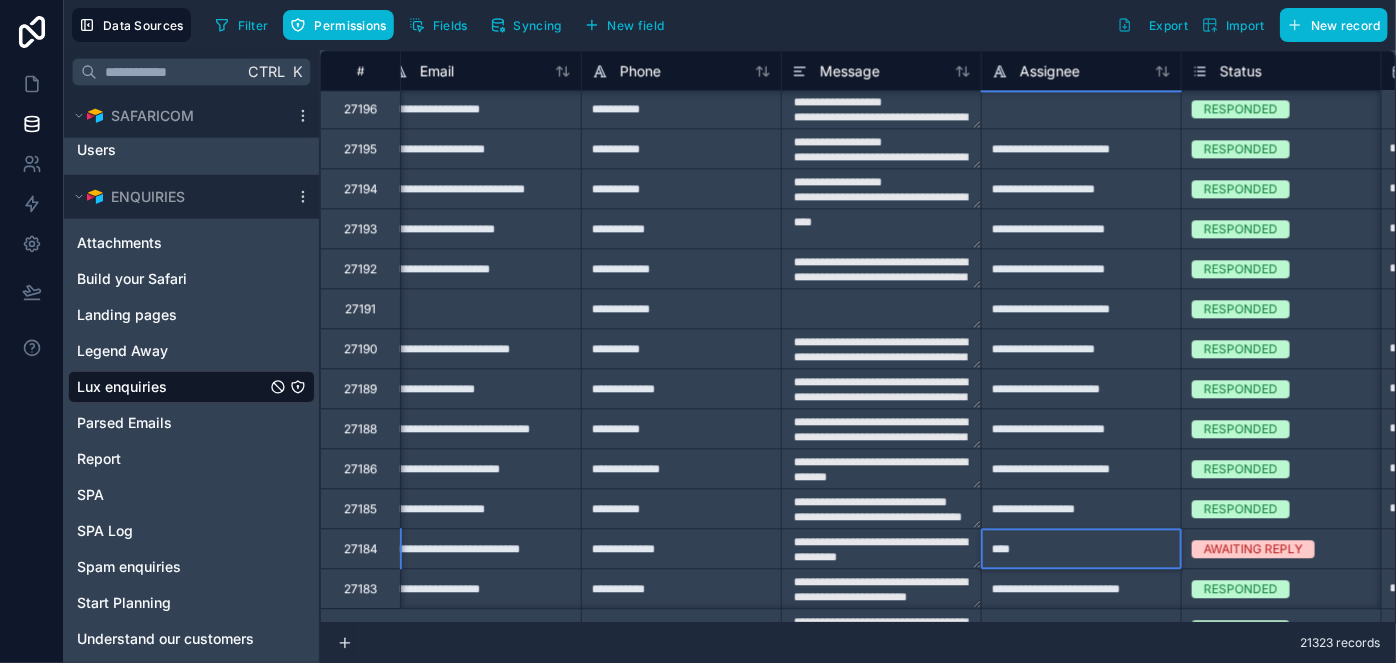 type on "**********" 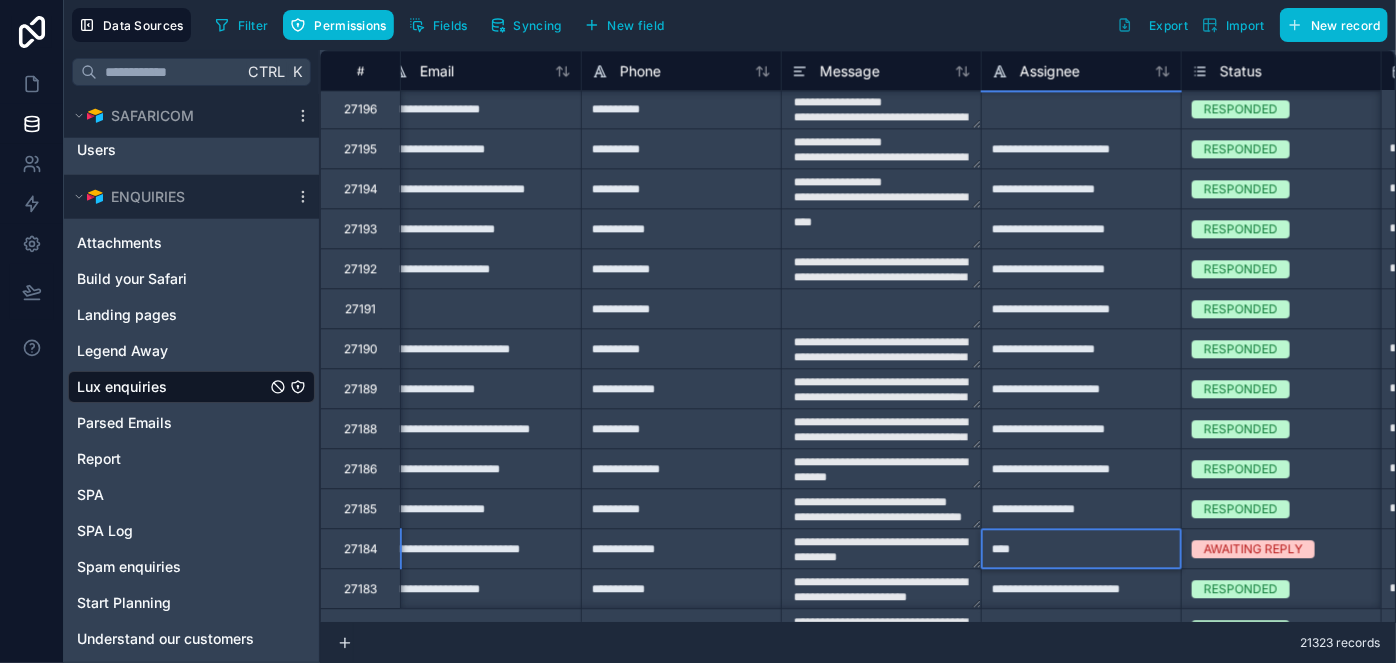 type on "**********" 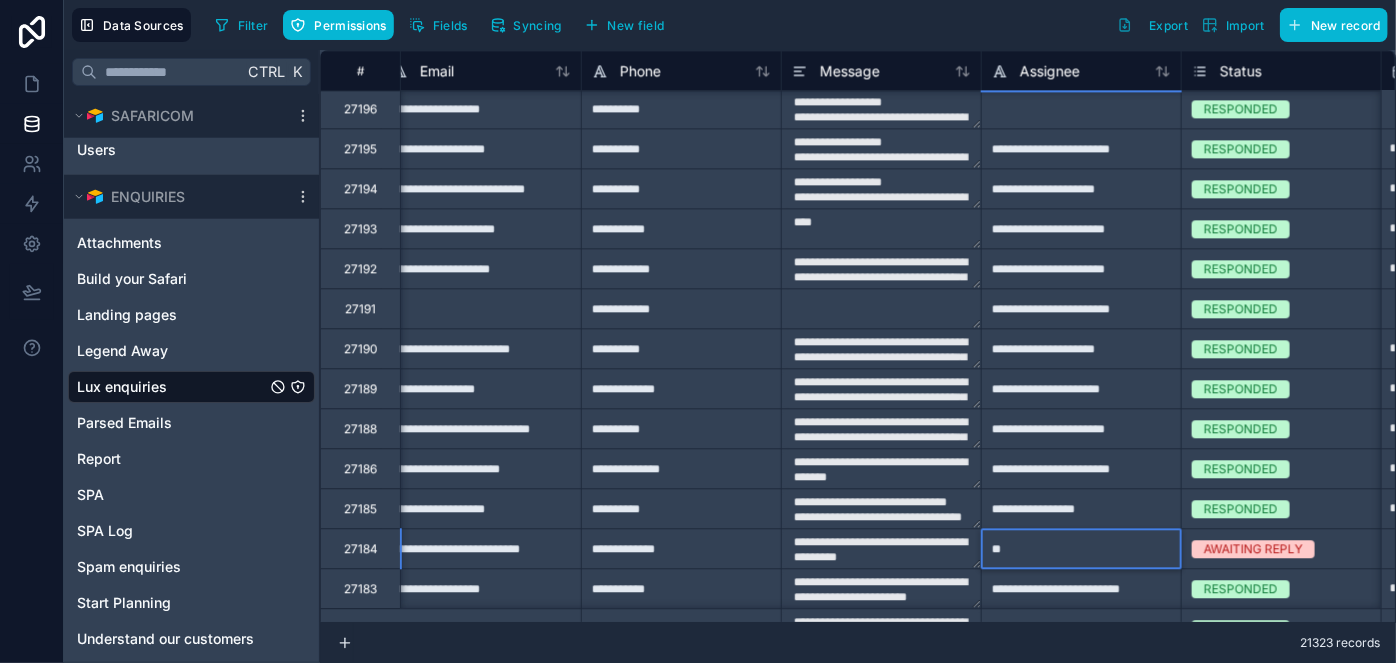 type on "*" 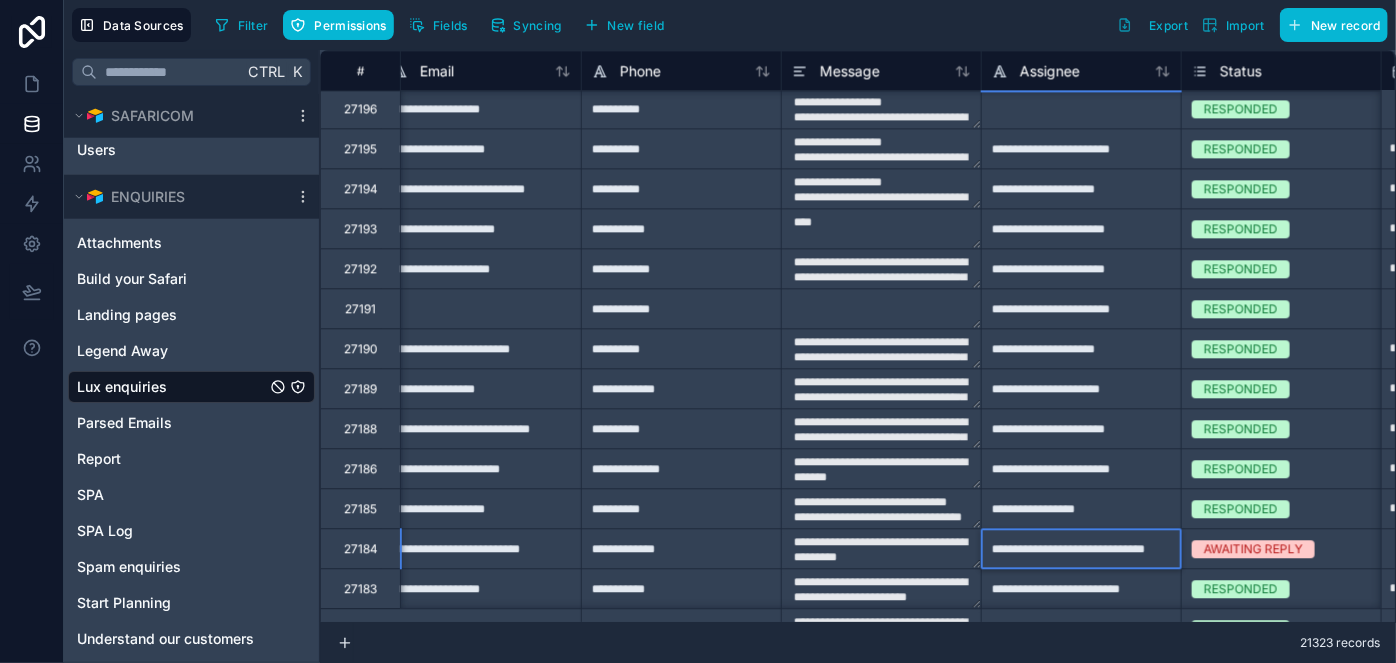 type on "**********" 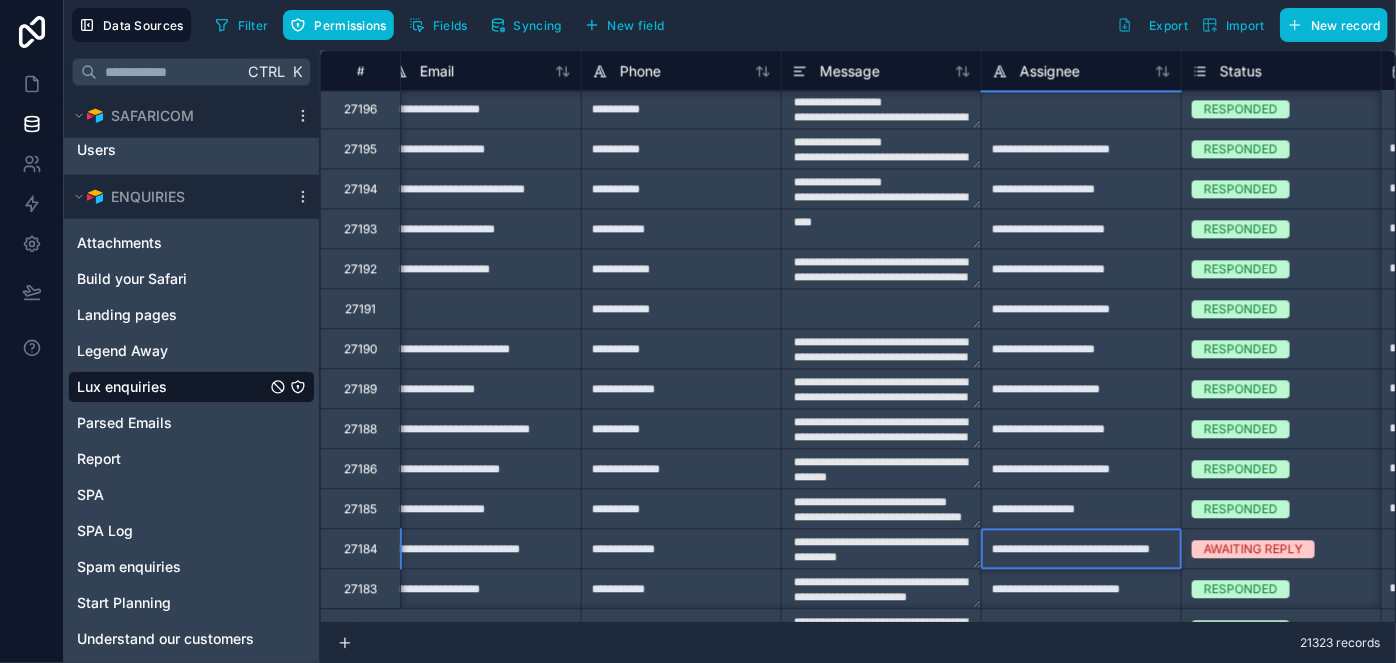 scroll, scrollTop: 0, scrollLeft: 18, axis: horizontal 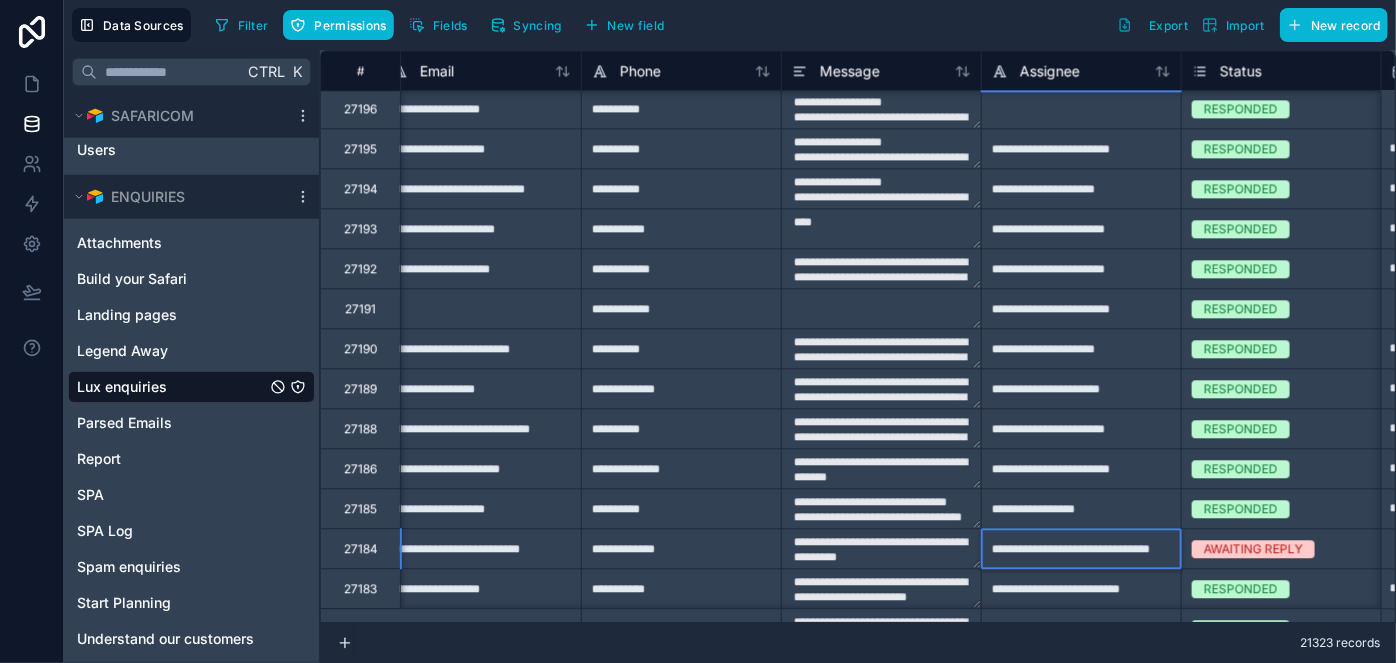 type on "**********" 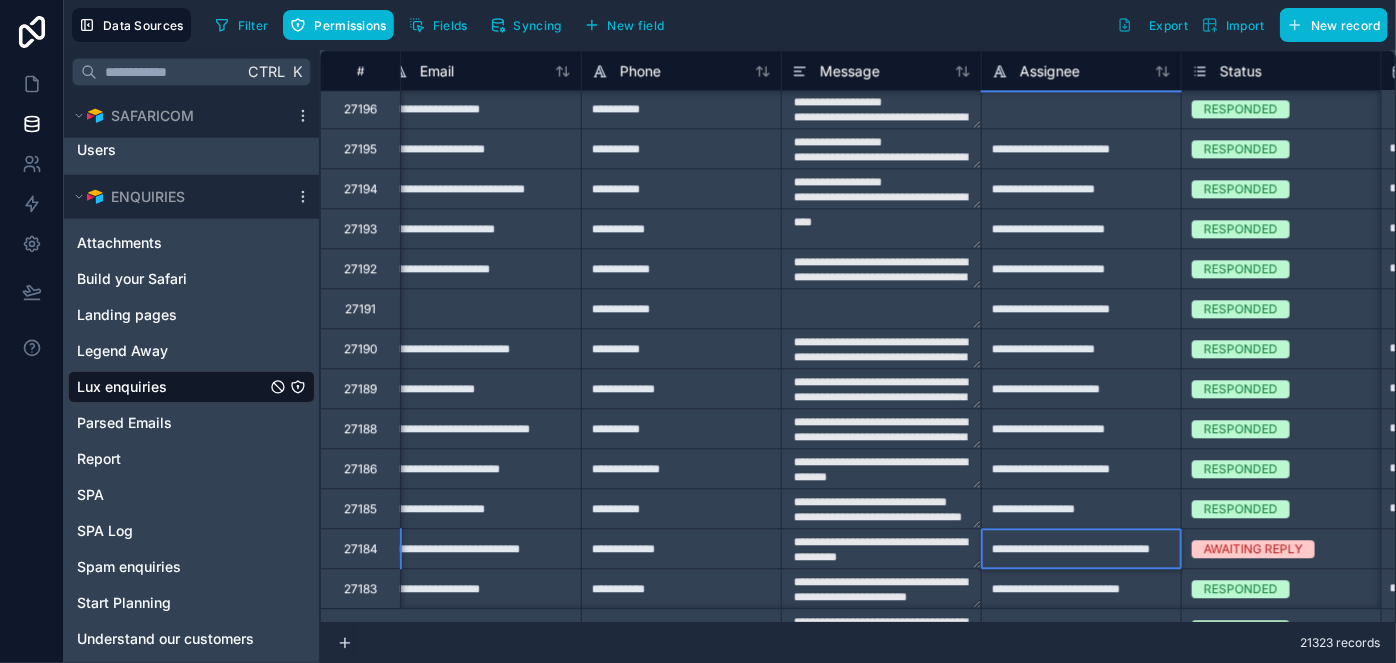 type on "**********" 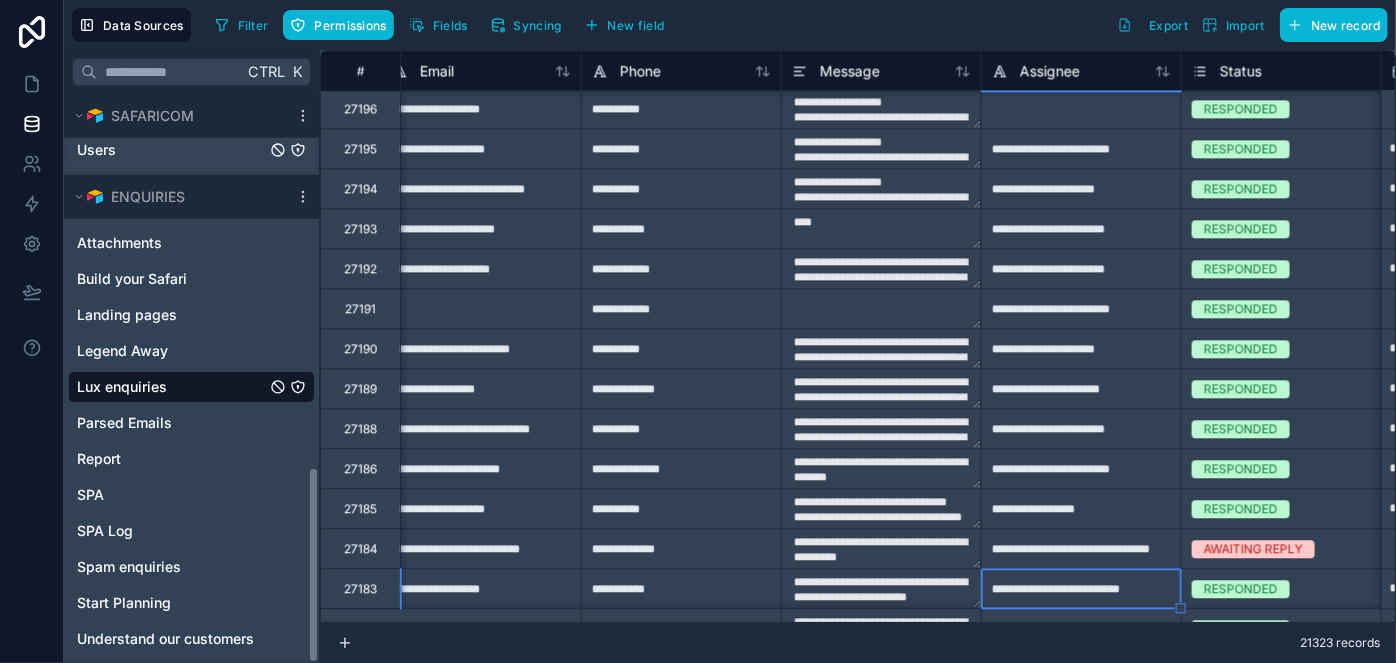 type on "**********" 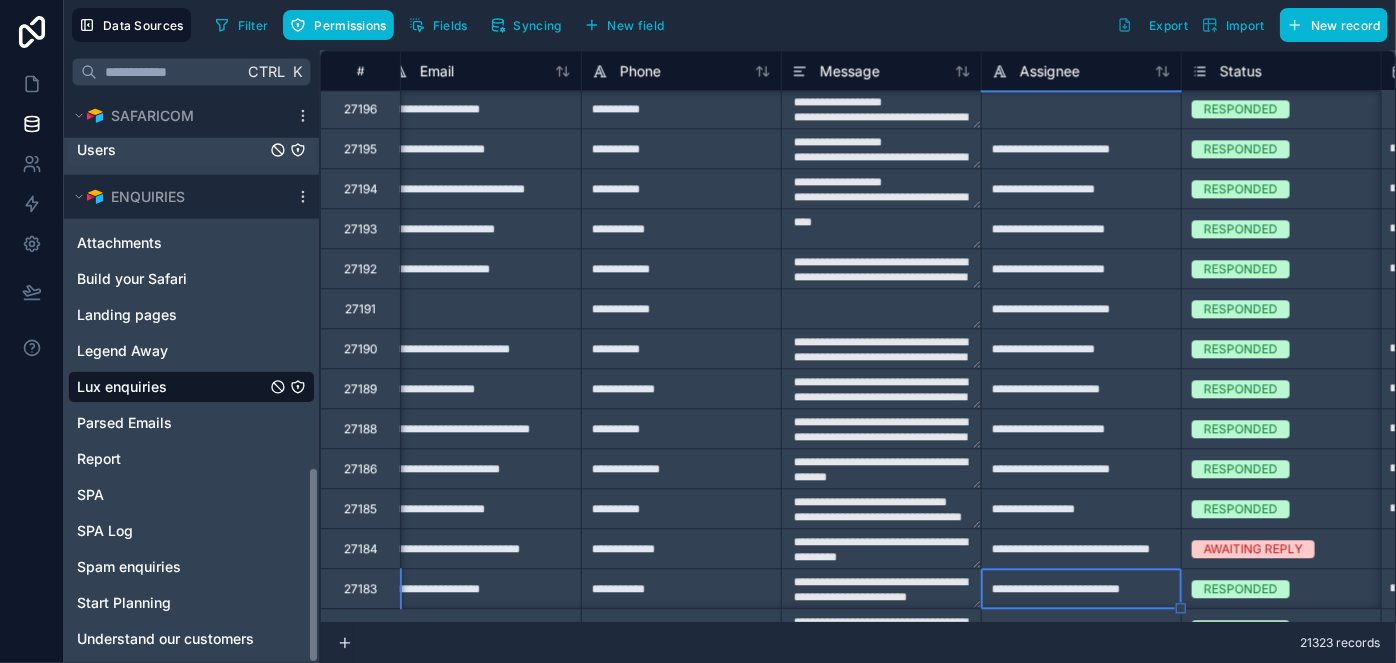 type on "**********" 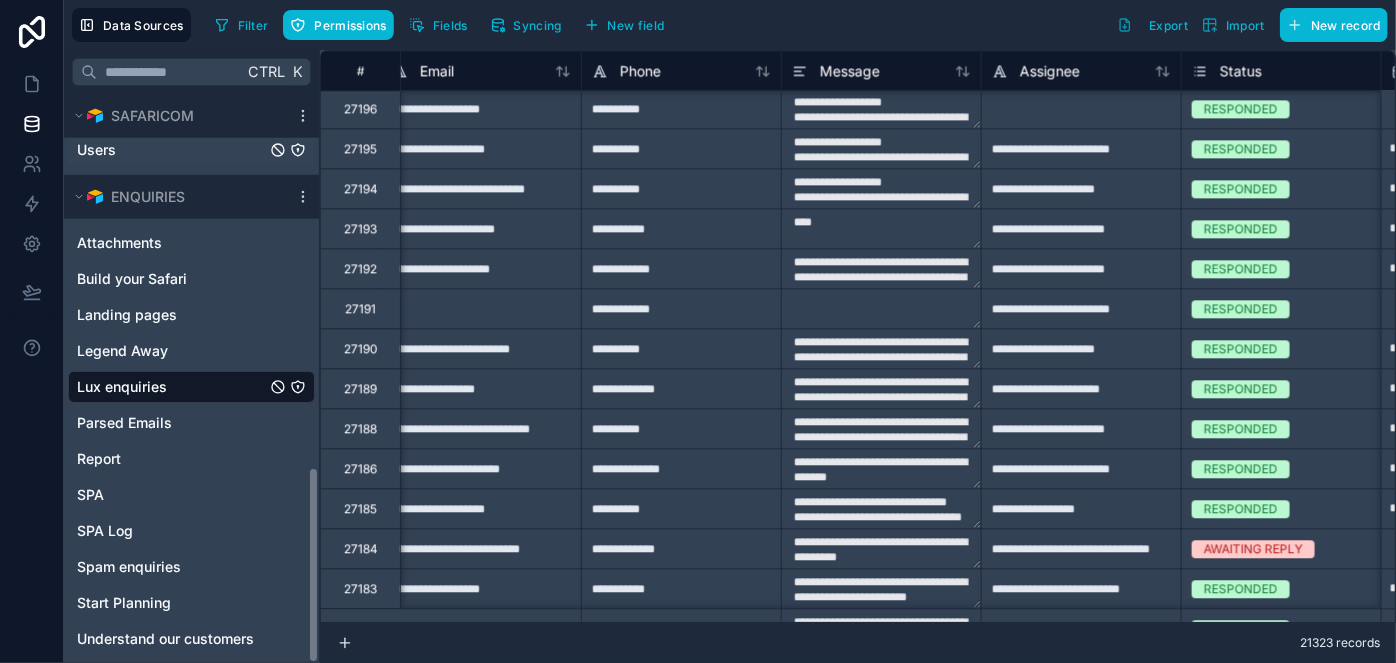 click on "Users" at bounding box center [191, 150] 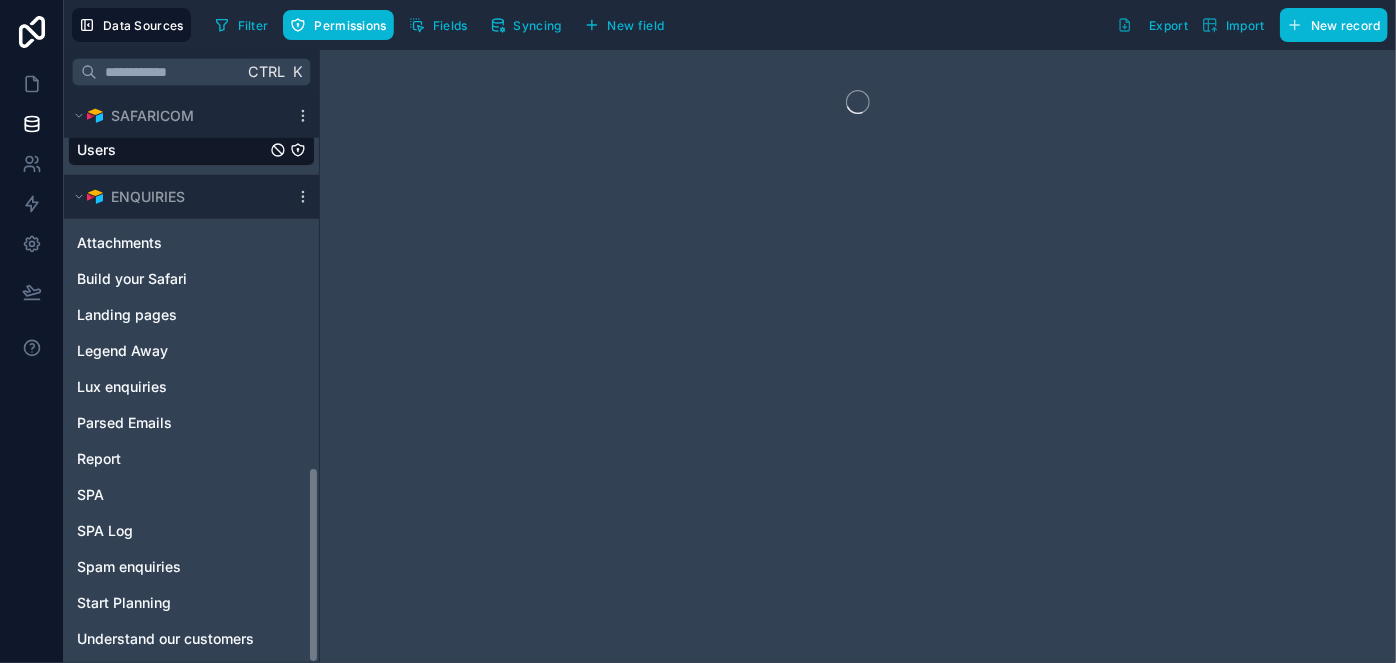 click on "Users" at bounding box center [191, 150] 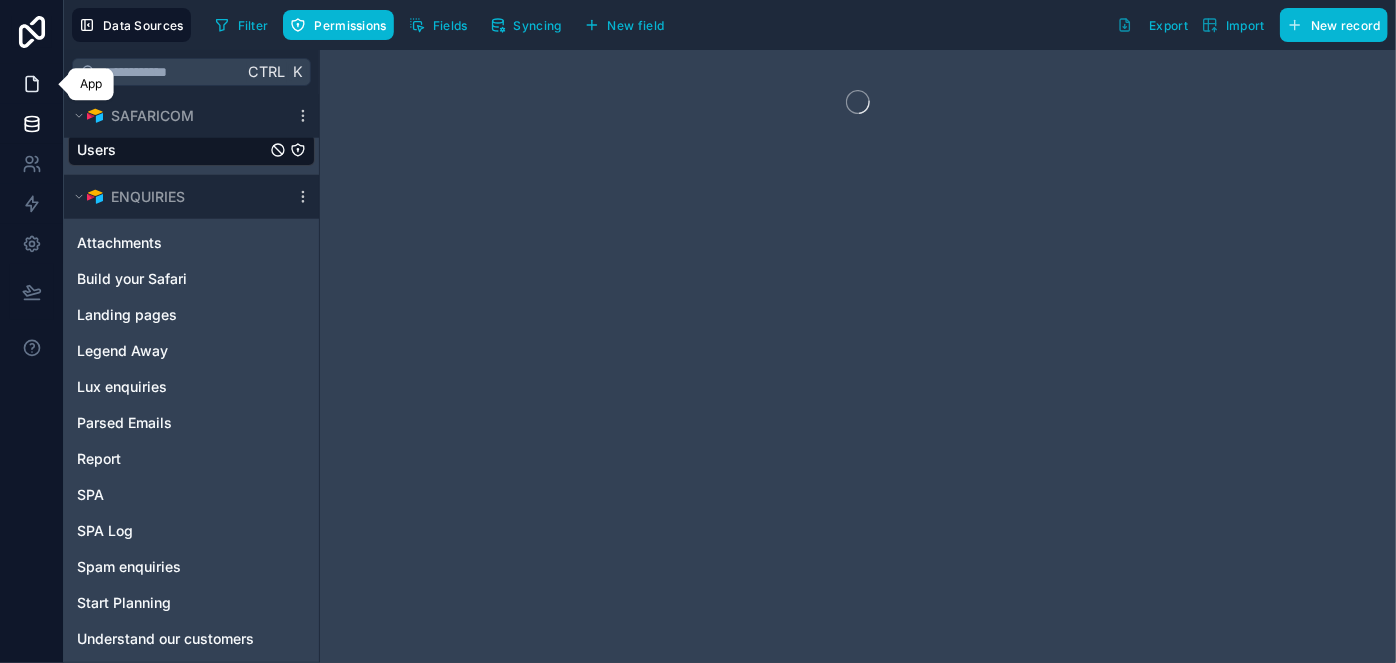 click 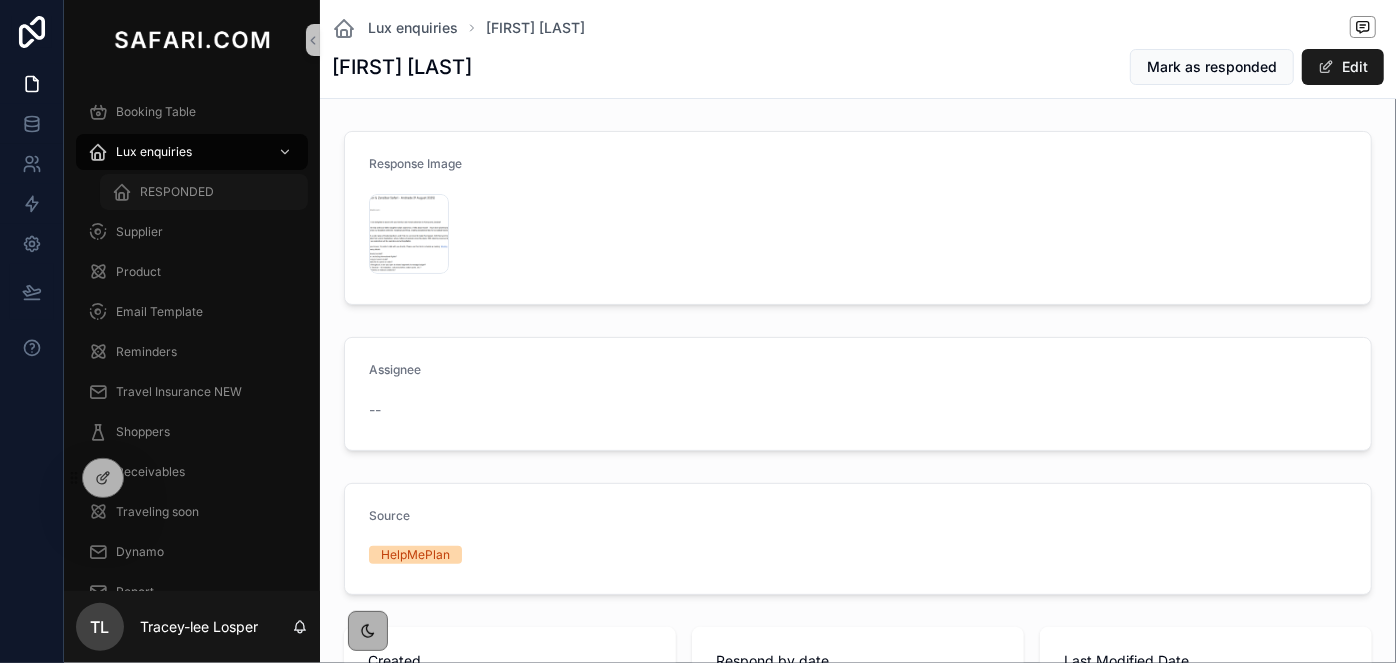 click on "RESPONDED" at bounding box center [177, 192] 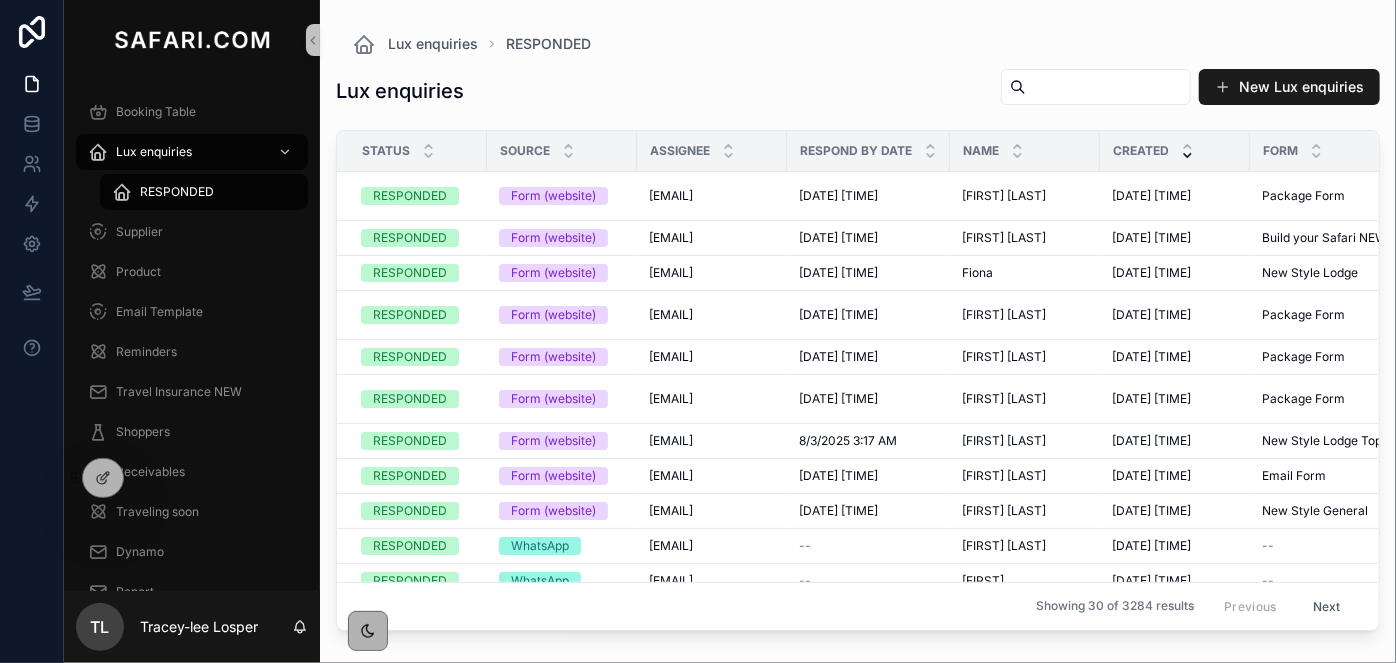 click at bounding box center [1108, 87] 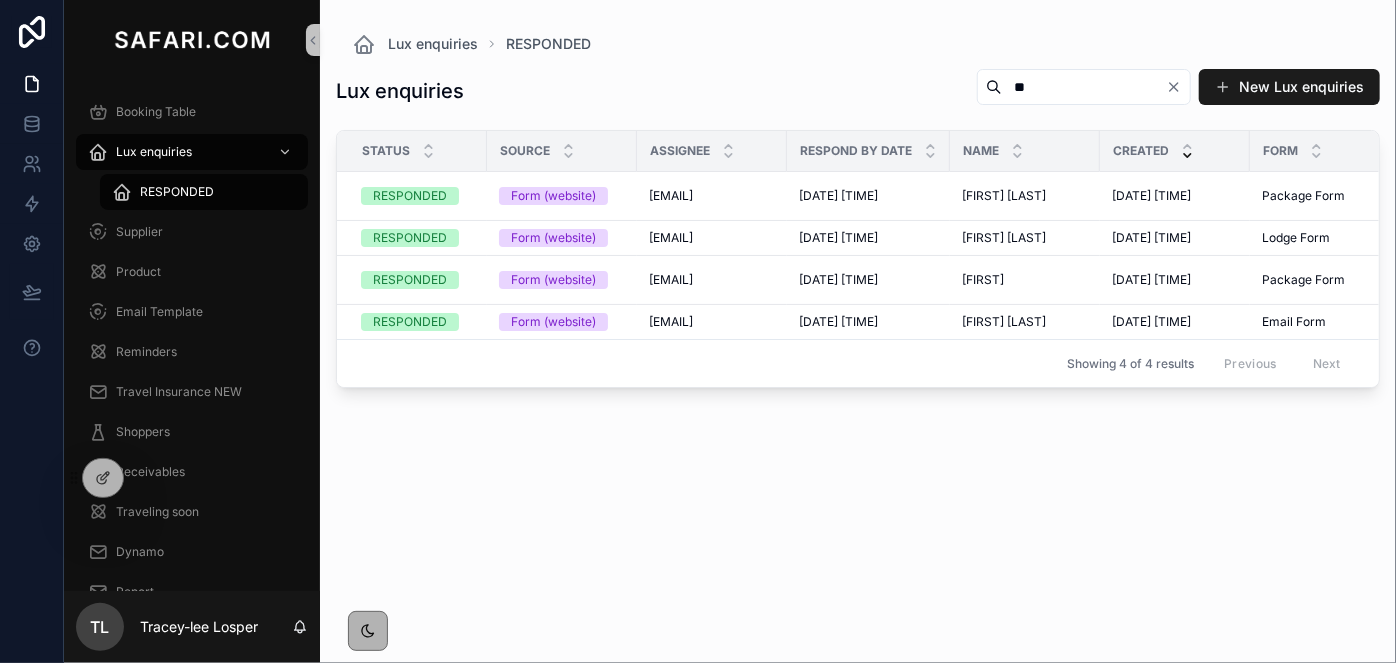 type on "*" 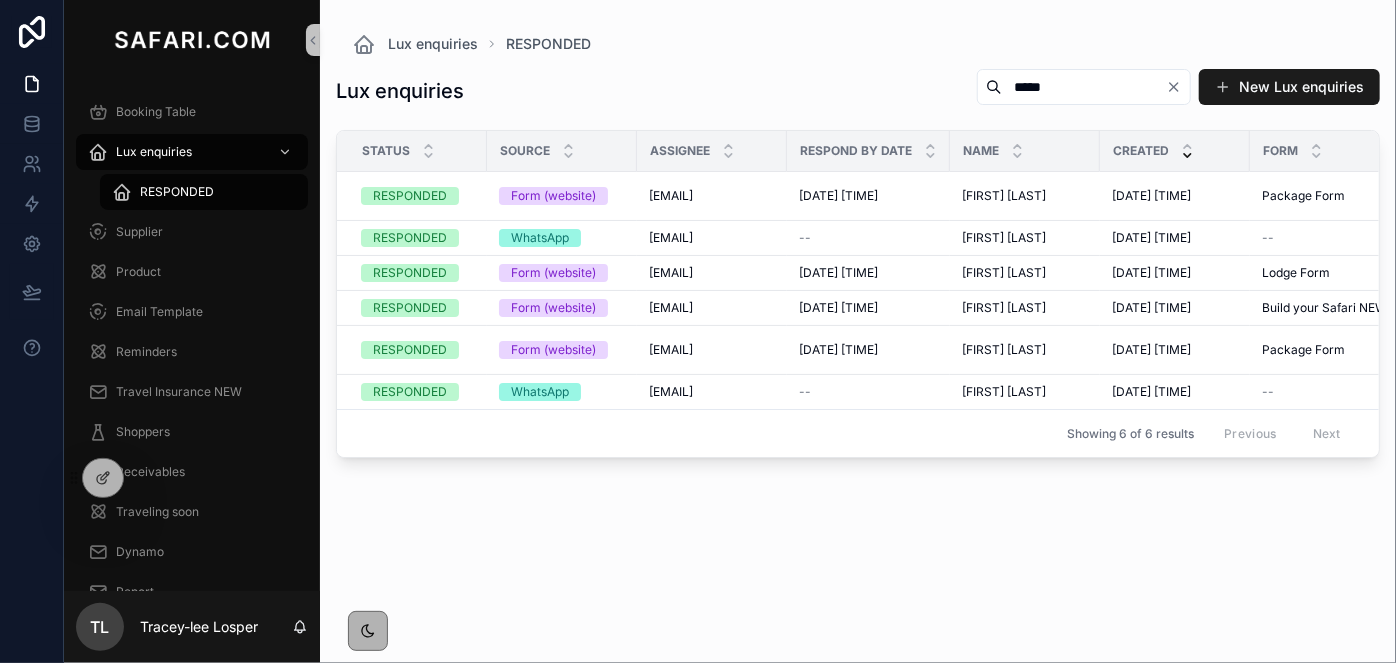click on "*****" at bounding box center (1084, 87) 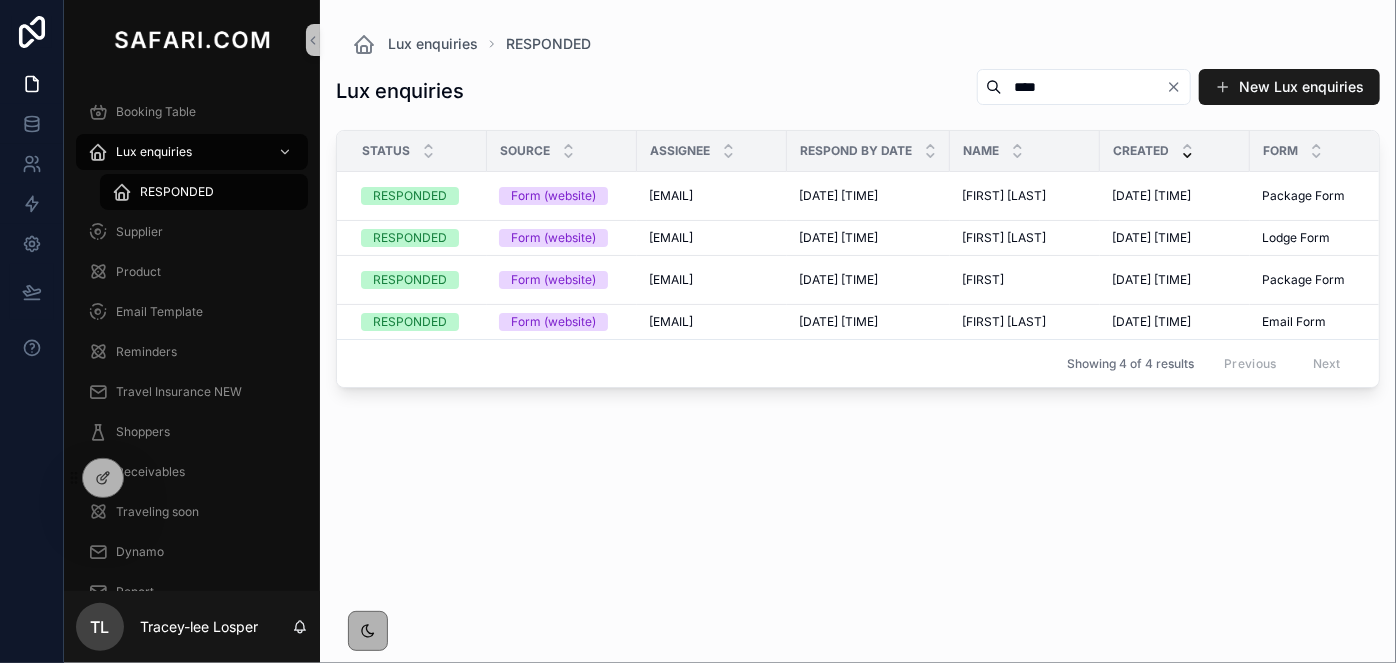 type on "****" 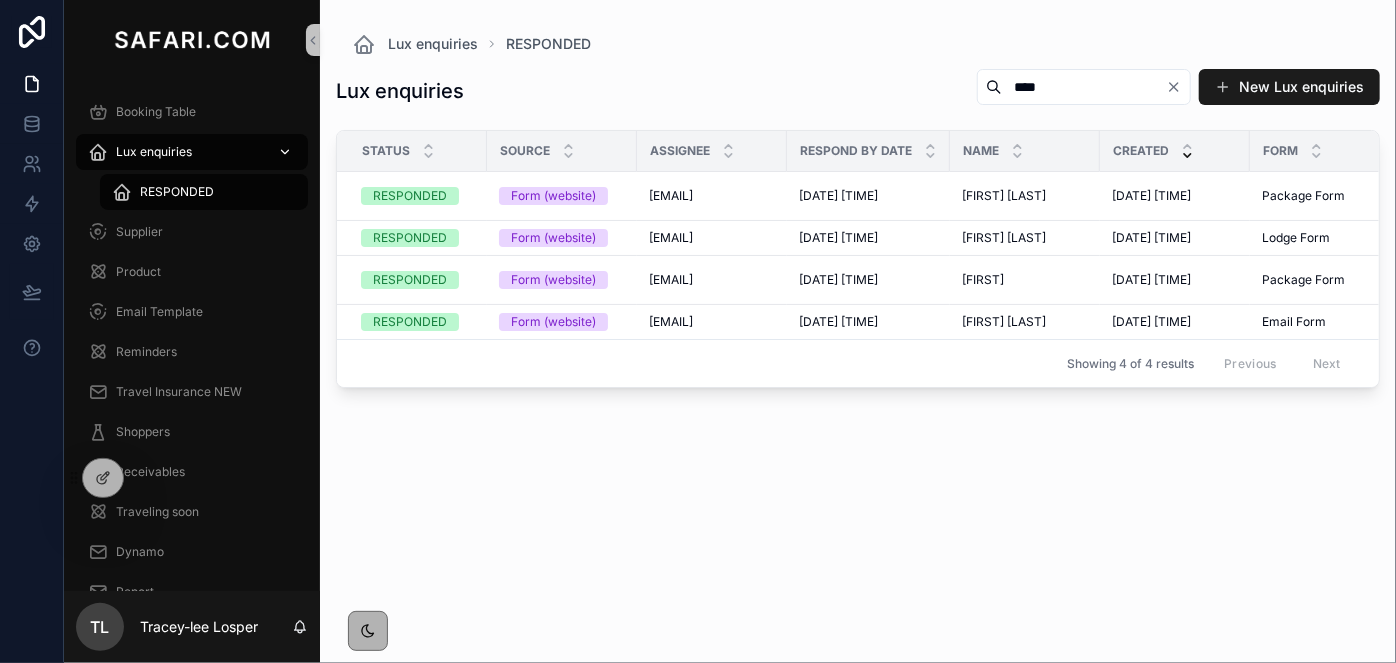 click on "Lux enquiries" at bounding box center [192, 152] 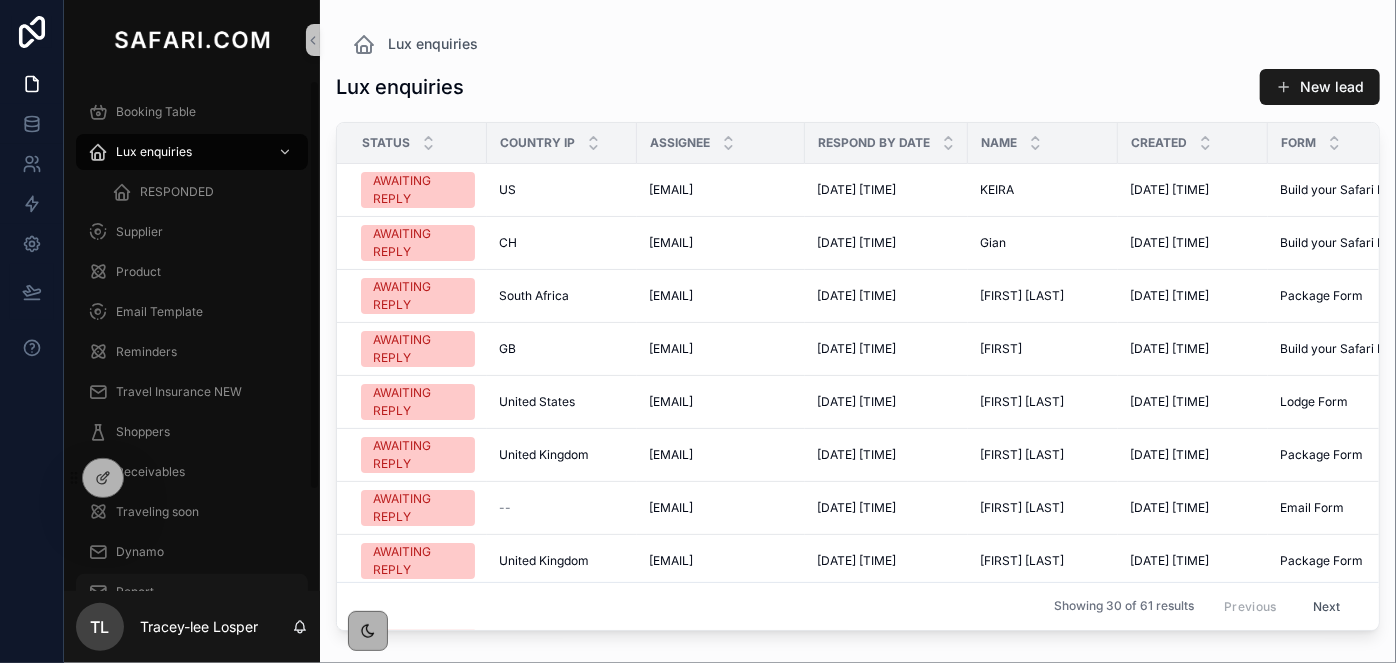 click on "Report" at bounding box center (192, 592) 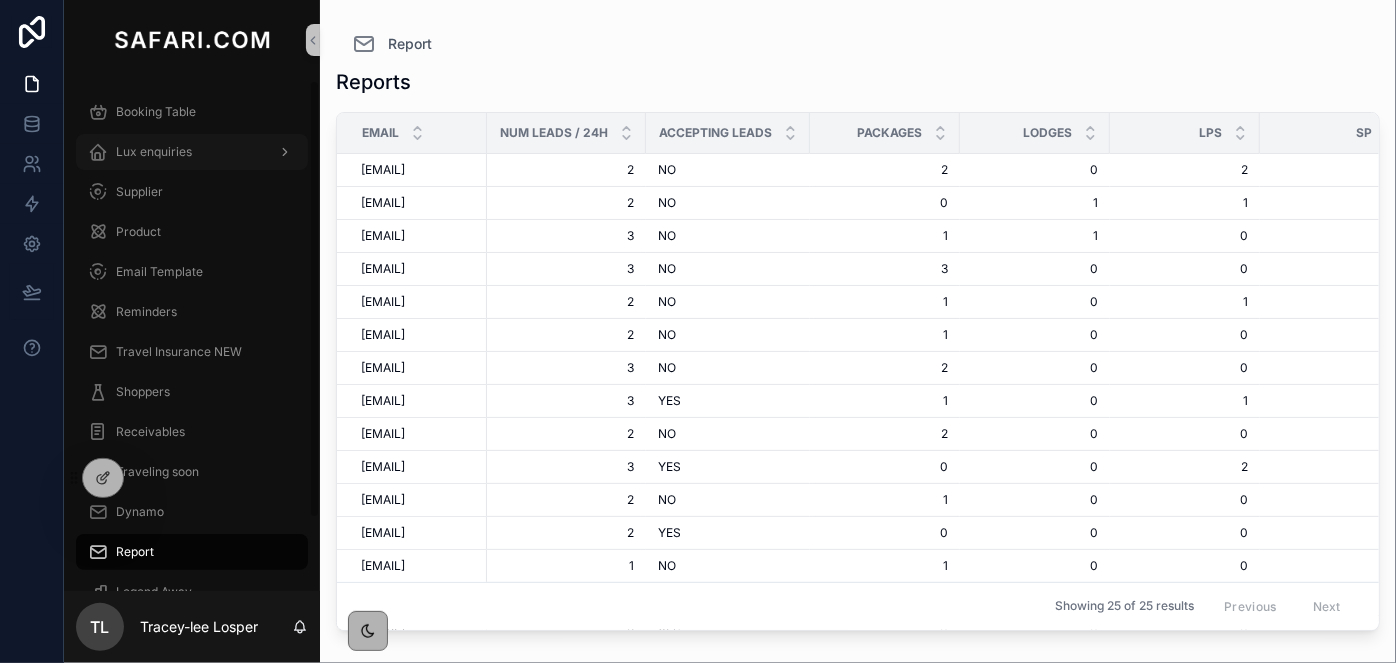 click on "Lux enquiries" at bounding box center (192, 152) 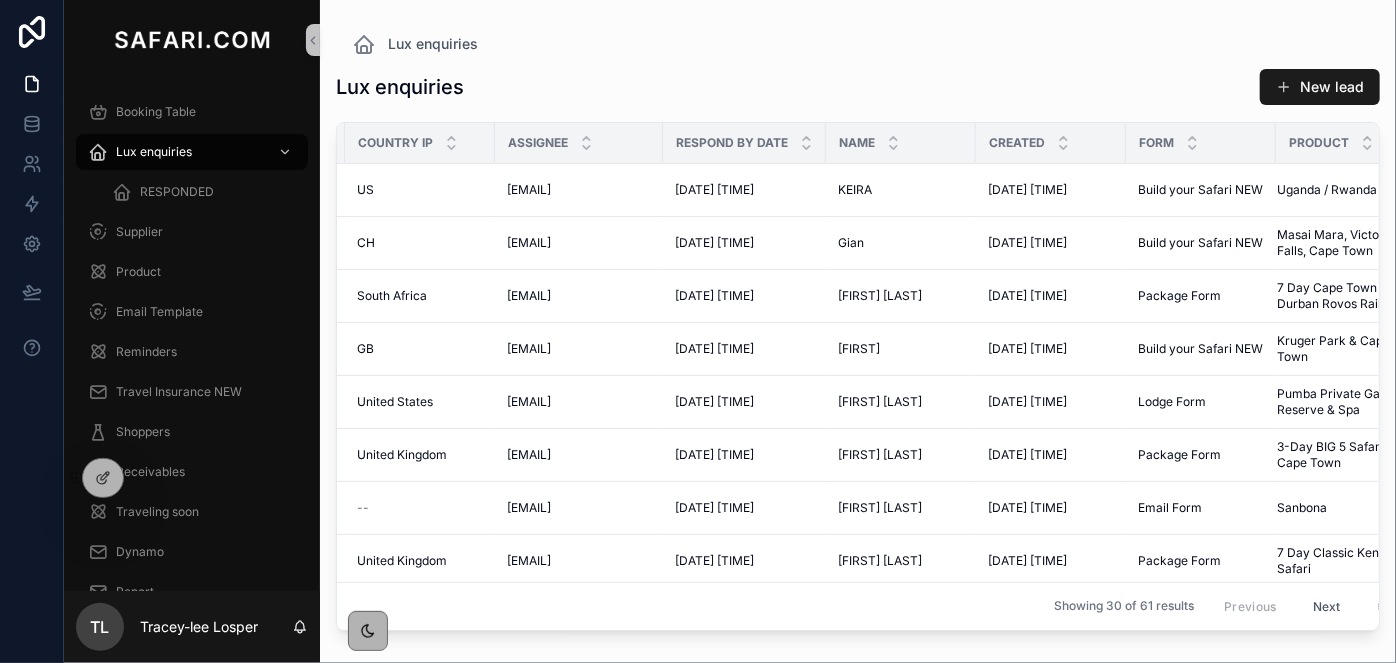 scroll, scrollTop: 0, scrollLeft: 0, axis: both 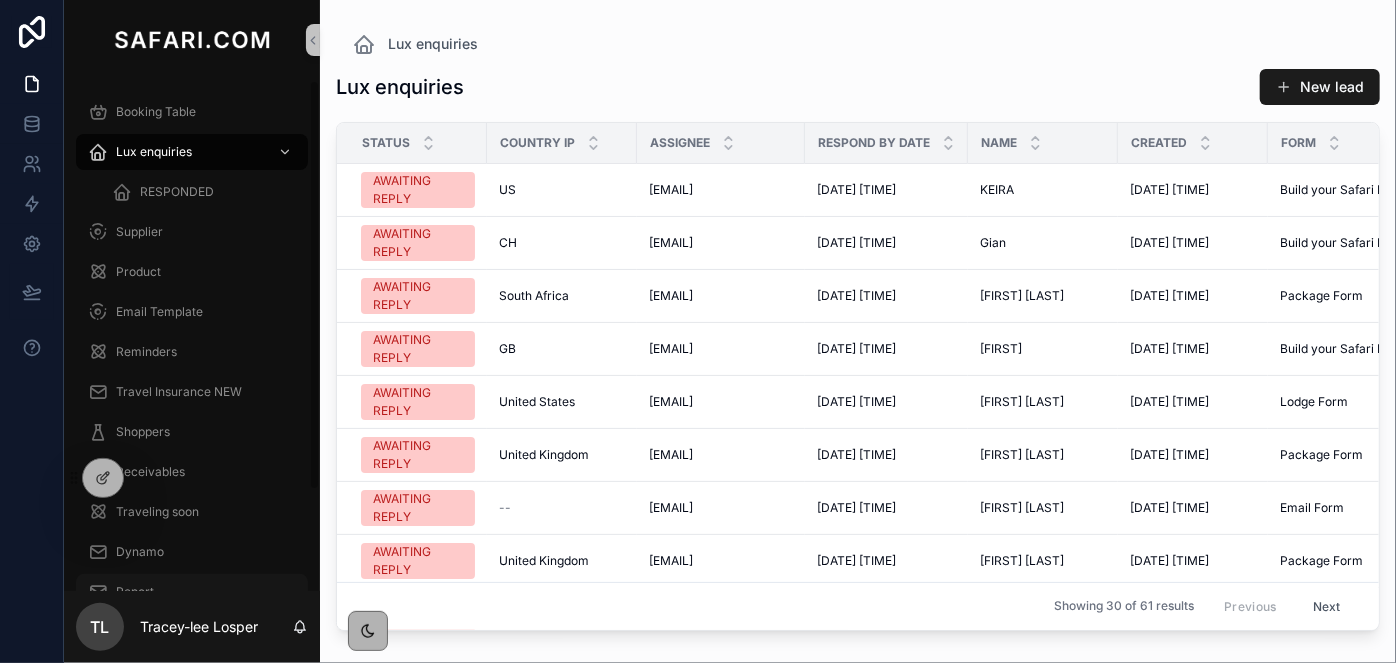 click on "Report" at bounding box center [192, 592] 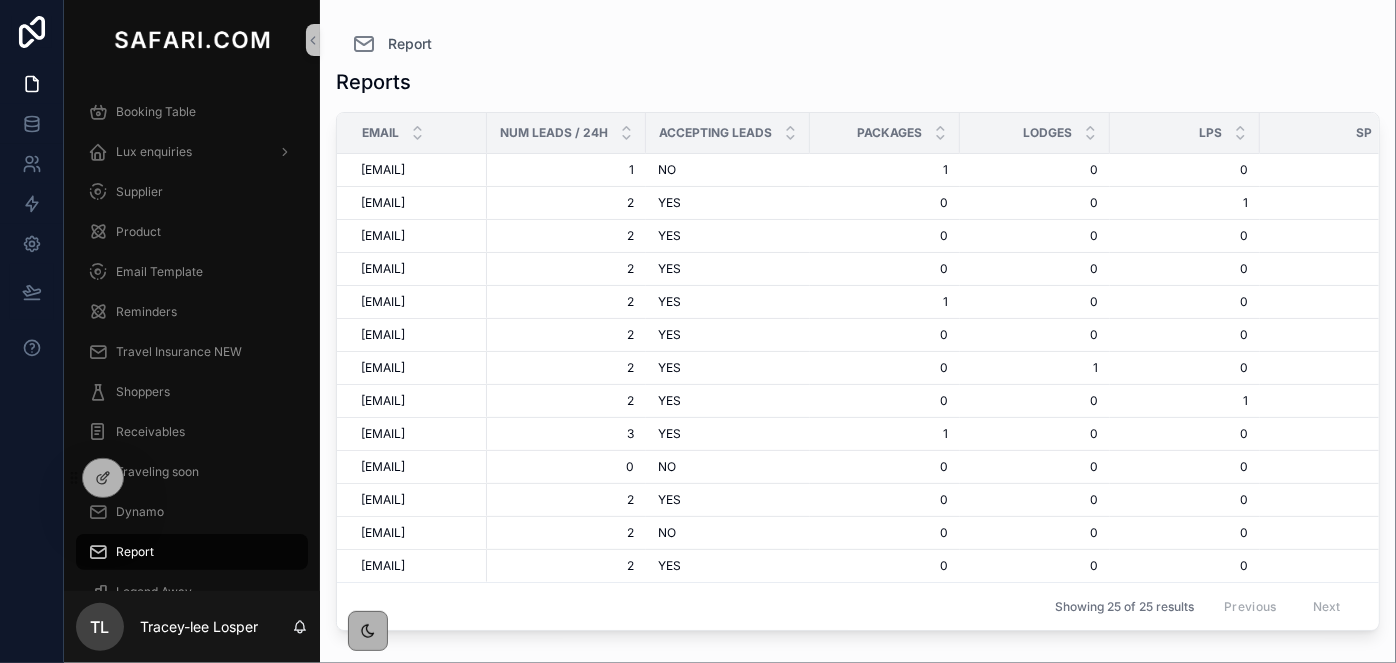 scroll, scrollTop: 752, scrollLeft: 0, axis: vertical 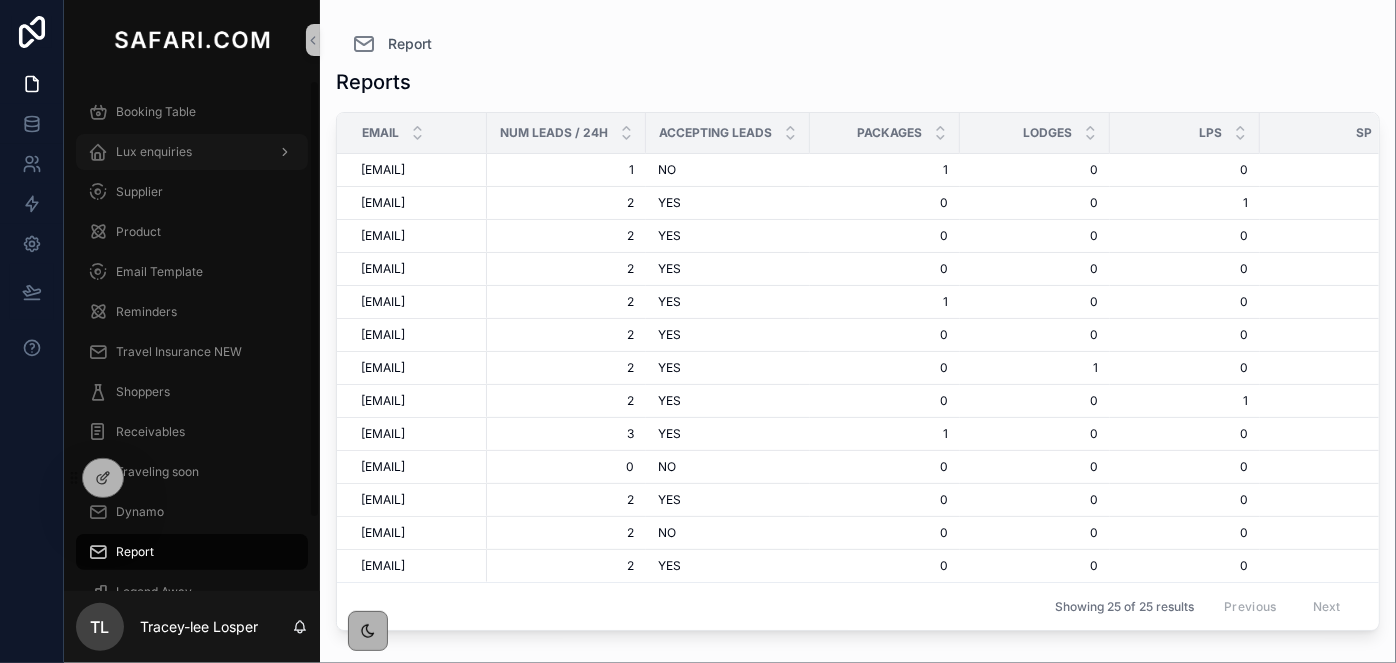 click on "Lux enquiries" at bounding box center (154, 152) 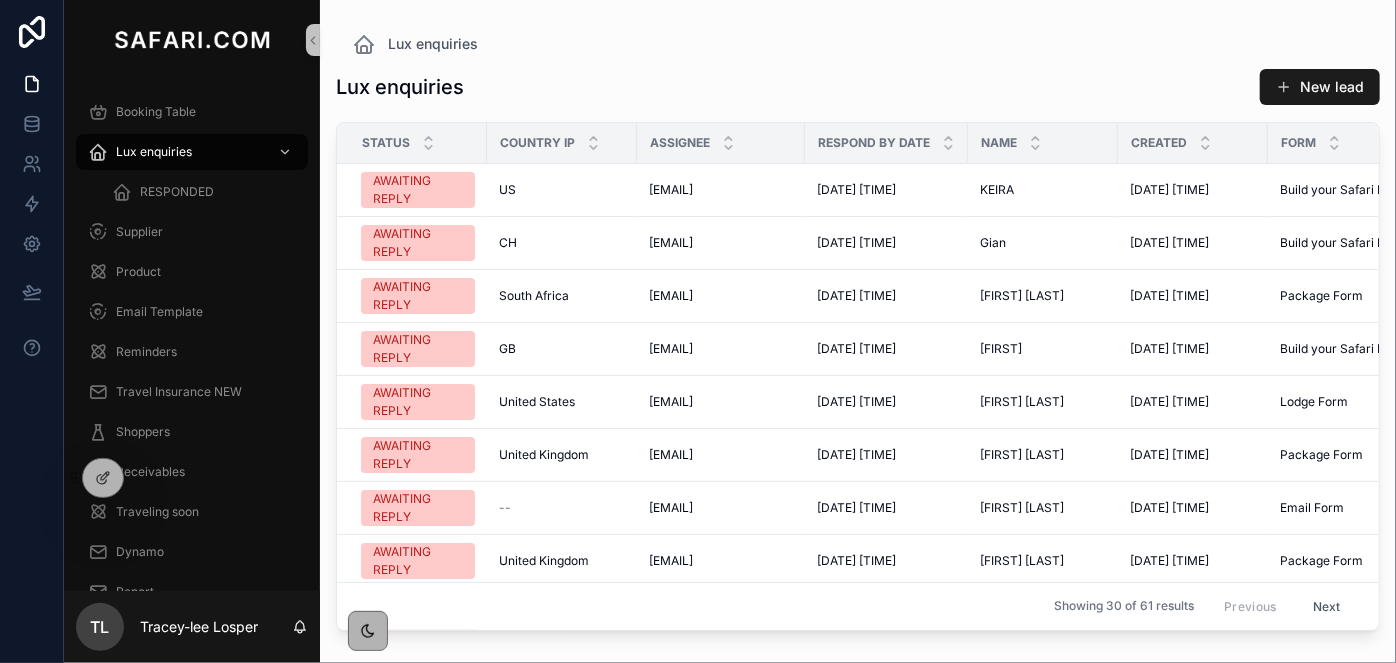 scroll, scrollTop: 0, scrollLeft: 235, axis: horizontal 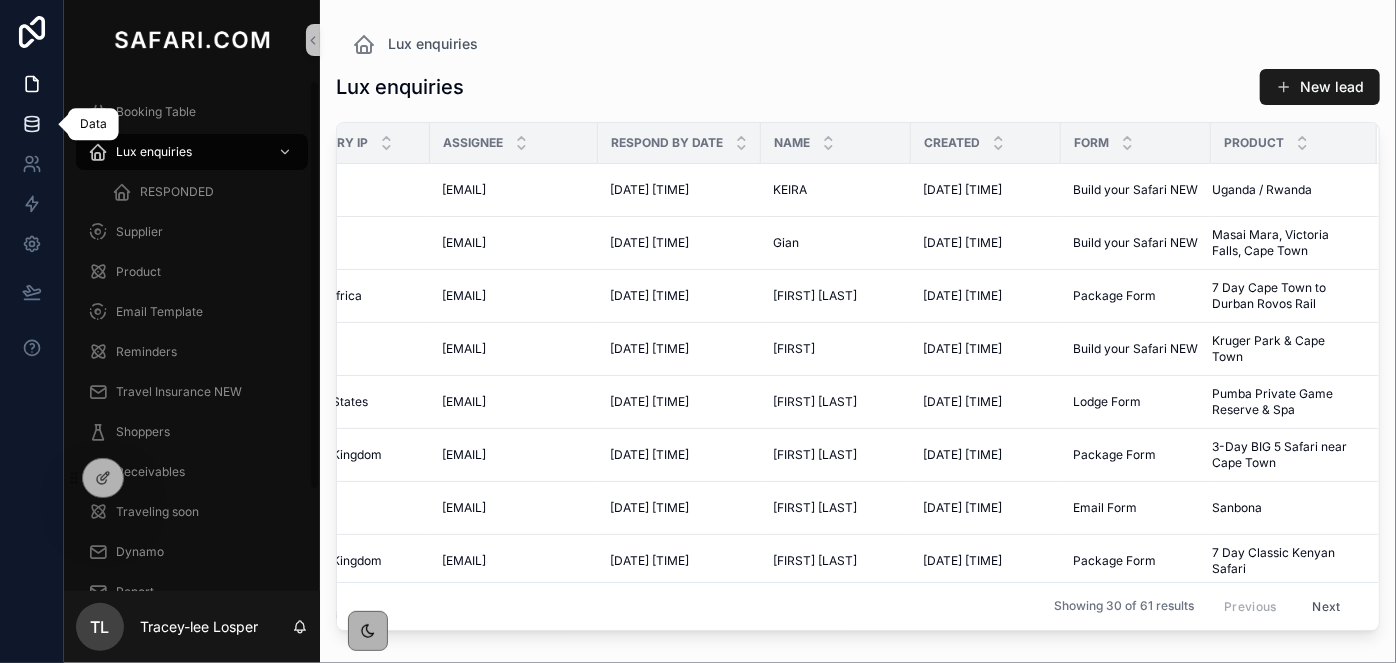 click at bounding box center (31, 124) 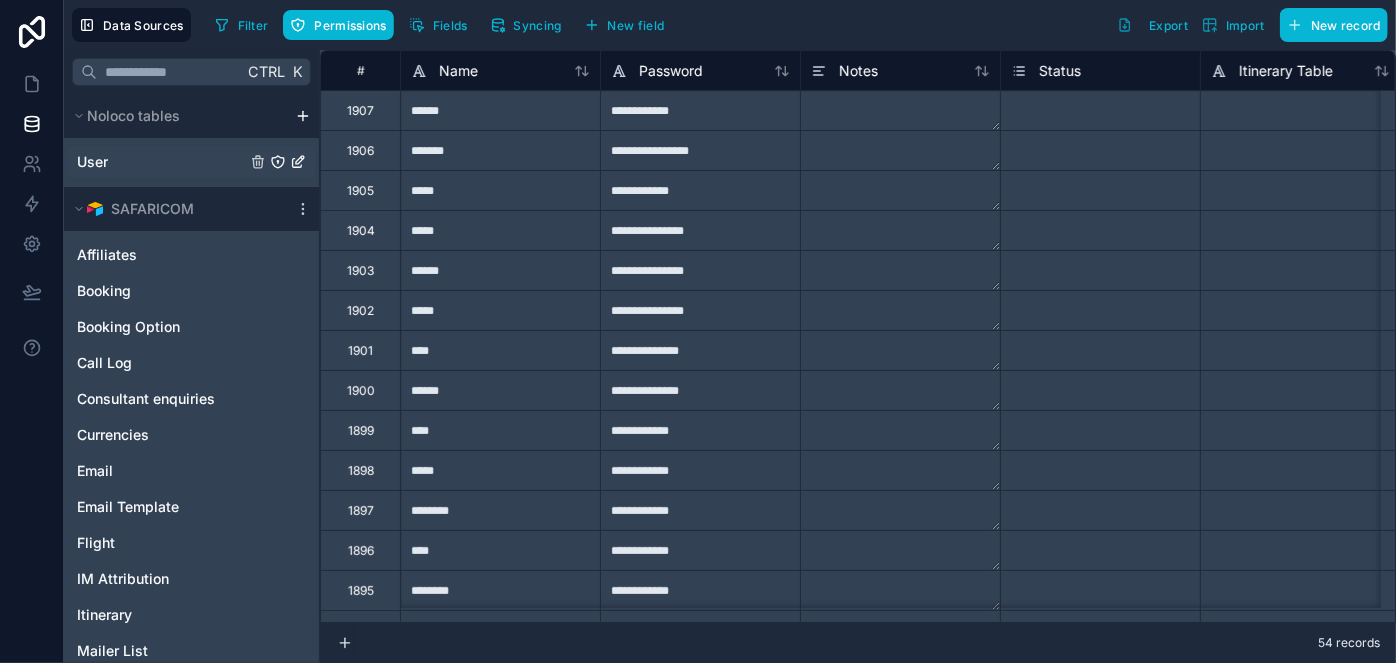 click on "User" at bounding box center [191, 162] 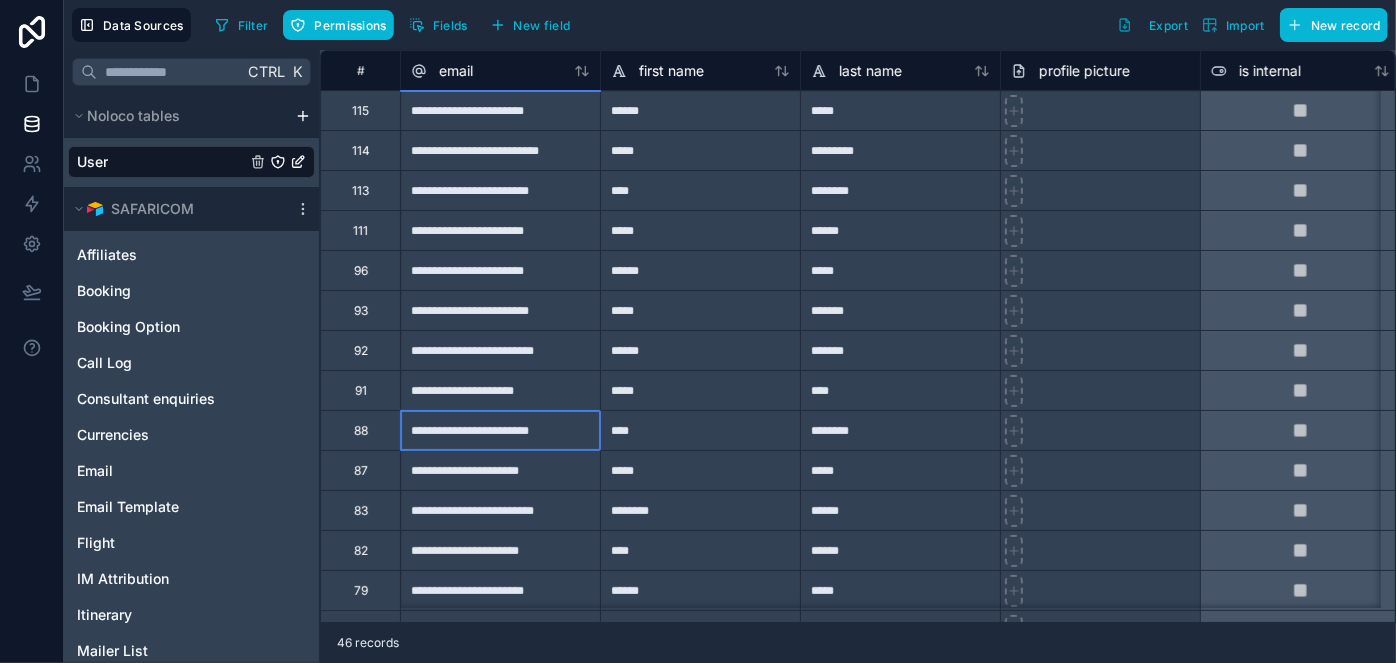 click on "**********" at bounding box center [500, 430] 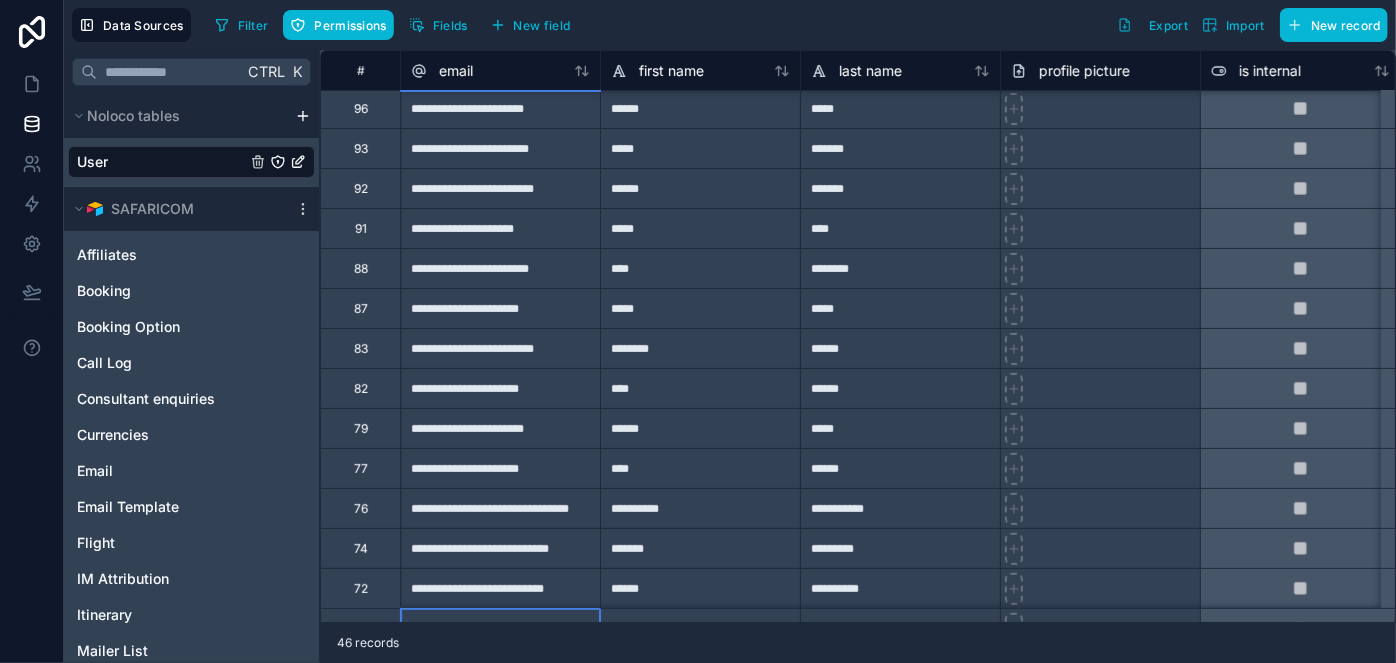 scroll, scrollTop: 202, scrollLeft: 0, axis: vertical 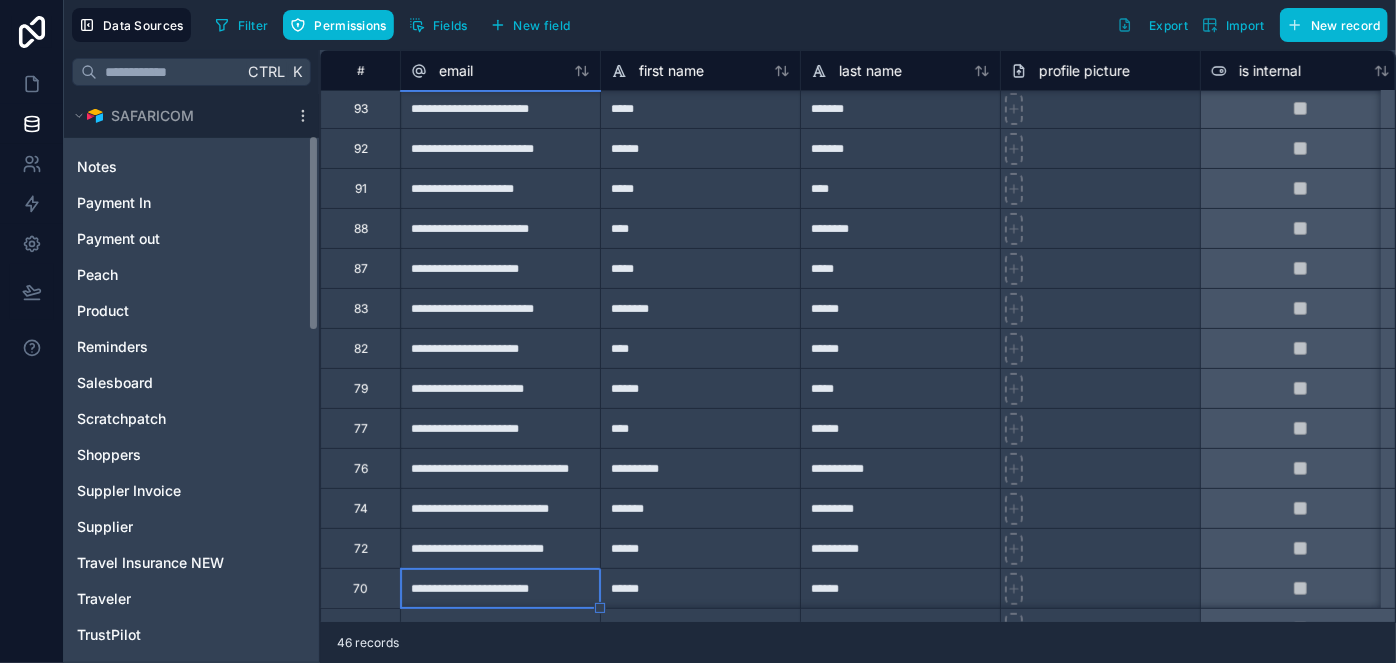 click on "Affiliates Booking Booking Option Call Log Consultant enquiries Currencies Email Email Template Flight IM Attribution Itinerary Mailer List Notes Payment In Payment out Peach Product Reminders Salesboard Scratchpatch Shoppers Suppler Invoice Supplier Travel Insurance NEW Traveler TrustPilot Understand our customers Users" at bounding box center [191, 221] 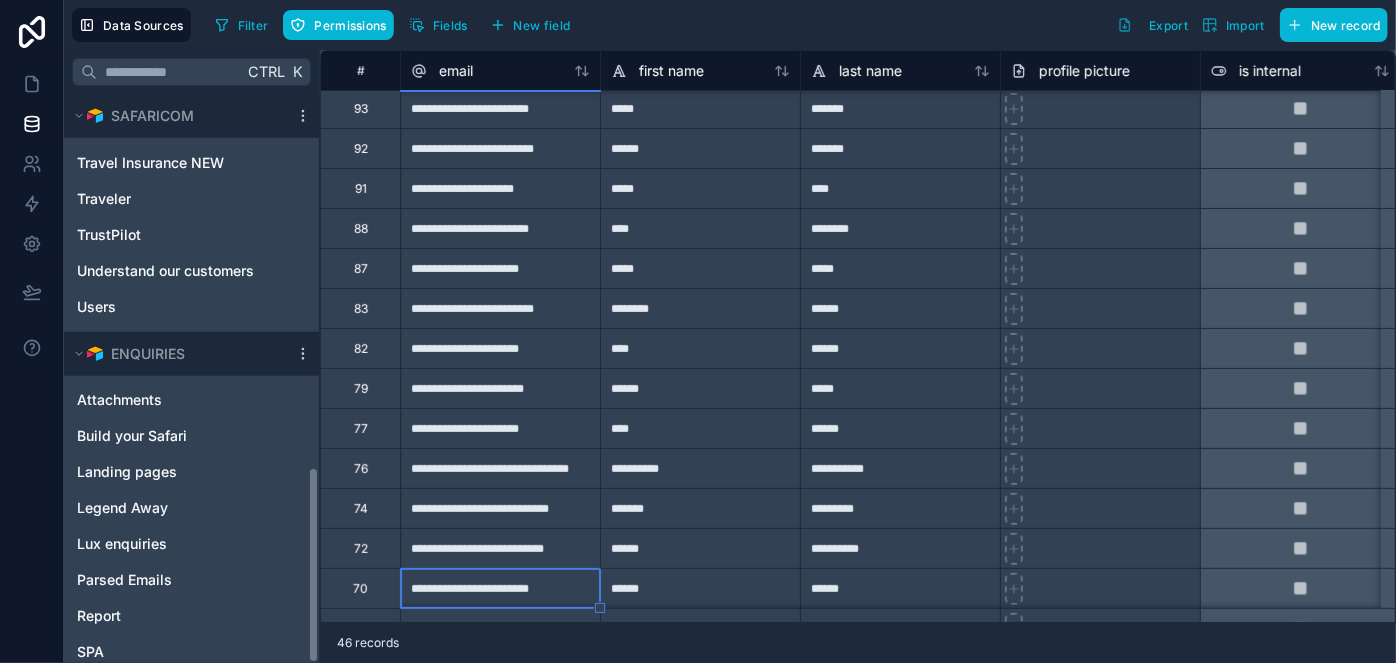 click on "Noloco tables User SAFARICOM Affiliates Booking Booking Option Call Log Consultant enquiries Currencies Email Email Template Flight IM Attribution Itinerary Mailer List Notes Payment In Payment out Peach Product Reminders Salesboard Scratchpatch Shoppers Suppler Invoice Supplier Travel Insurance NEW Traveler TrustPilot Understand our customers Users ENQUIRIES Attachments Build your Safari Landing pages Legend Away Lux enquiries Parsed Emails Report SPA SPA Log Spam enquiries Start Planning Understand our customers" at bounding box center [191, -3] 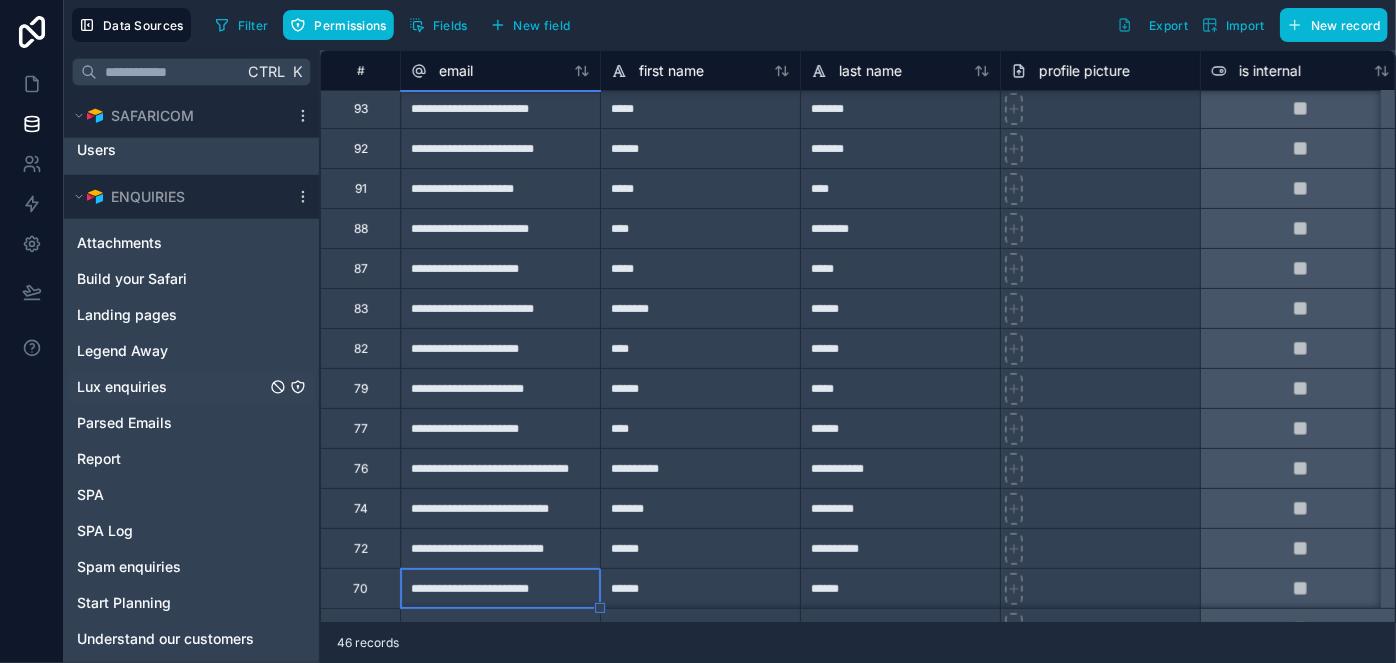 click on "Lux enquiries" at bounding box center [191, 387] 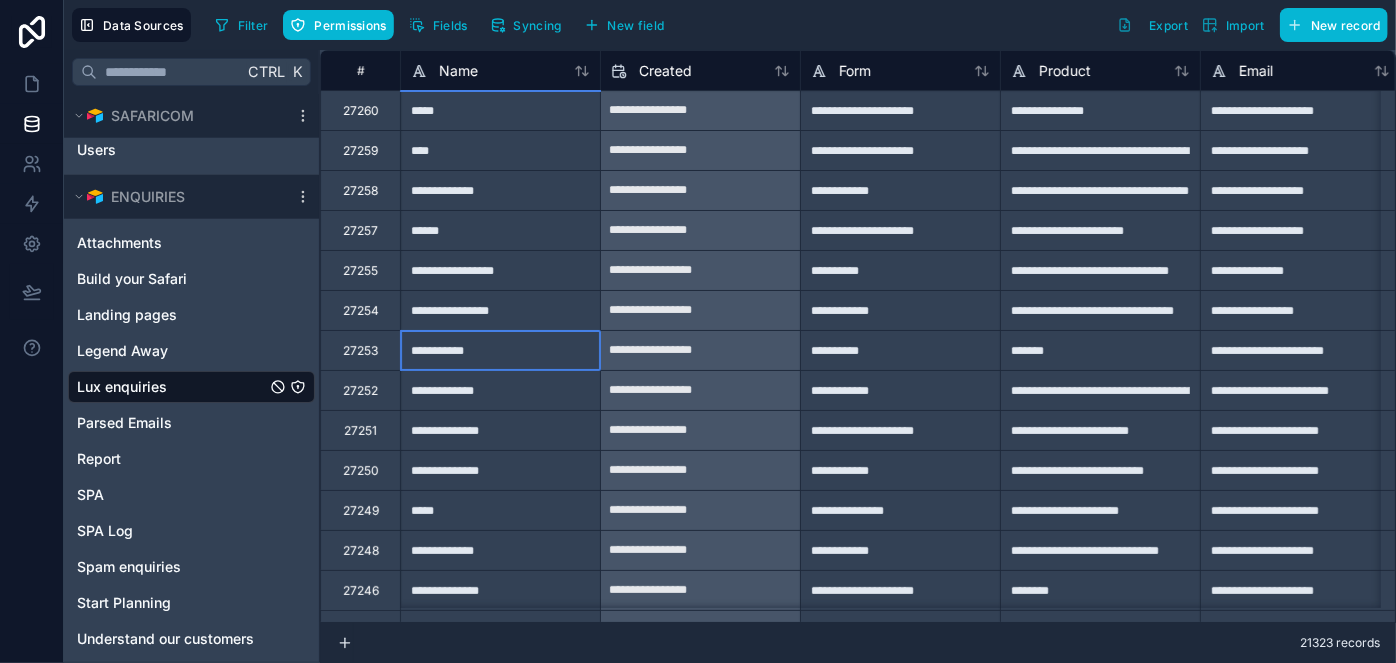 click on "**********" at bounding box center [500, 350] 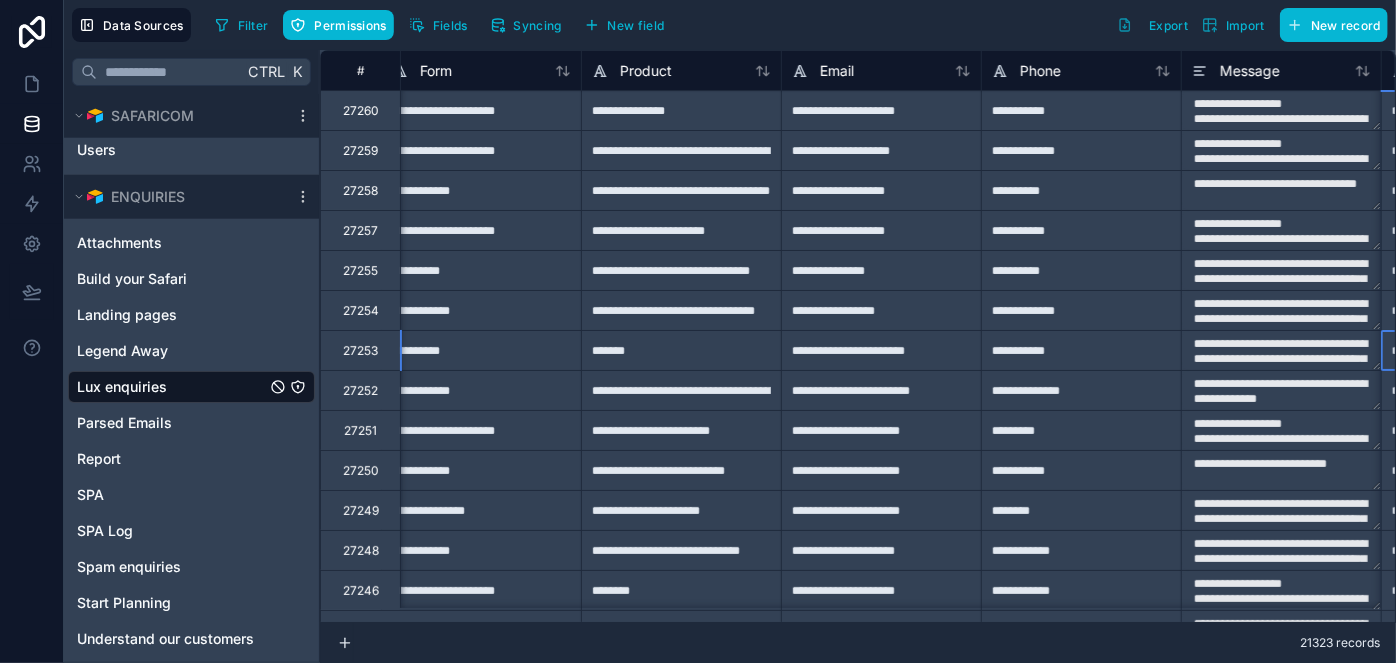 scroll, scrollTop: 0, scrollLeft: 619, axis: horizontal 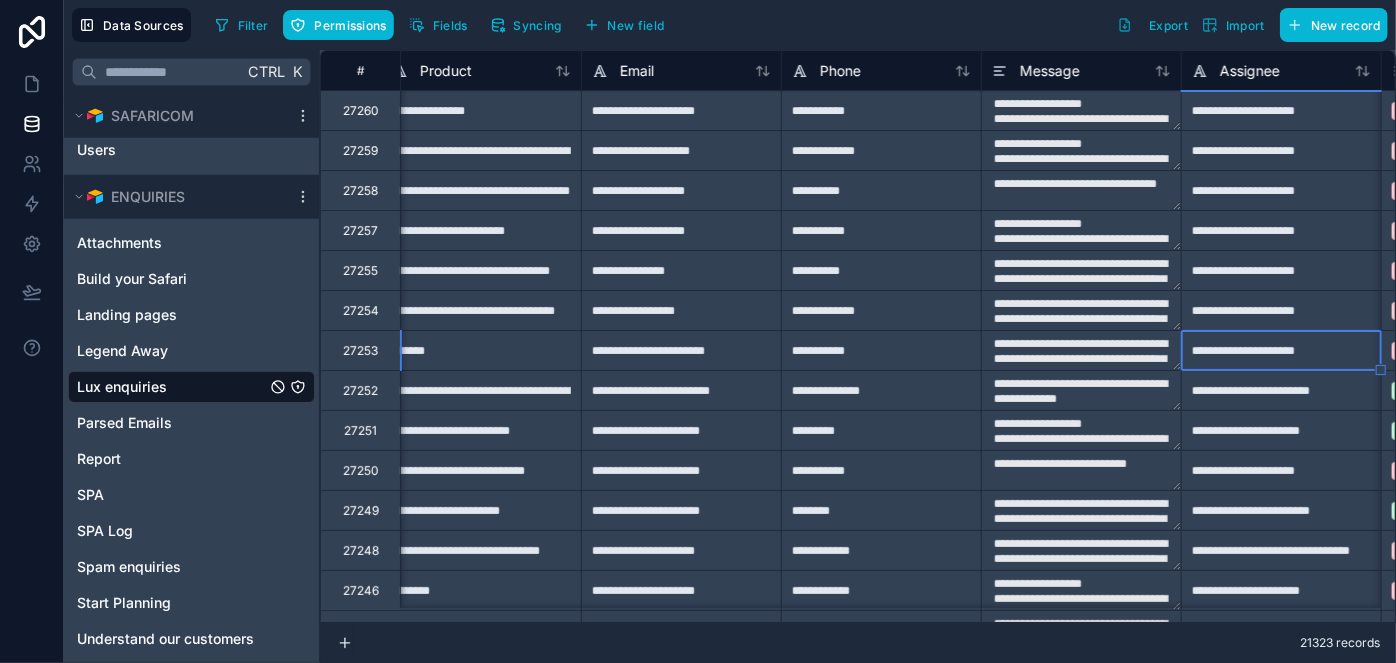 type on "**********" 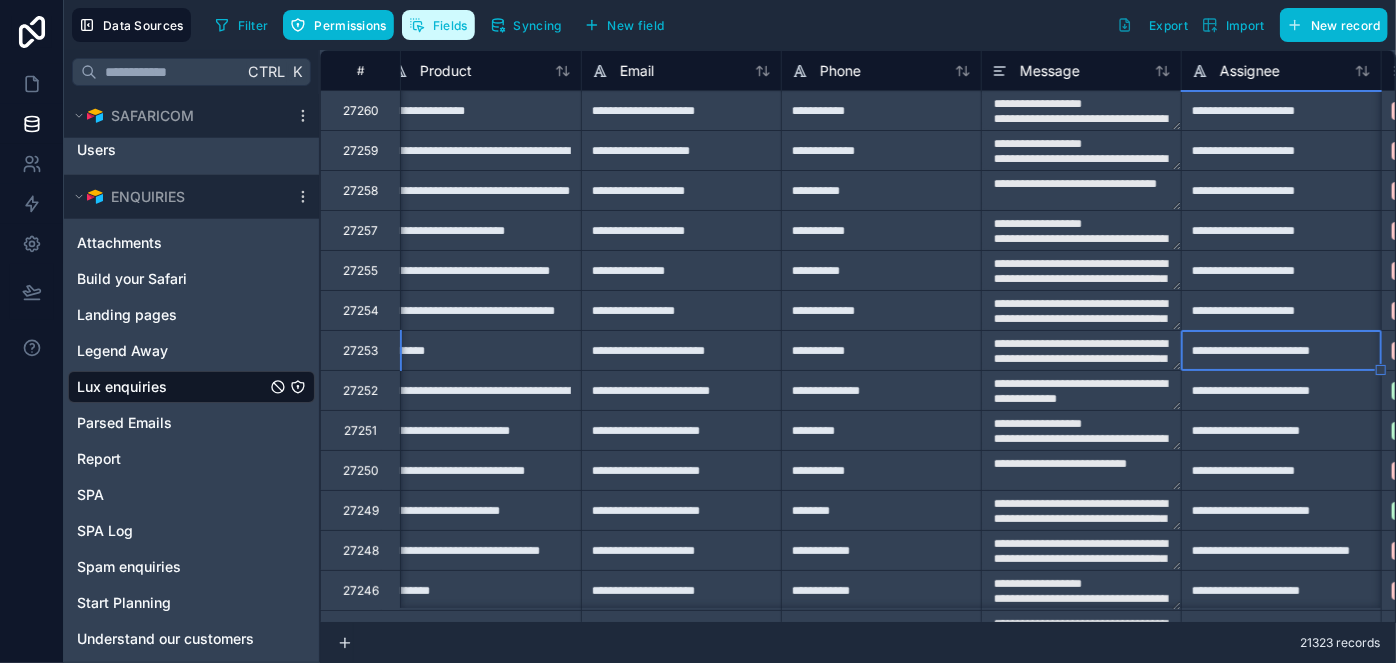 type on "**********" 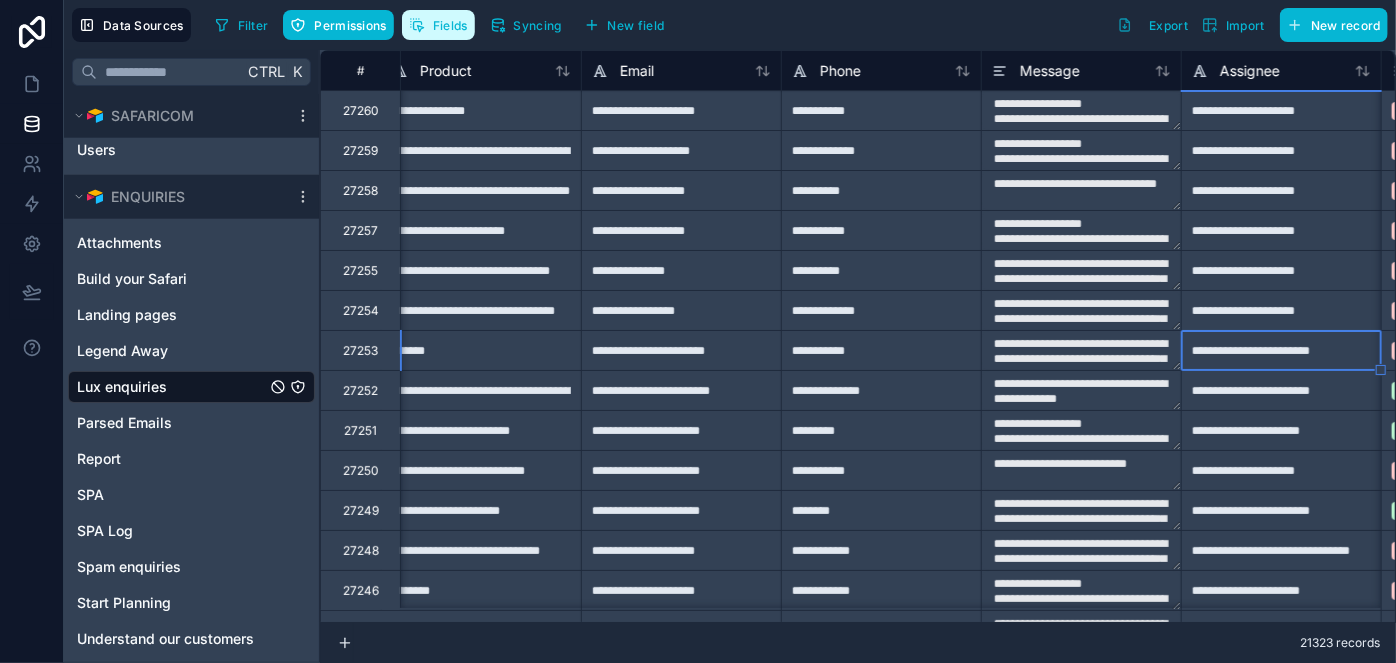 type on "**********" 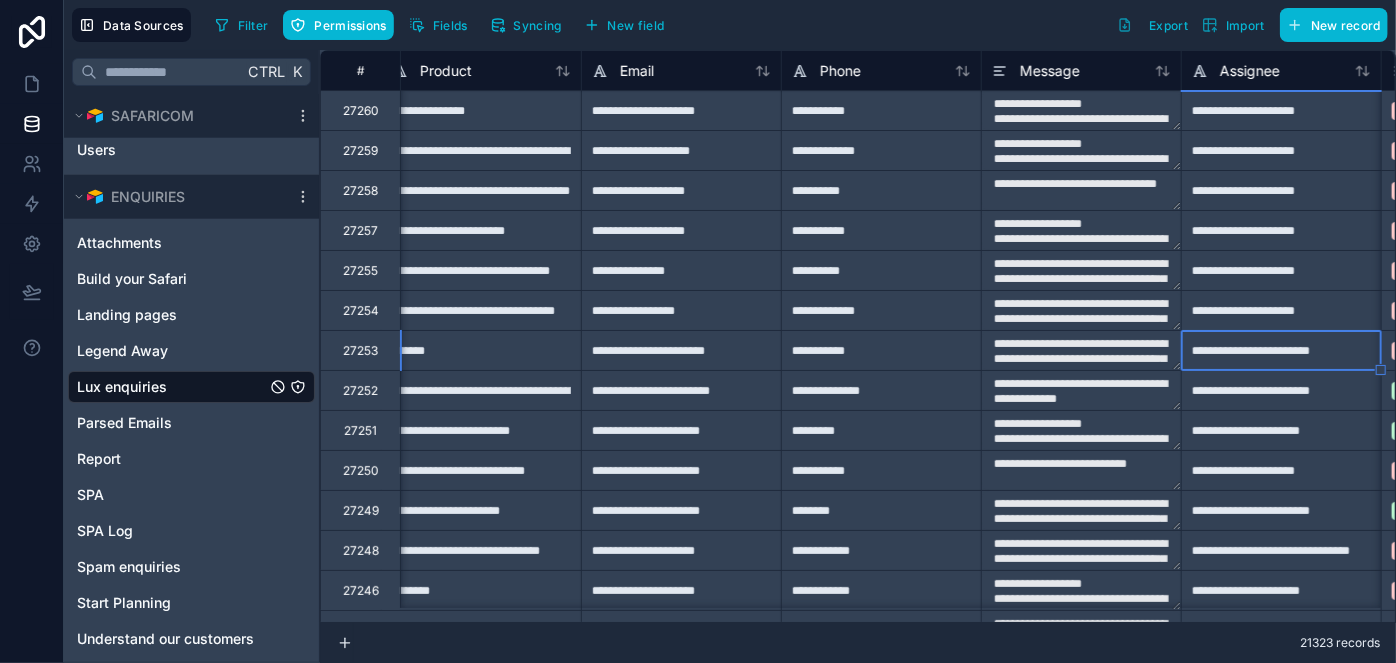 type on "**********" 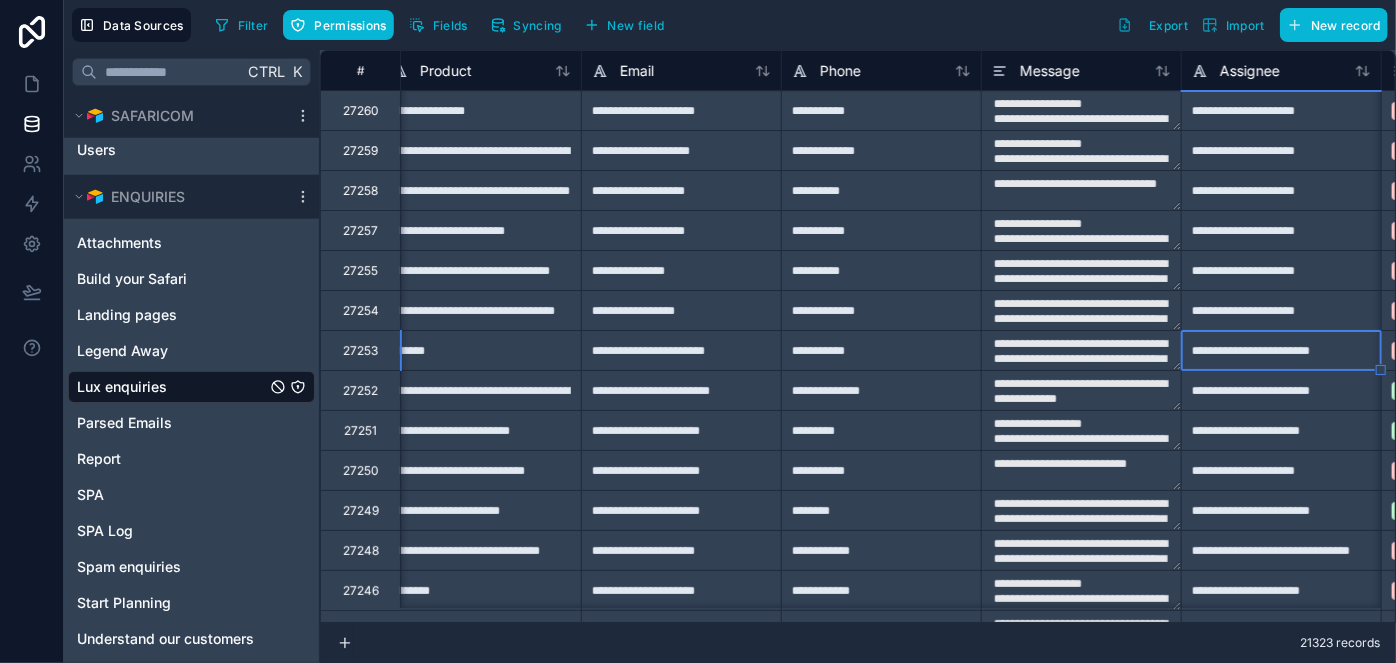 type on "**********" 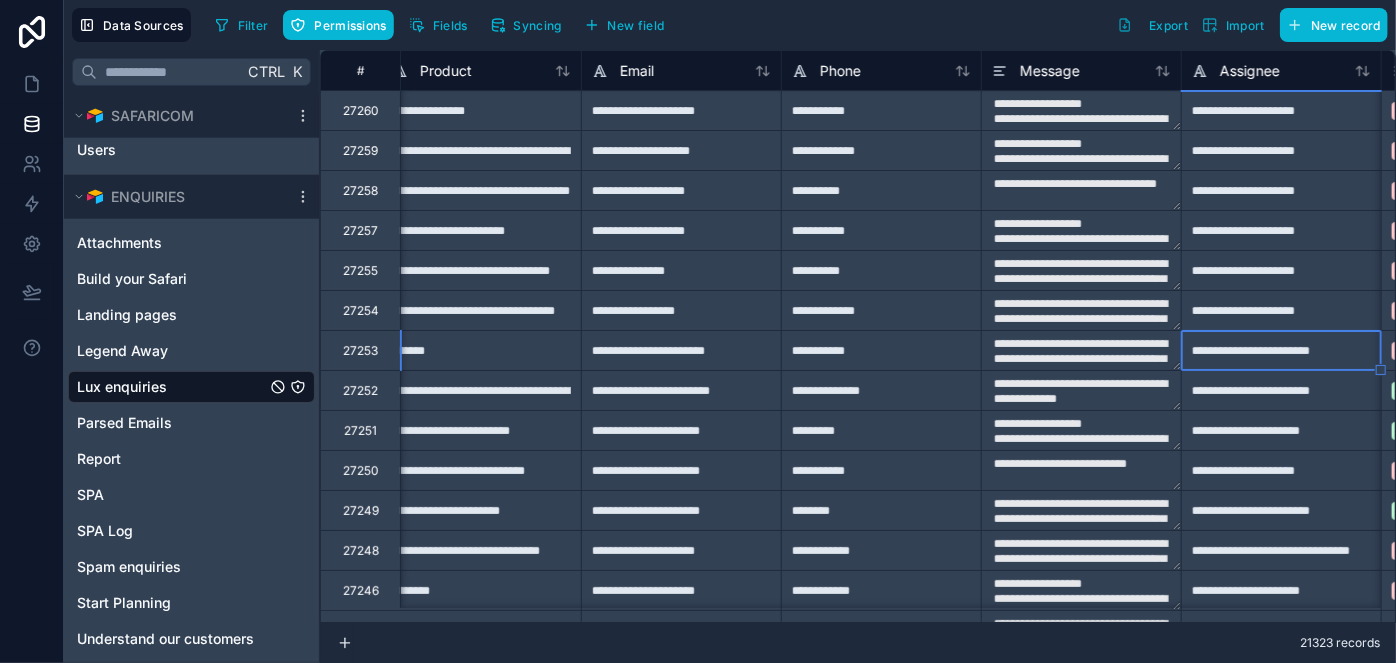 type on "**********" 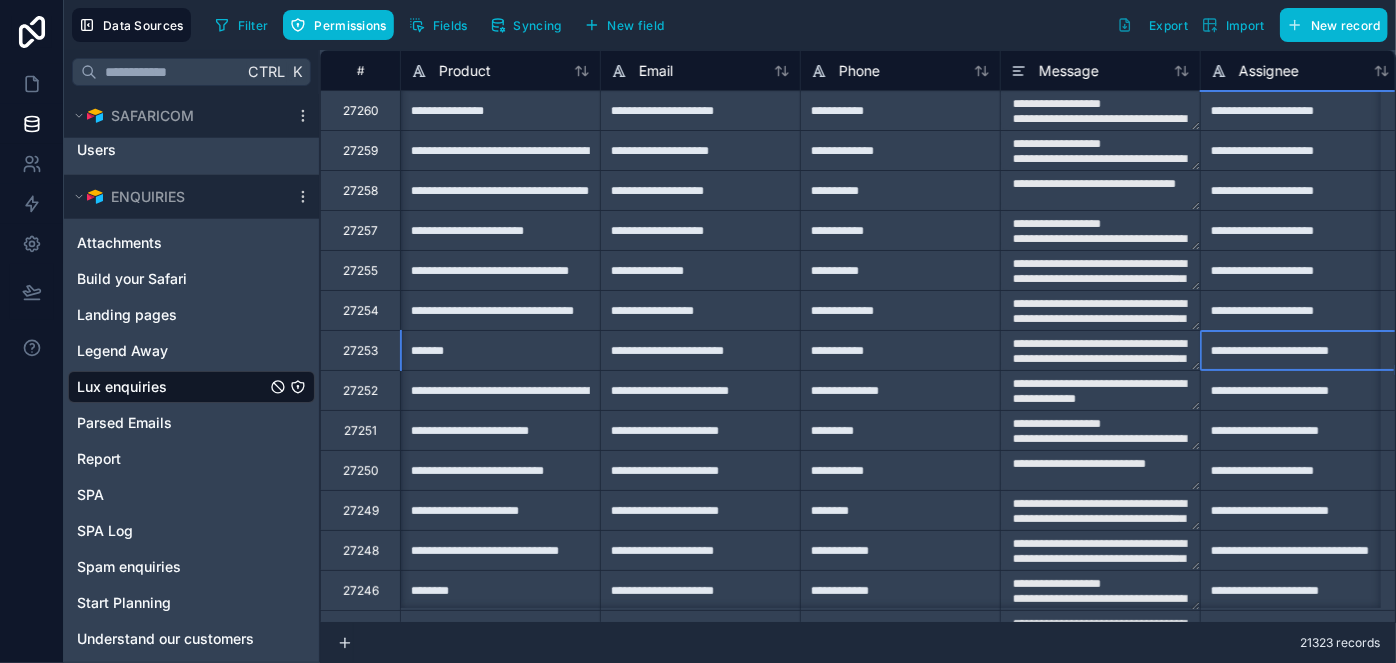 click on "**********" at bounding box center (500, 230) 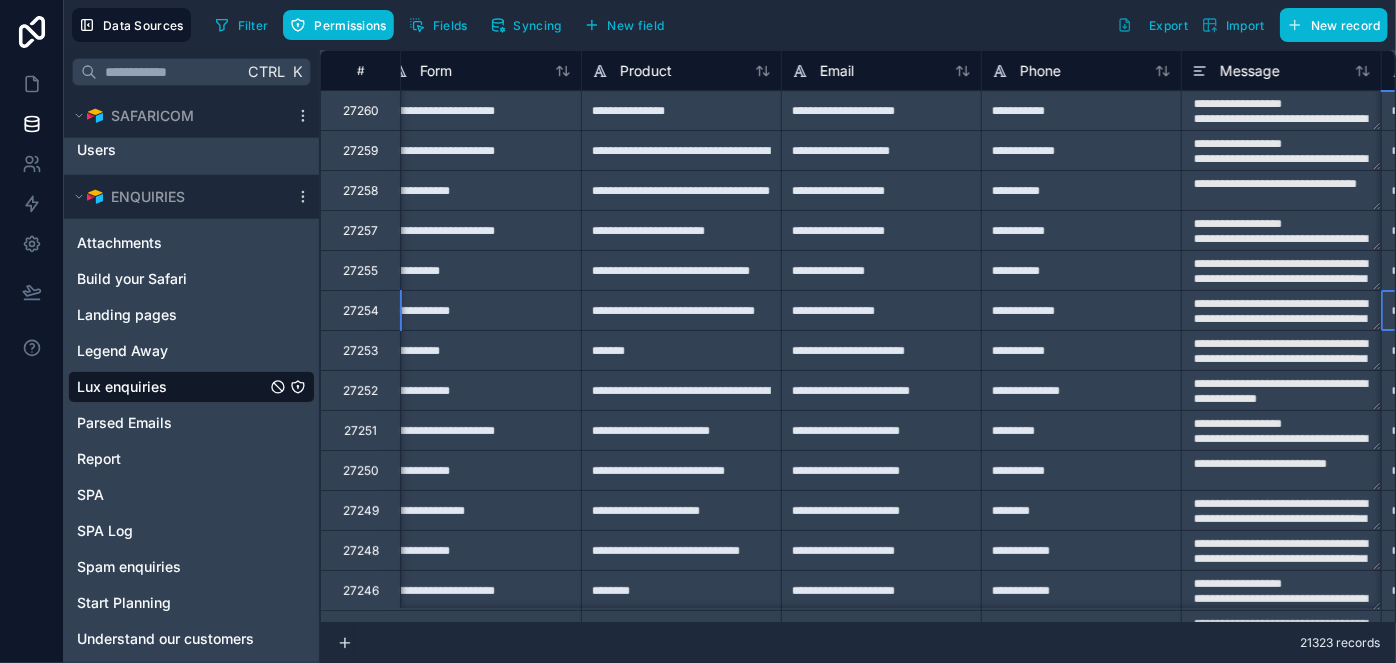 scroll, scrollTop: 0, scrollLeft: 619, axis: horizontal 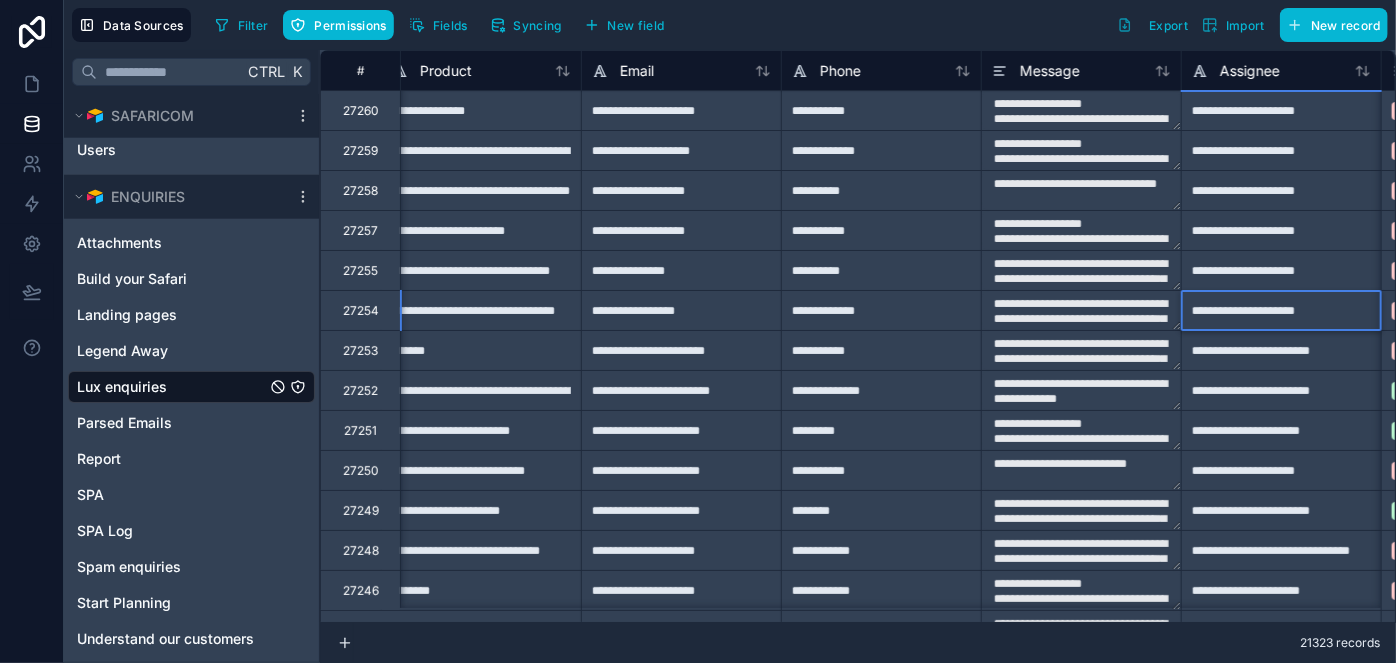 type on "**********" 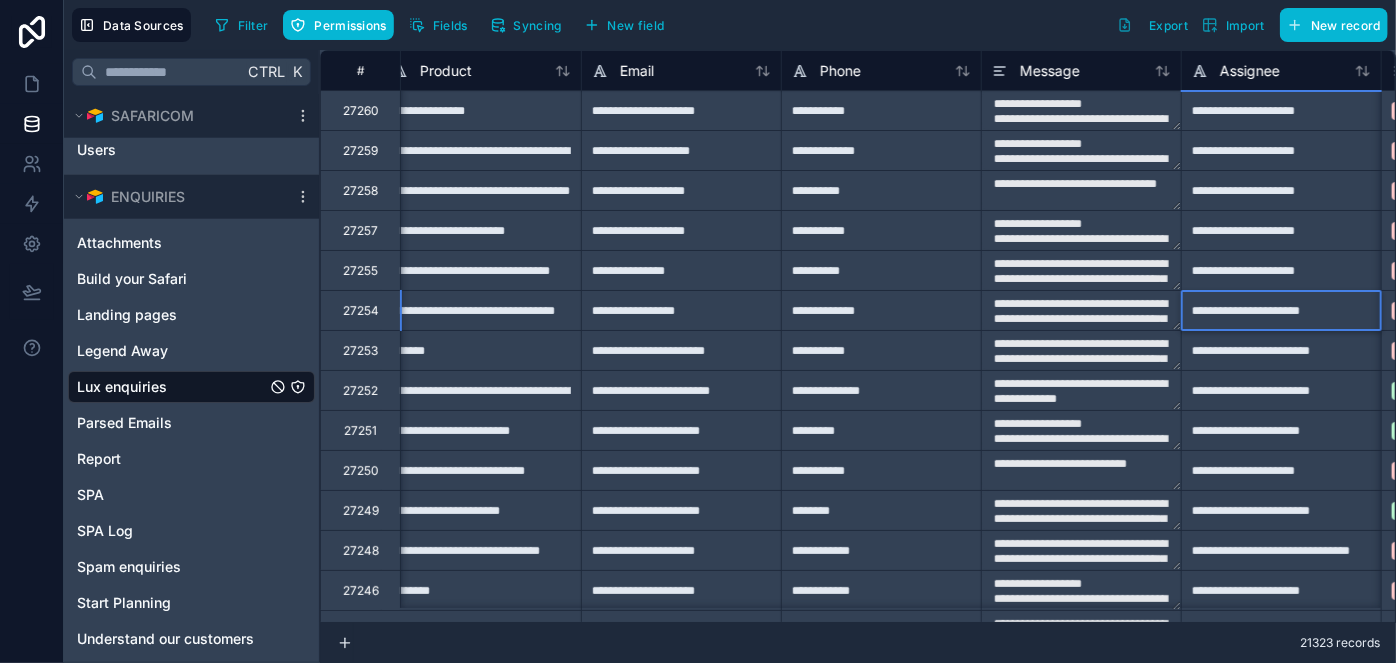 type on "**********" 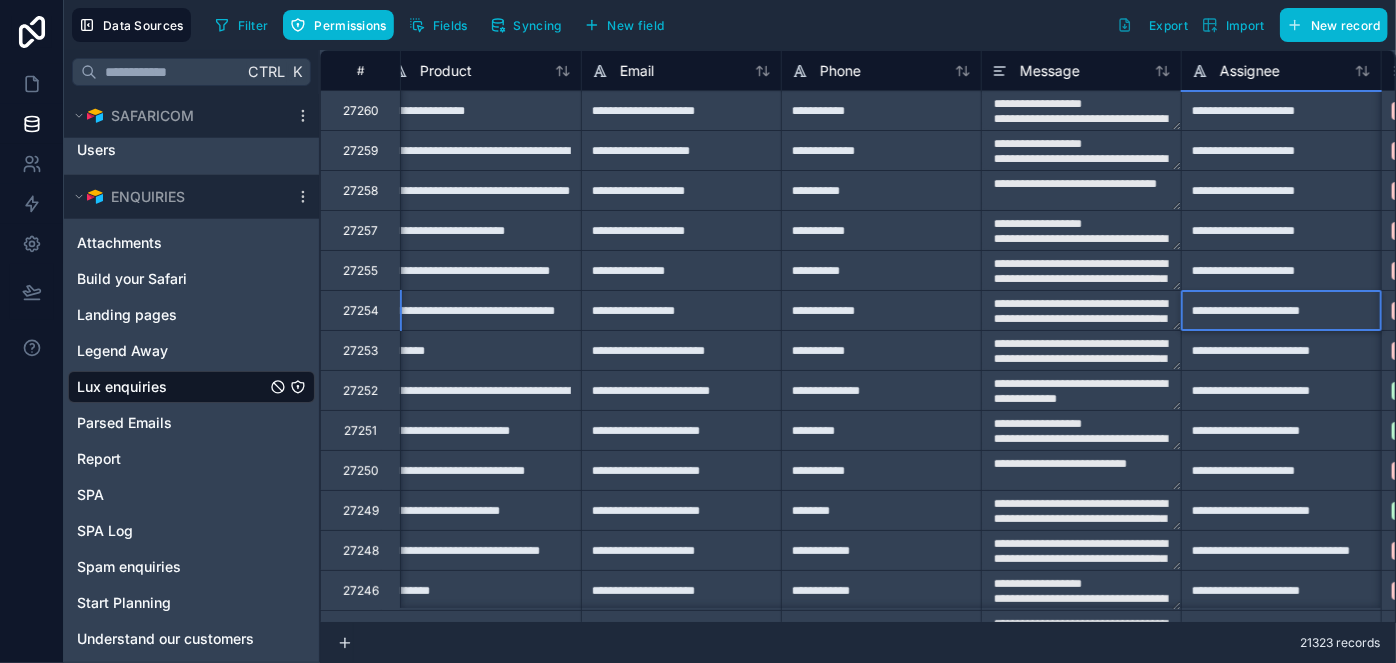 type on "**********" 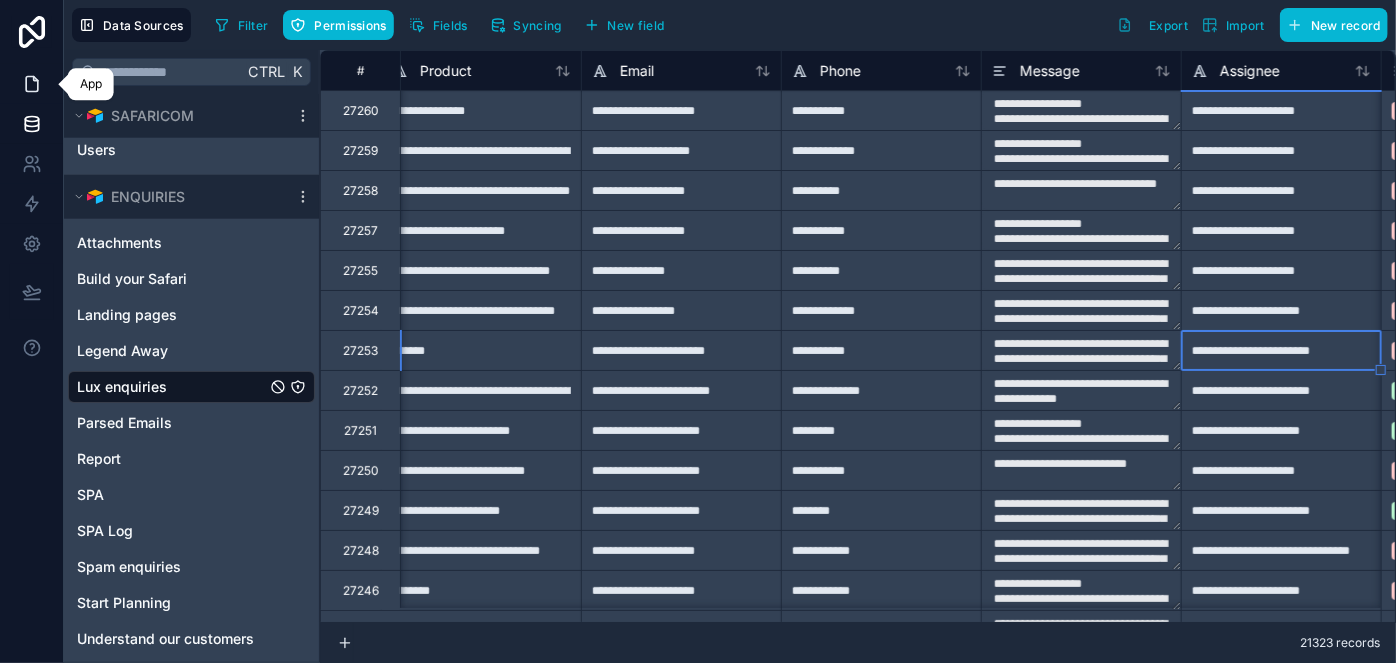 type on "**********" 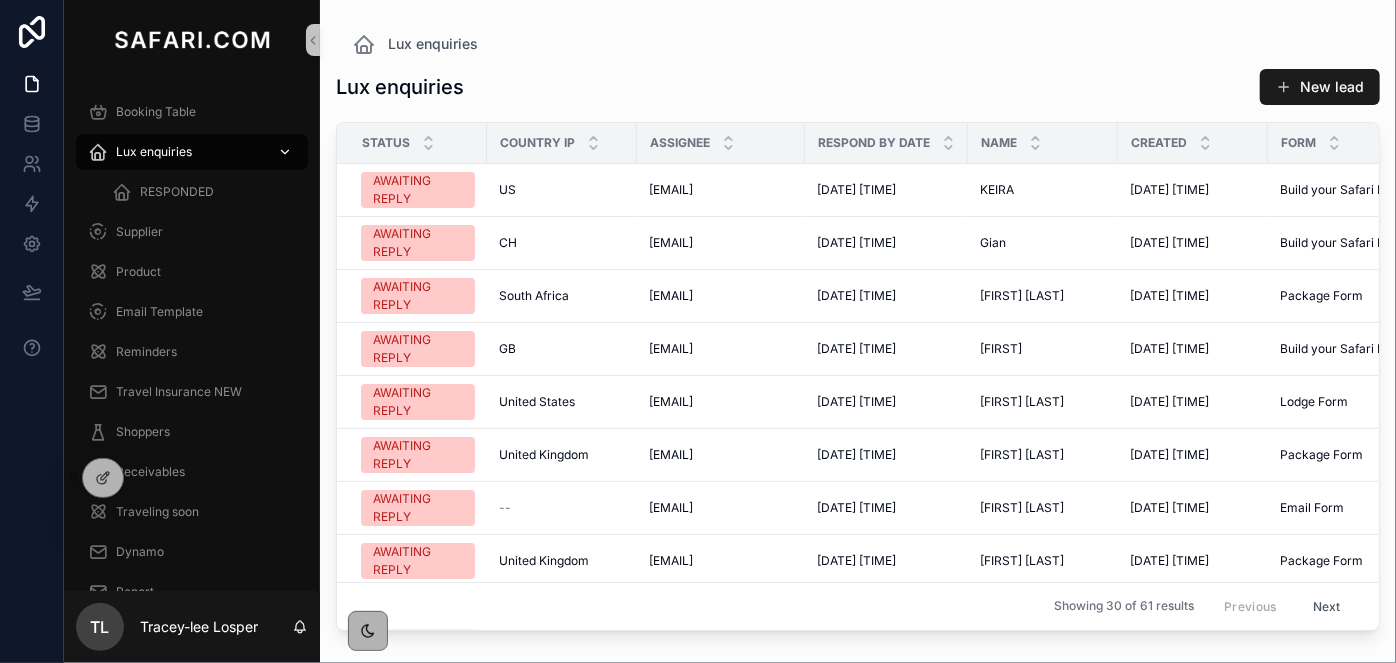 click on "Lux enquiries" at bounding box center [192, 152] 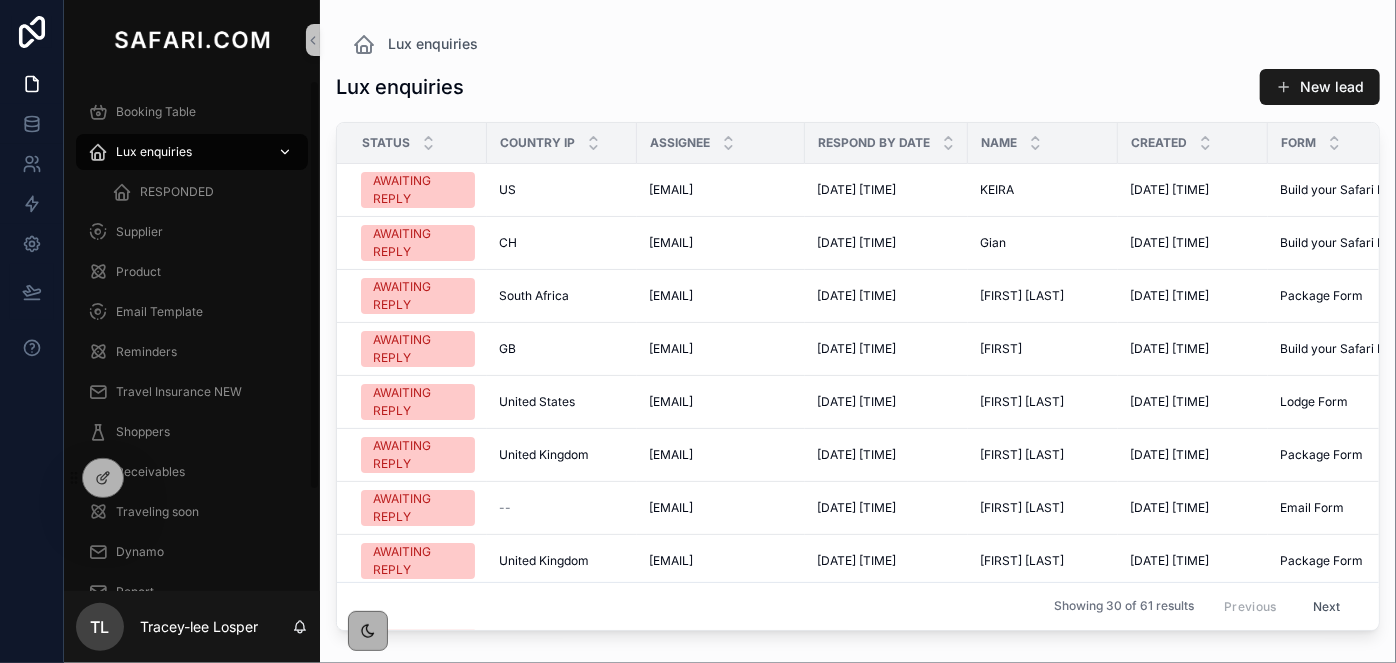 click on "Lux enquiries" at bounding box center (154, 152) 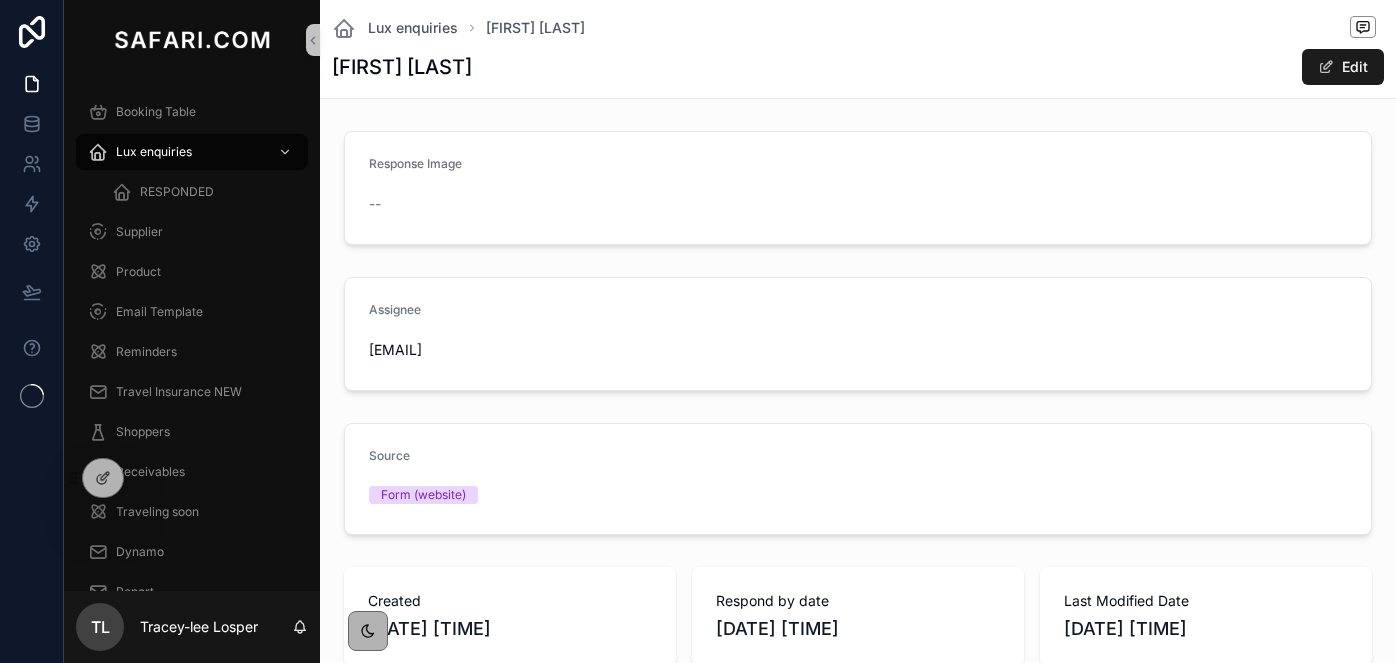 scroll, scrollTop: 0, scrollLeft: 0, axis: both 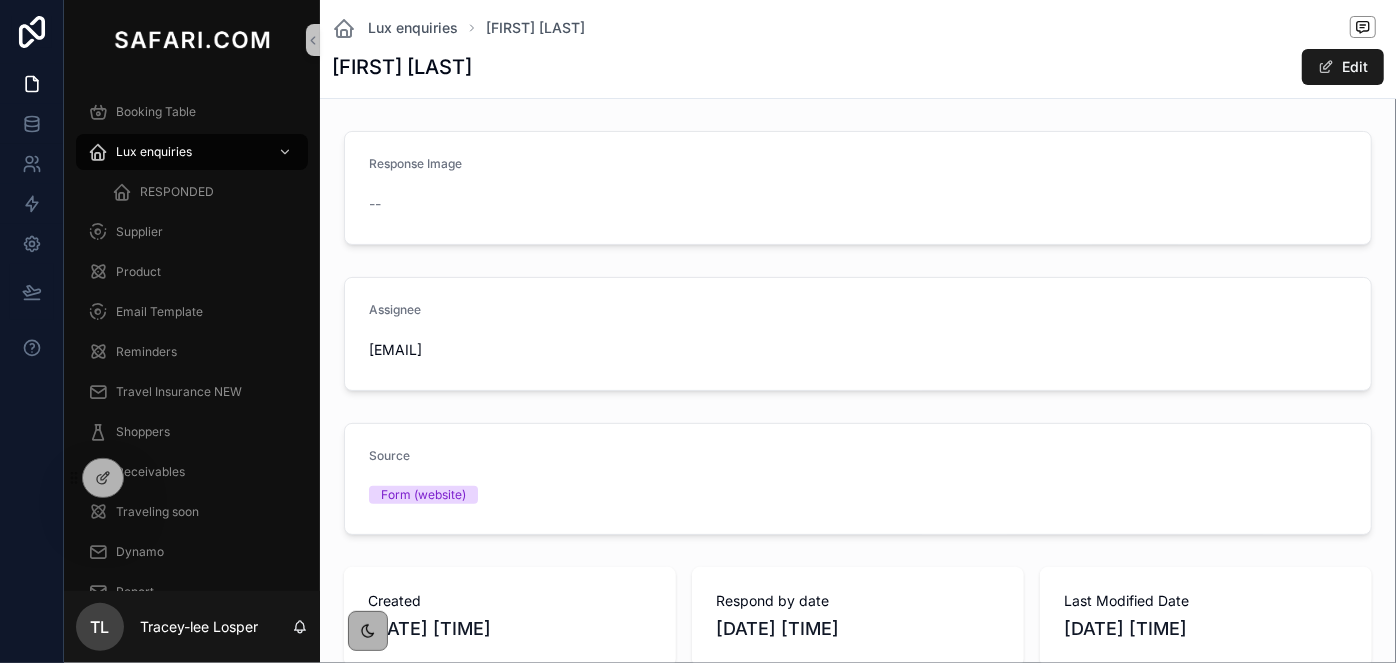 click on "Created 8/1/2025 10:45 PM Respond by date 8/2/2025 10:42 PM Last Modified Date 8/1/2025 10:46 PM Status AWAITING REPLY Assignee extraleads@safari.com Name Daniel lord Form New Style Lodge Product Lion Sands Ivory Lodge Check-in -- Check-out -- Country Code (Guess) United States Message Hello, we are looking for 3-4 nights for me, my wife and our 23 year old daughter, for the first week or so in October, roughly 10/6/25-10/10/25, in Lion Sands Ivory.  We are also seeking information for a possible hot air balloon ride on the last morning.  Thank you.   Customer response from first email --" at bounding box center [858, 891] 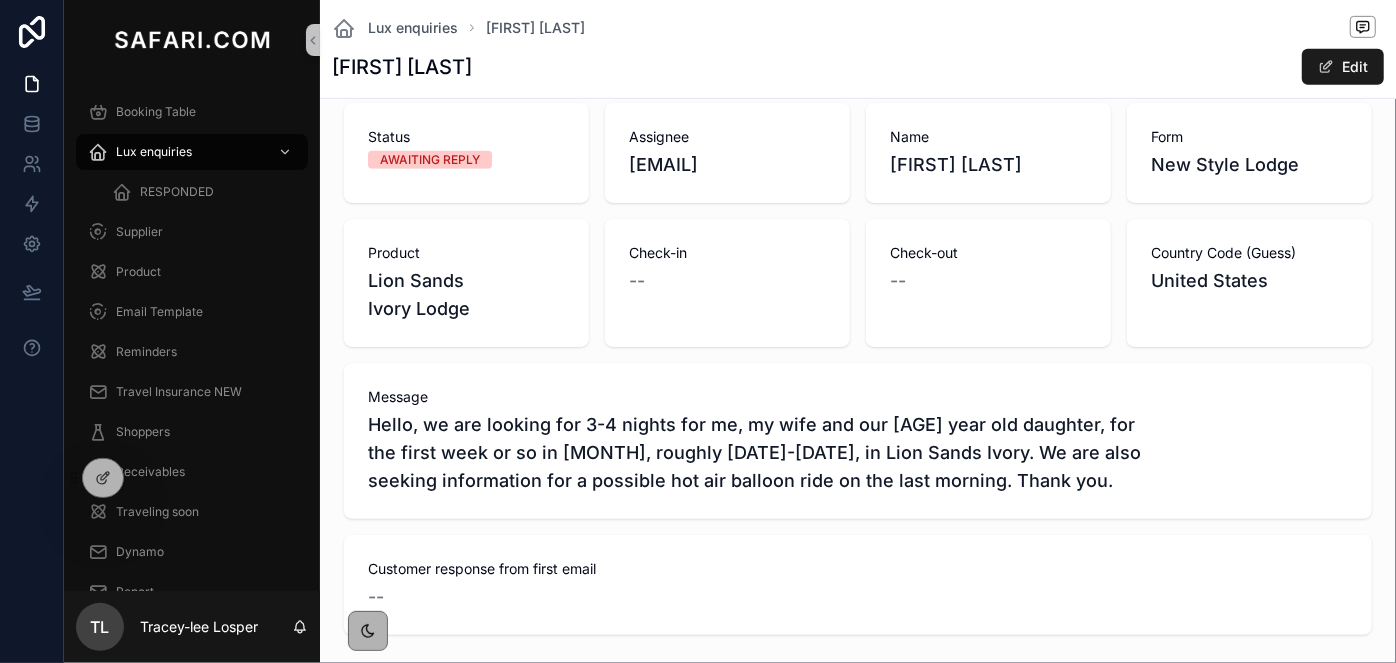 scroll, scrollTop: 0, scrollLeft: 0, axis: both 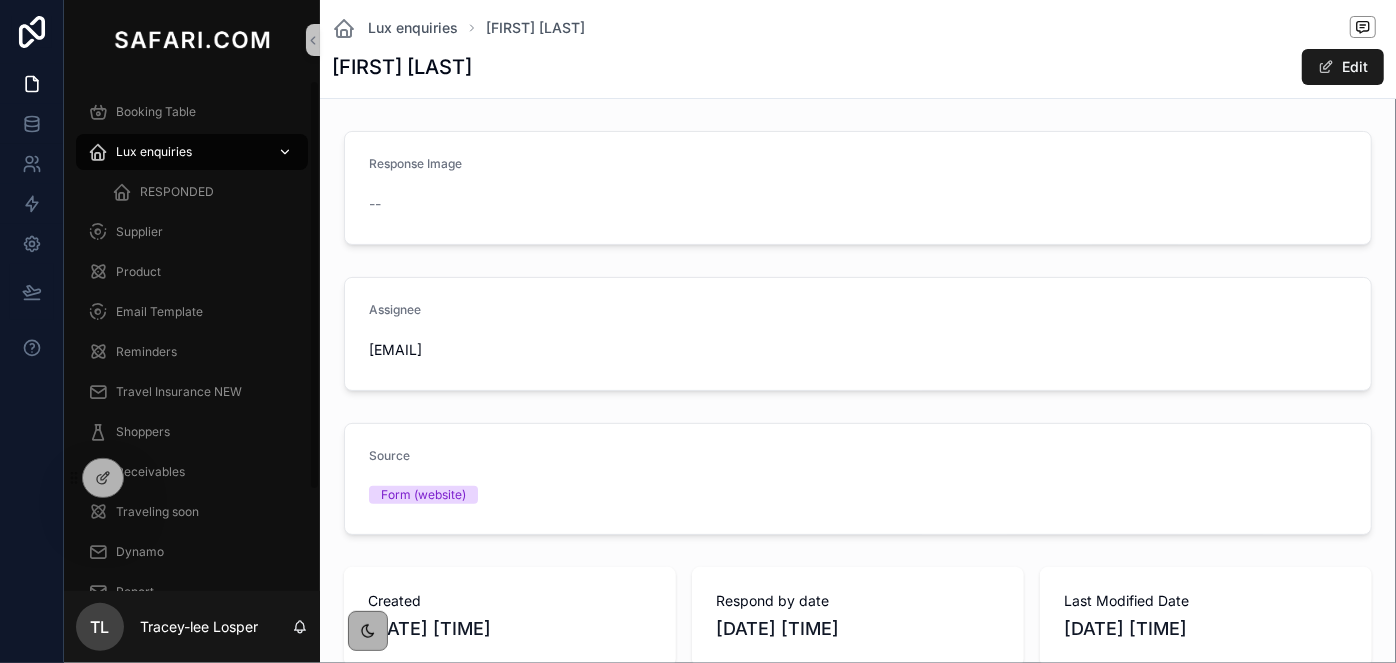 click on "Lux enquiries" at bounding box center [154, 152] 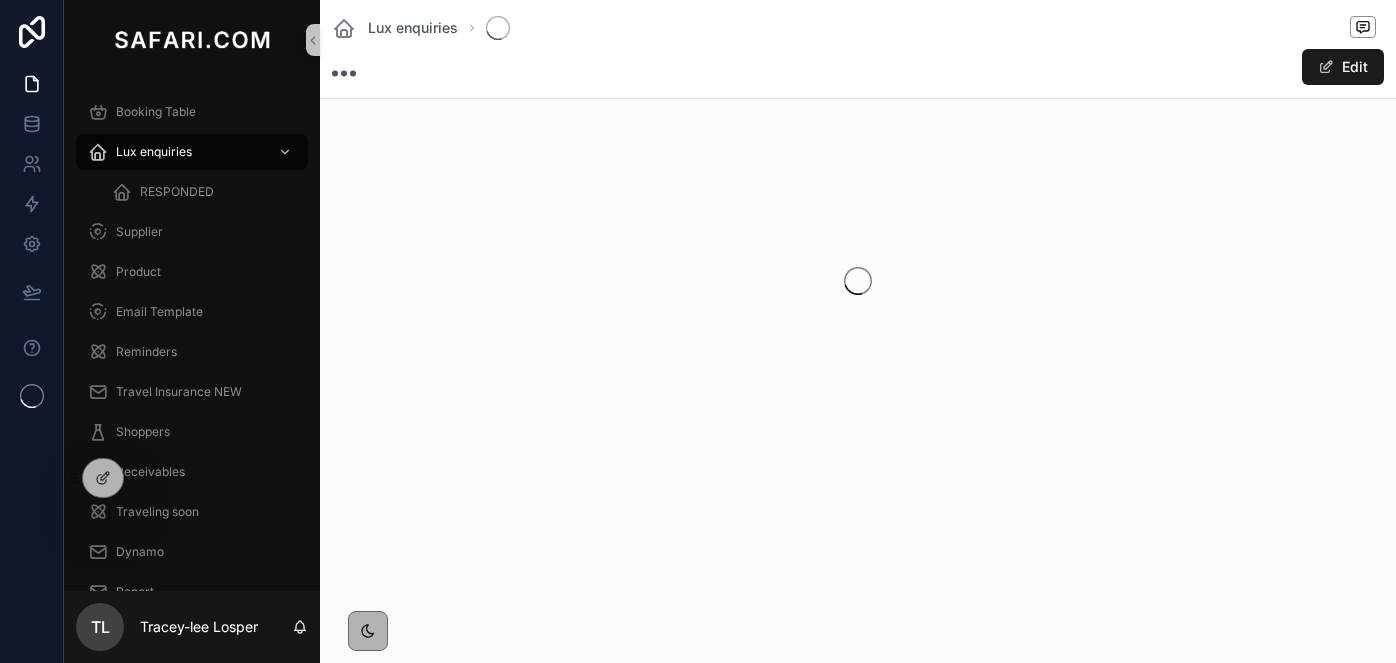 scroll, scrollTop: 0, scrollLeft: 0, axis: both 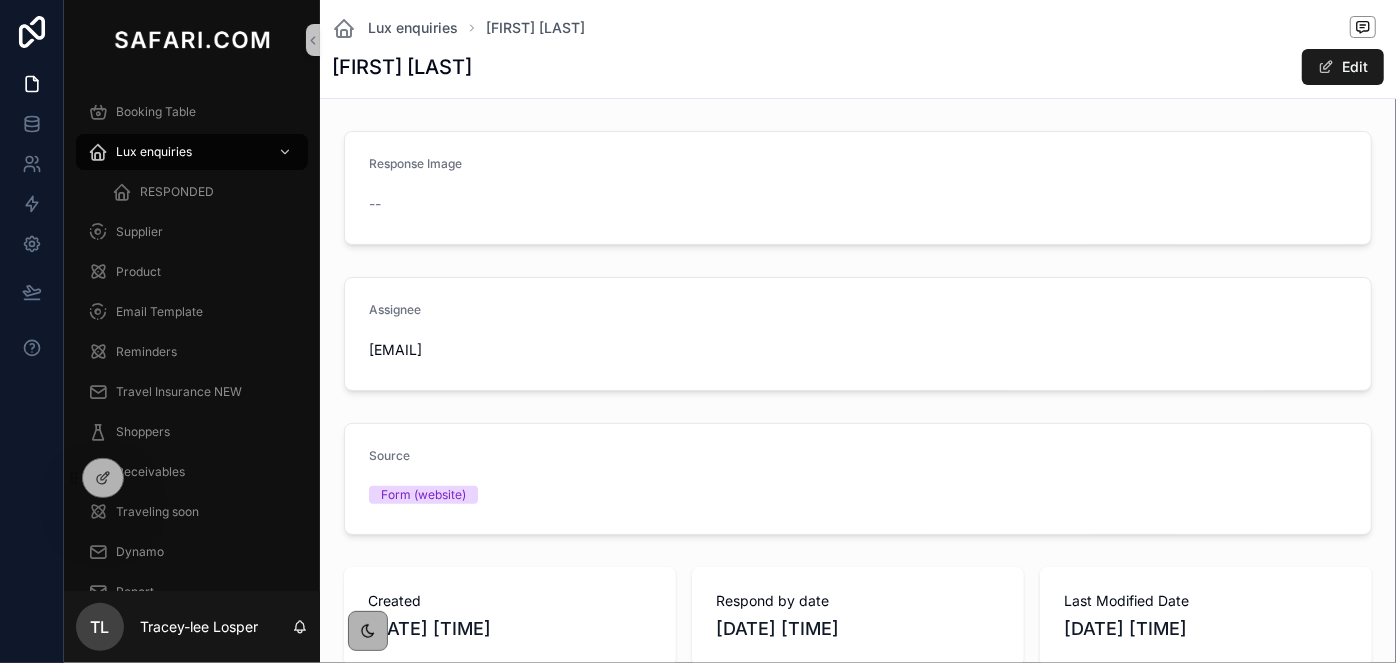 click on "[FIRST] [LAST]" at bounding box center (402, 67) 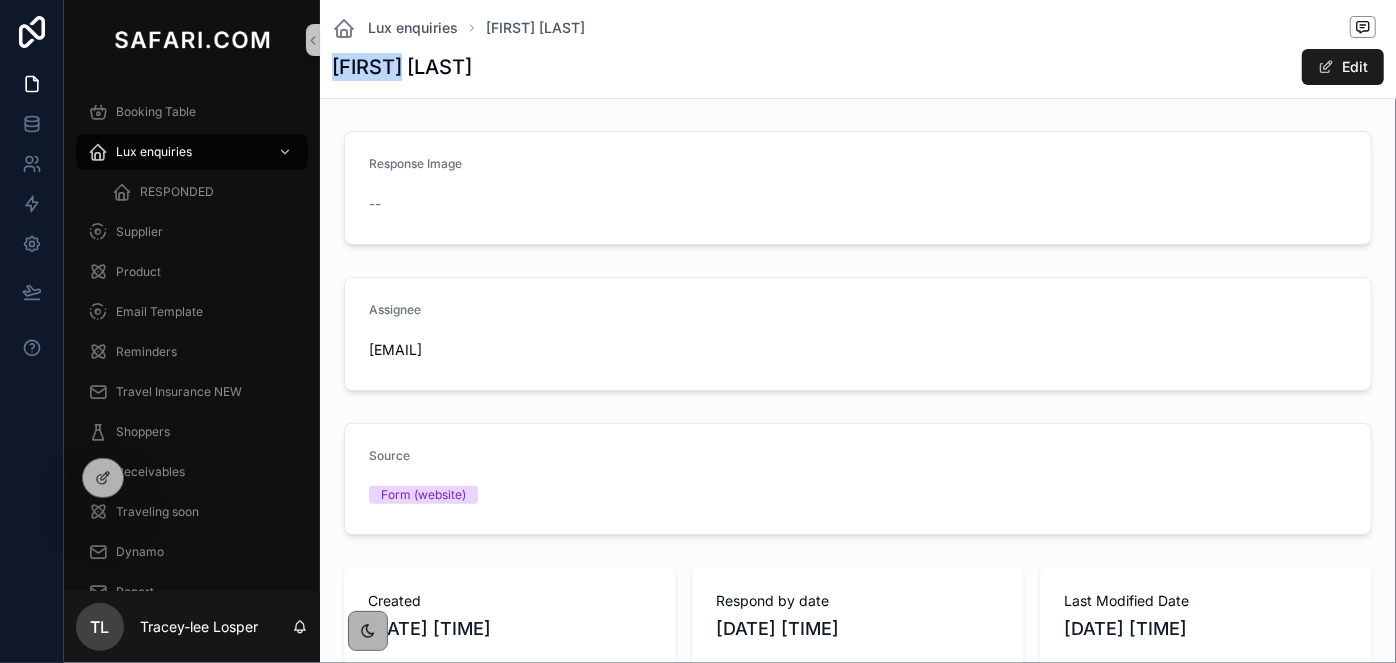 click on "[FIRST] [LAST]" at bounding box center [402, 67] 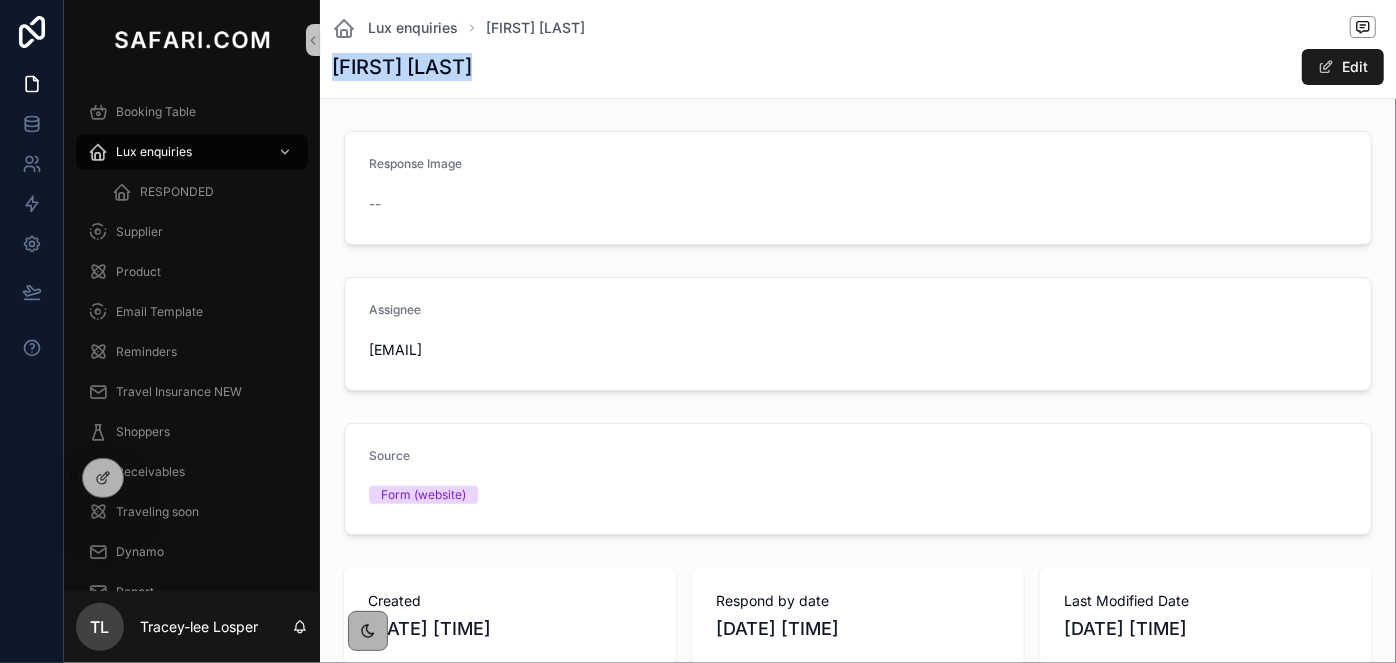 click on "[FIRST] [LAST]" at bounding box center (402, 67) 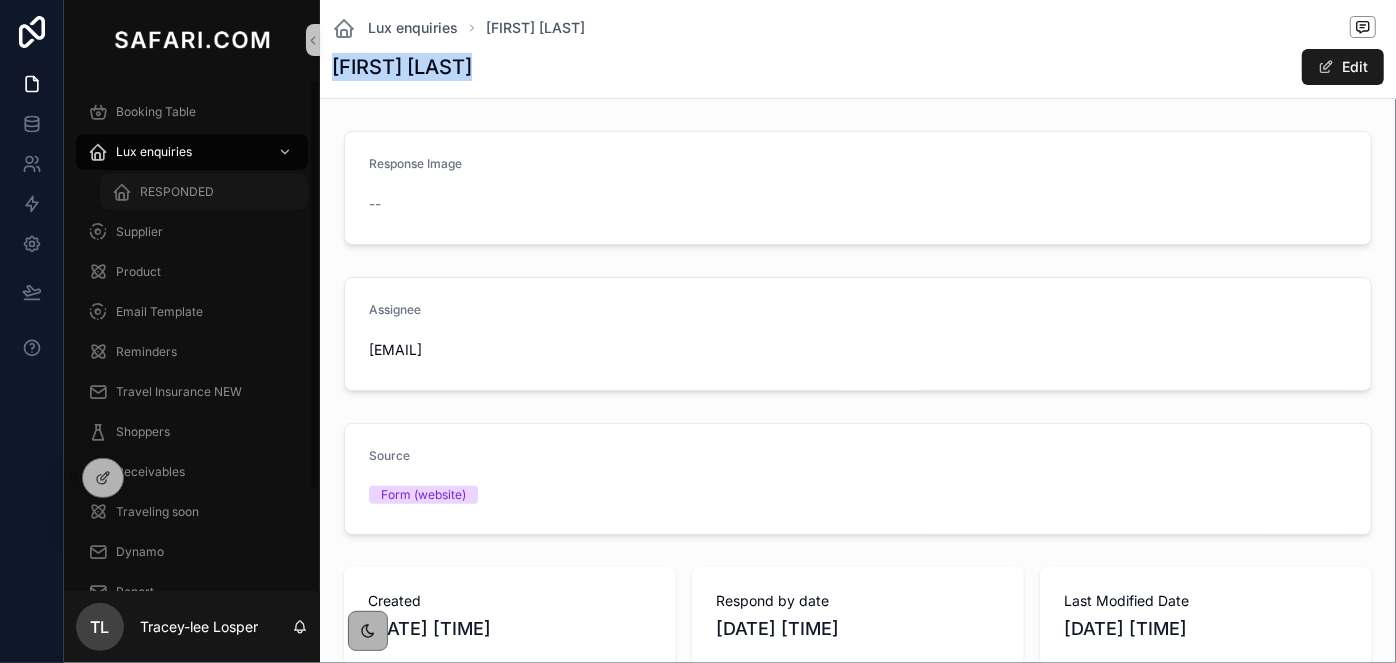 click on "RESPONDED" at bounding box center (204, 192) 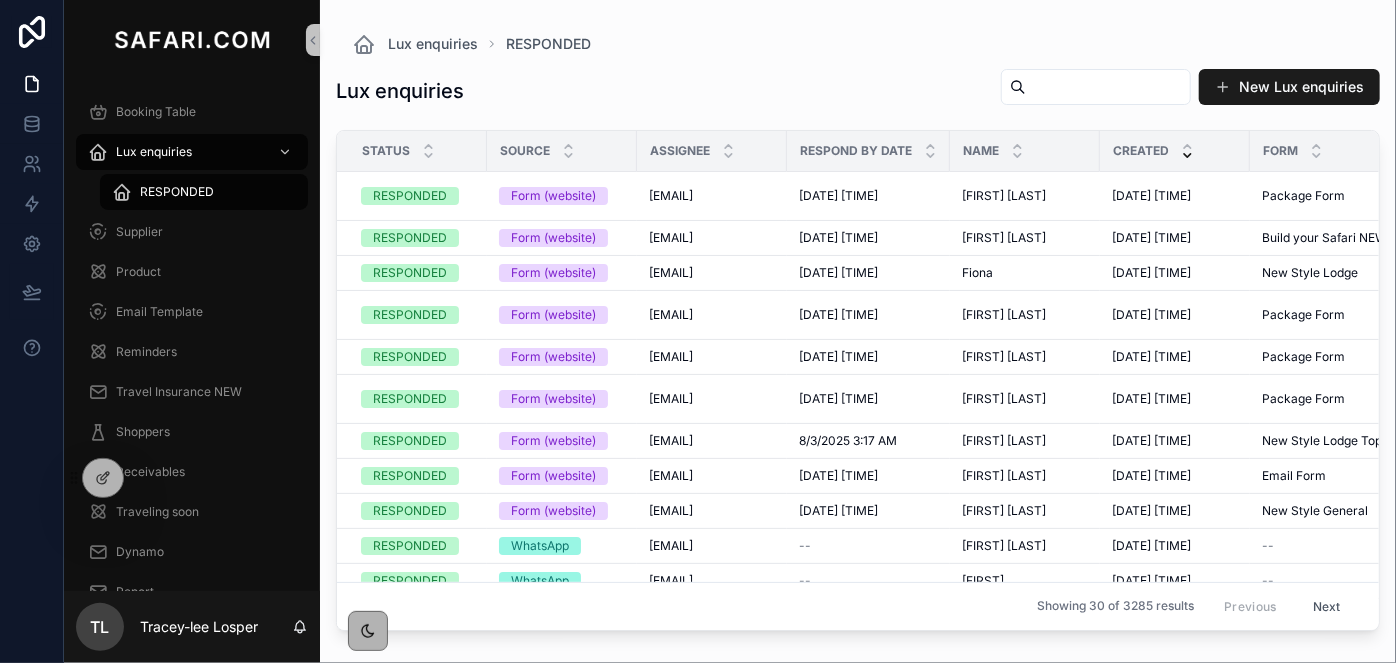 click at bounding box center [1108, 87] 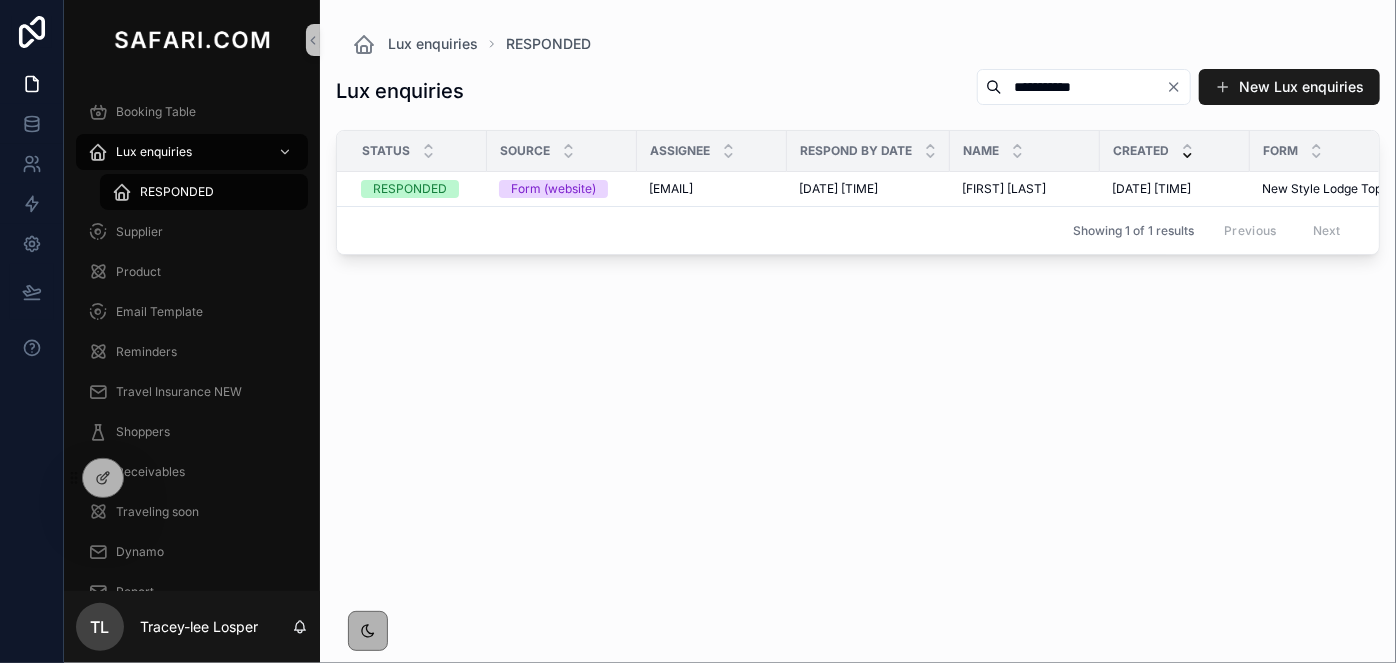 type on "**********" 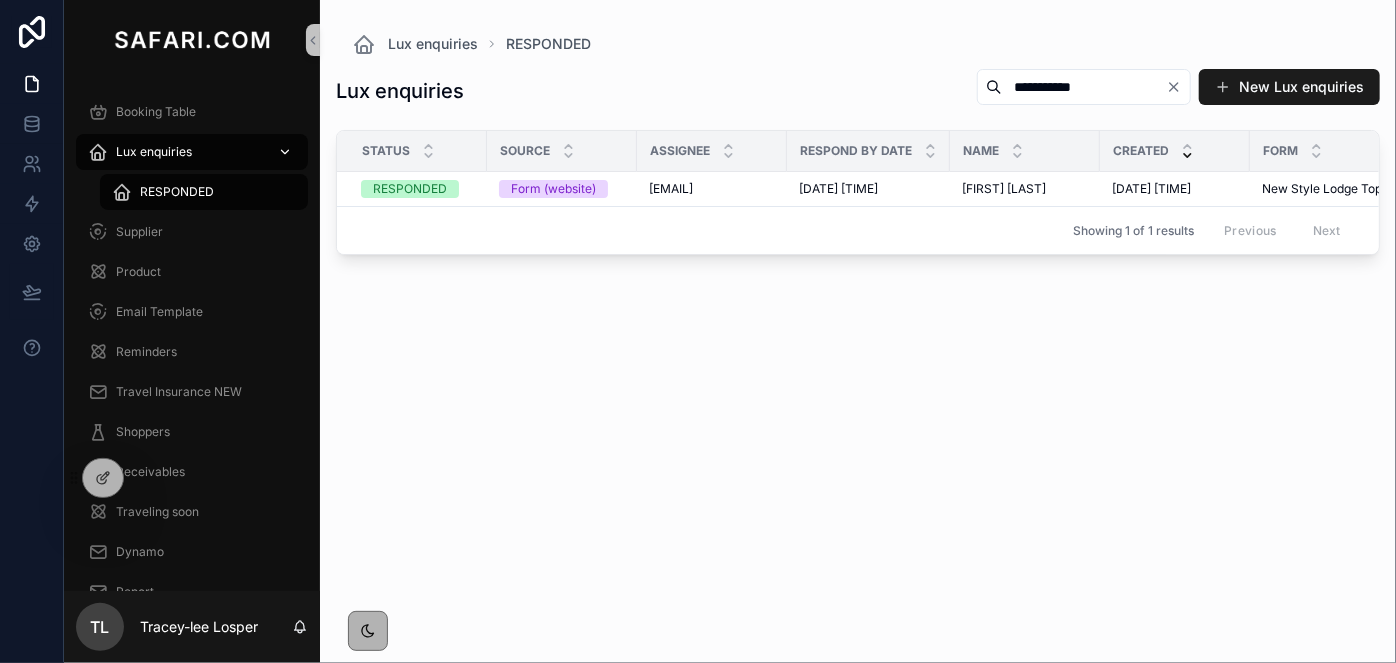 click on "Lux enquiries" at bounding box center (154, 152) 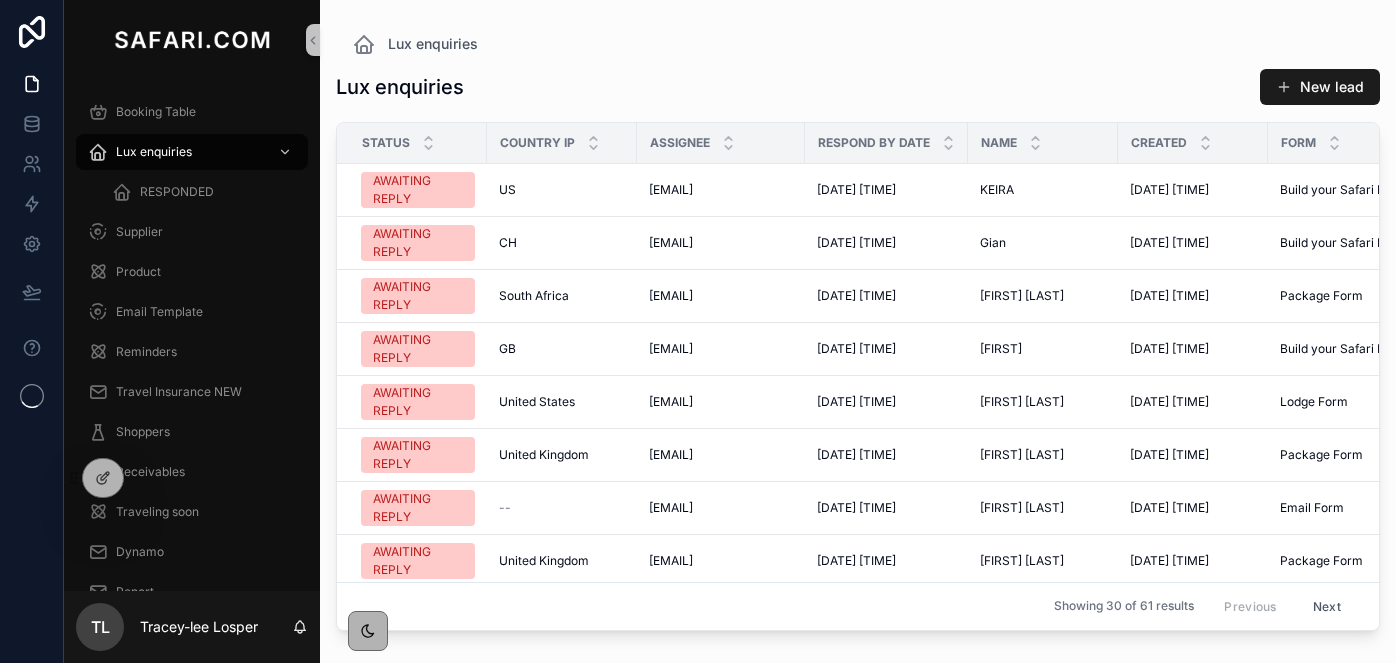 scroll, scrollTop: 0, scrollLeft: 0, axis: both 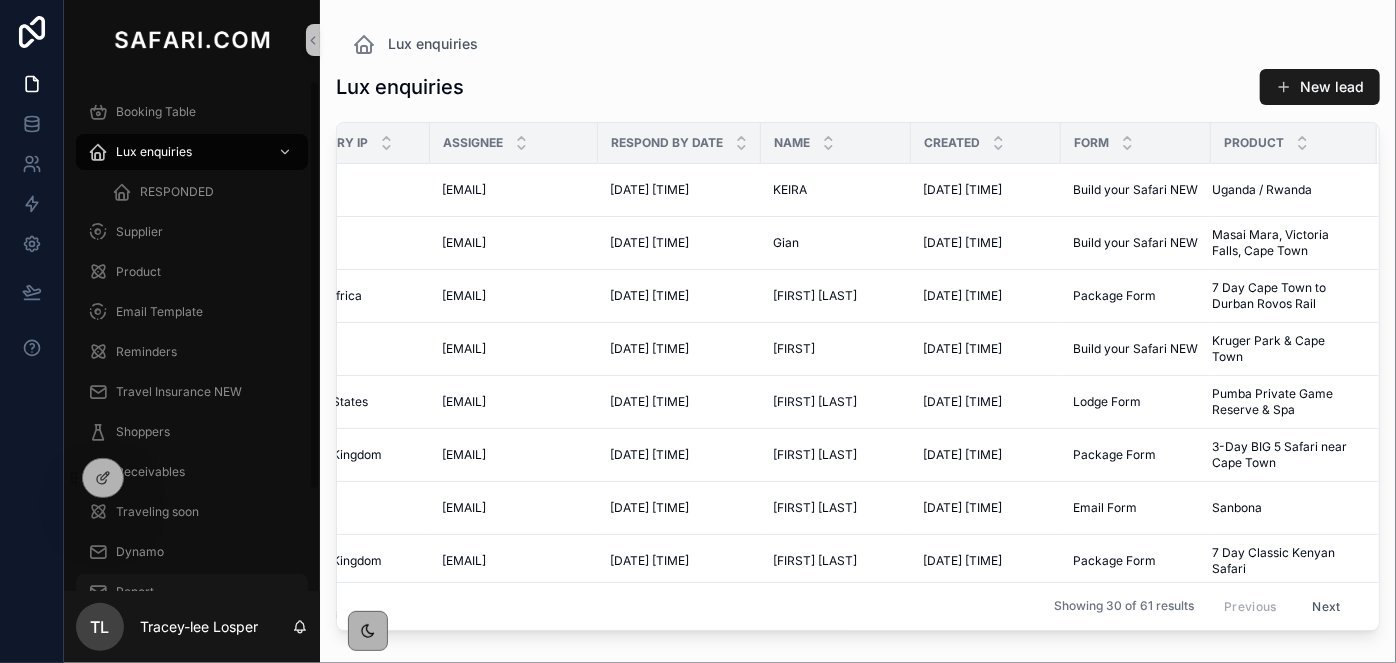 click on "Report" at bounding box center [192, 592] 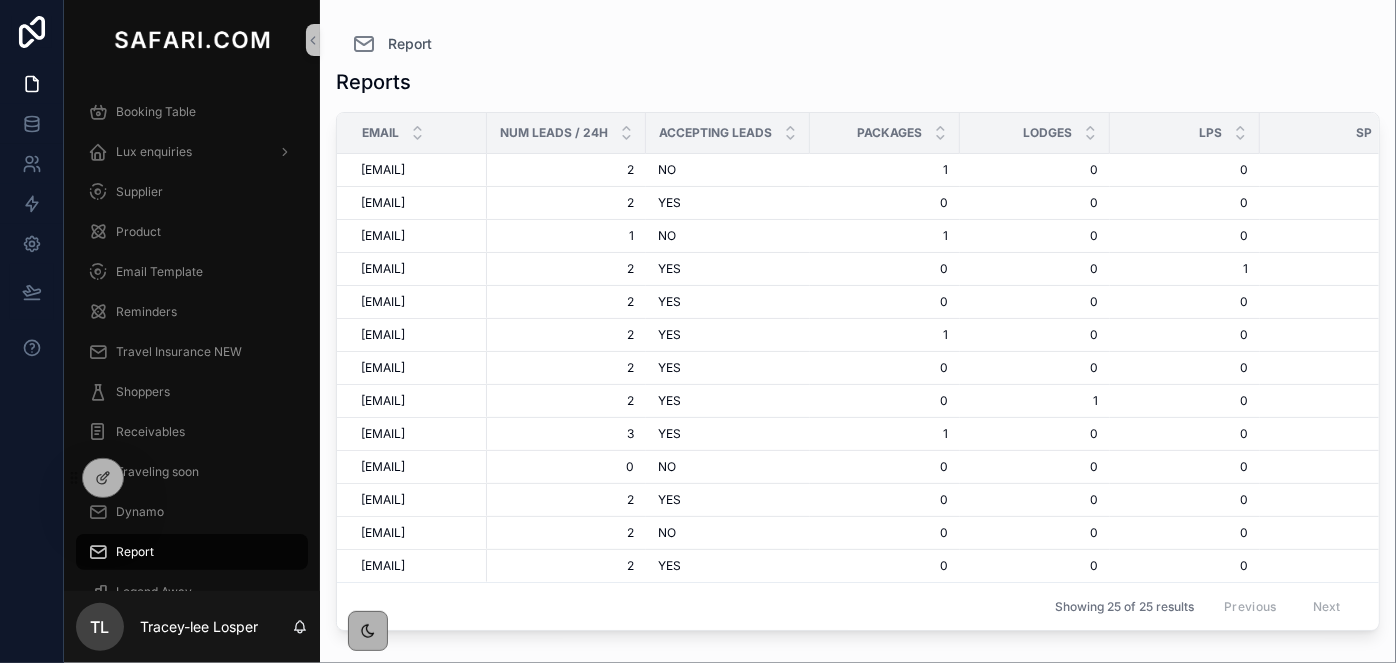 scroll, scrollTop: 618, scrollLeft: 0, axis: vertical 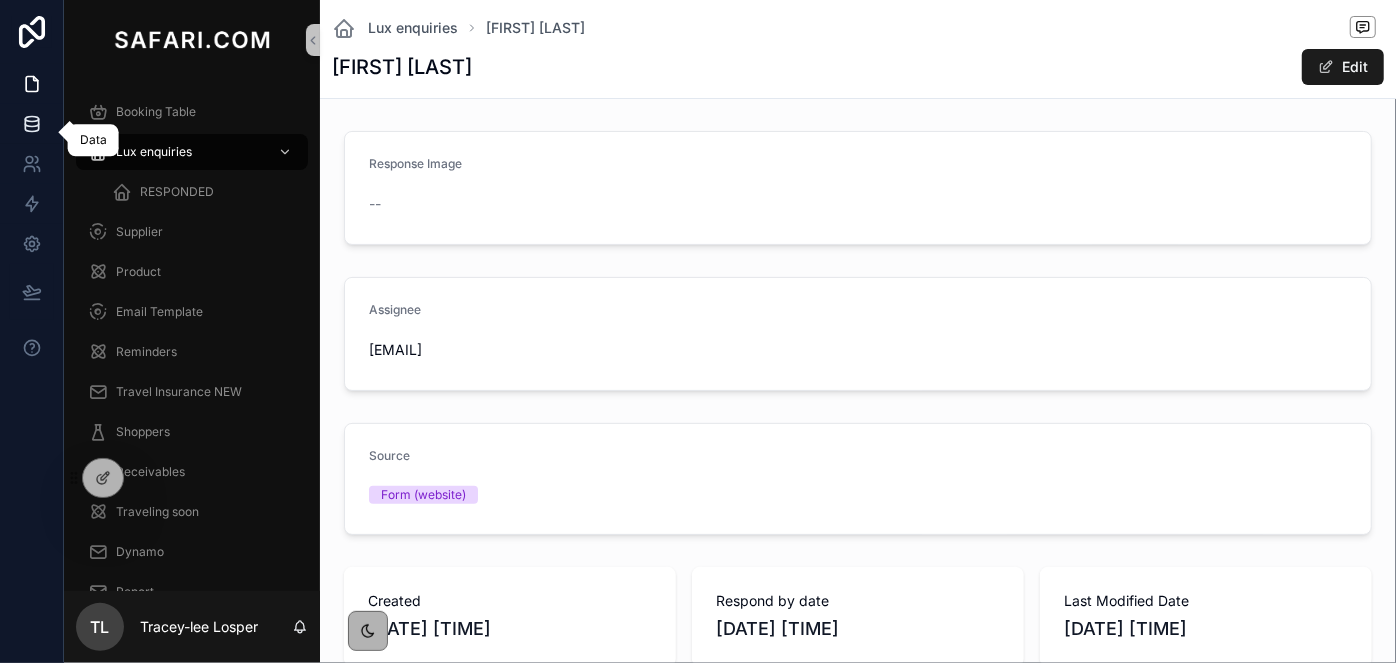 click 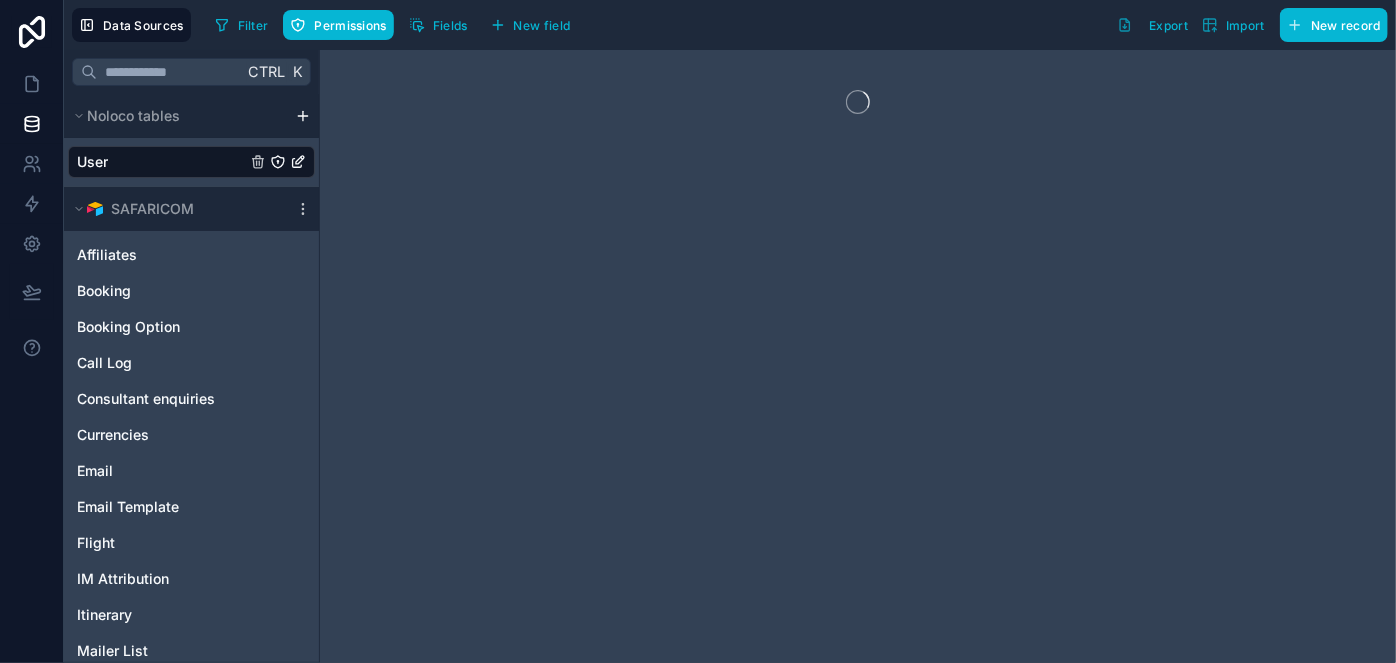 click at bounding box center (858, 356) 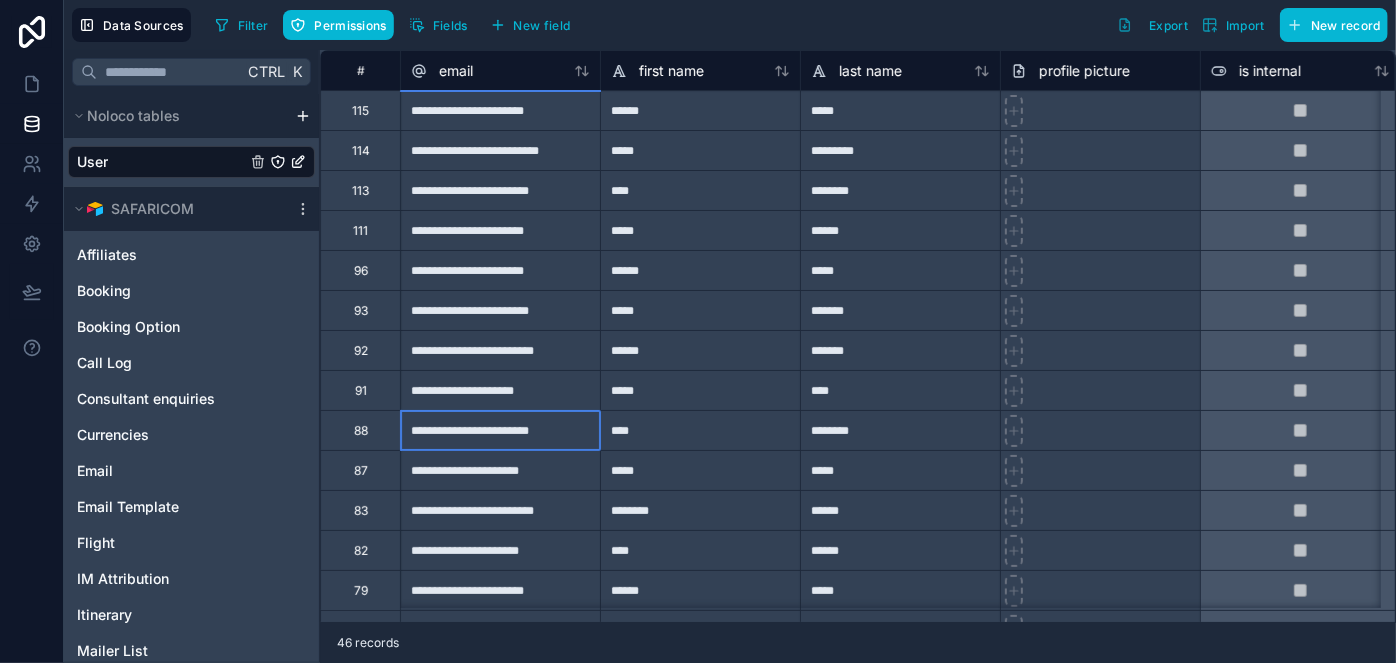click on "**********" at bounding box center [500, 430] 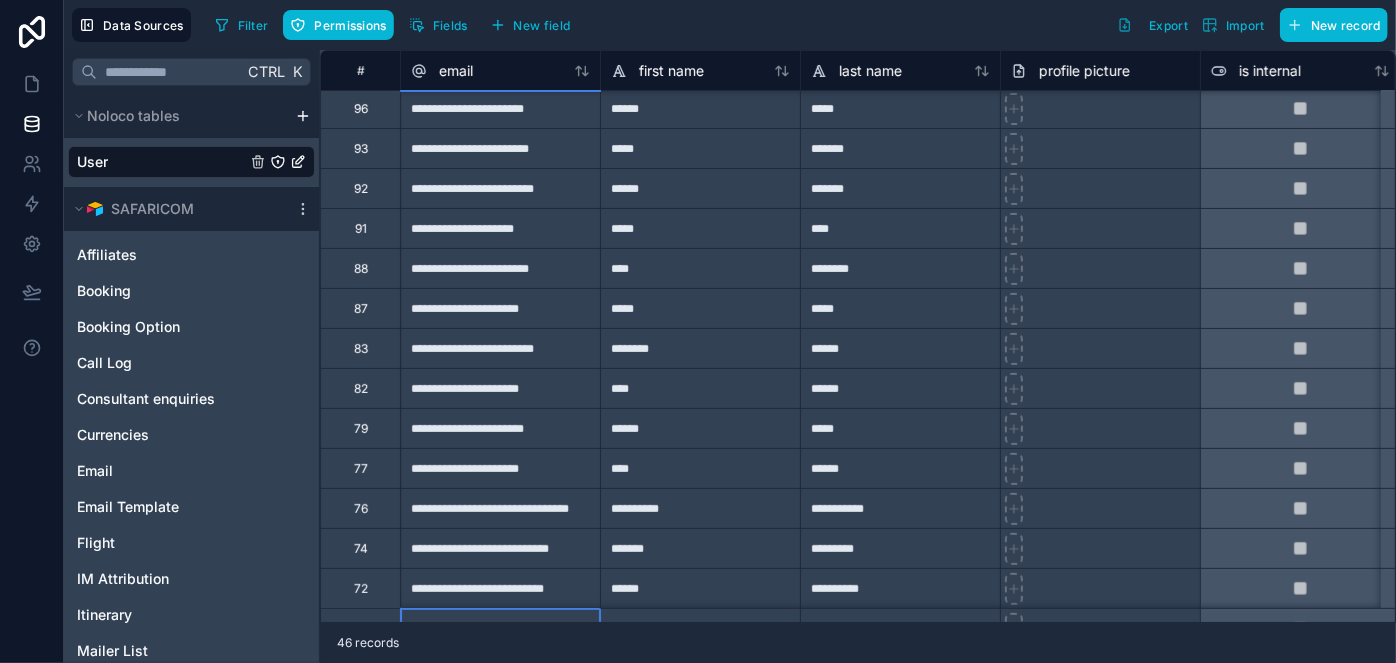 scroll, scrollTop: 202, scrollLeft: 0, axis: vertical 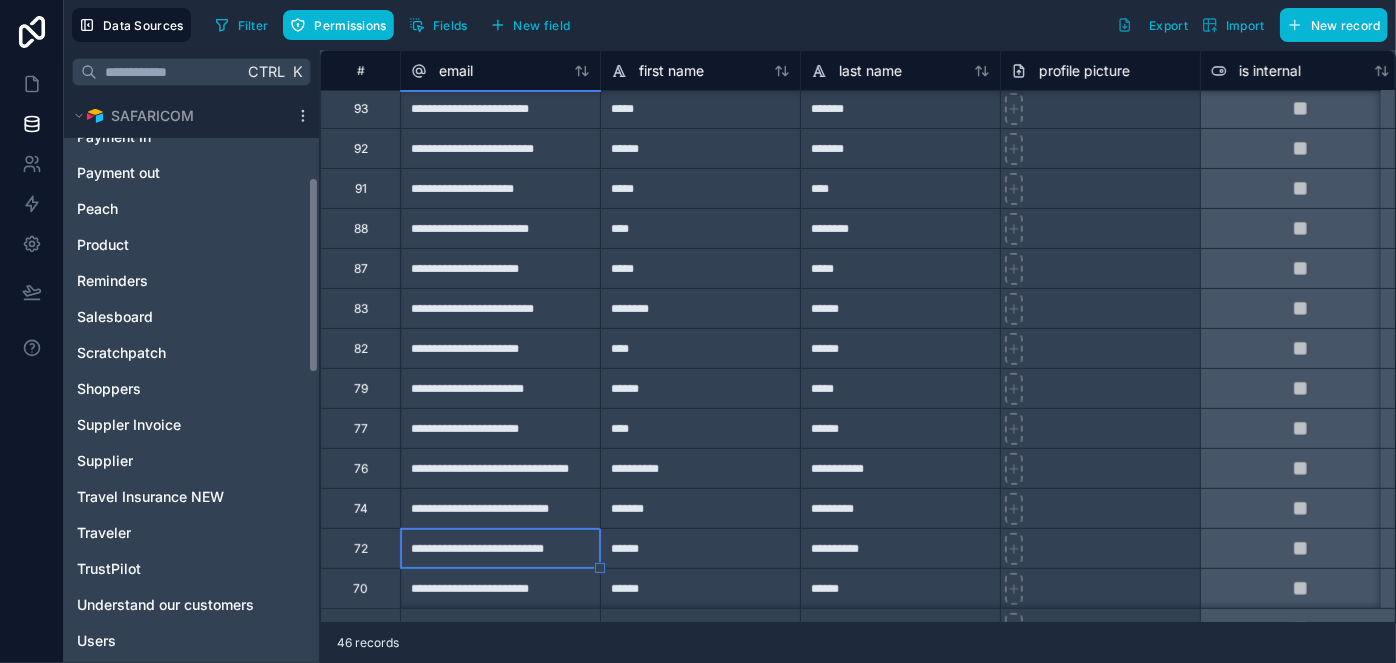 click on "Affiliates Booking Booking Option Call Log Consultant enquiries Currencies Email Email Template Flight IM Attribution Itinerary Mailer List Notes Payment In Payment out Peach Product Reminders Salesboard Scratchpatch Shoppers Suppler Invoice Supplier Travel Insurance NEW Traveler TrustPilot Understand our customers Users" at bounding box center [191, 155] 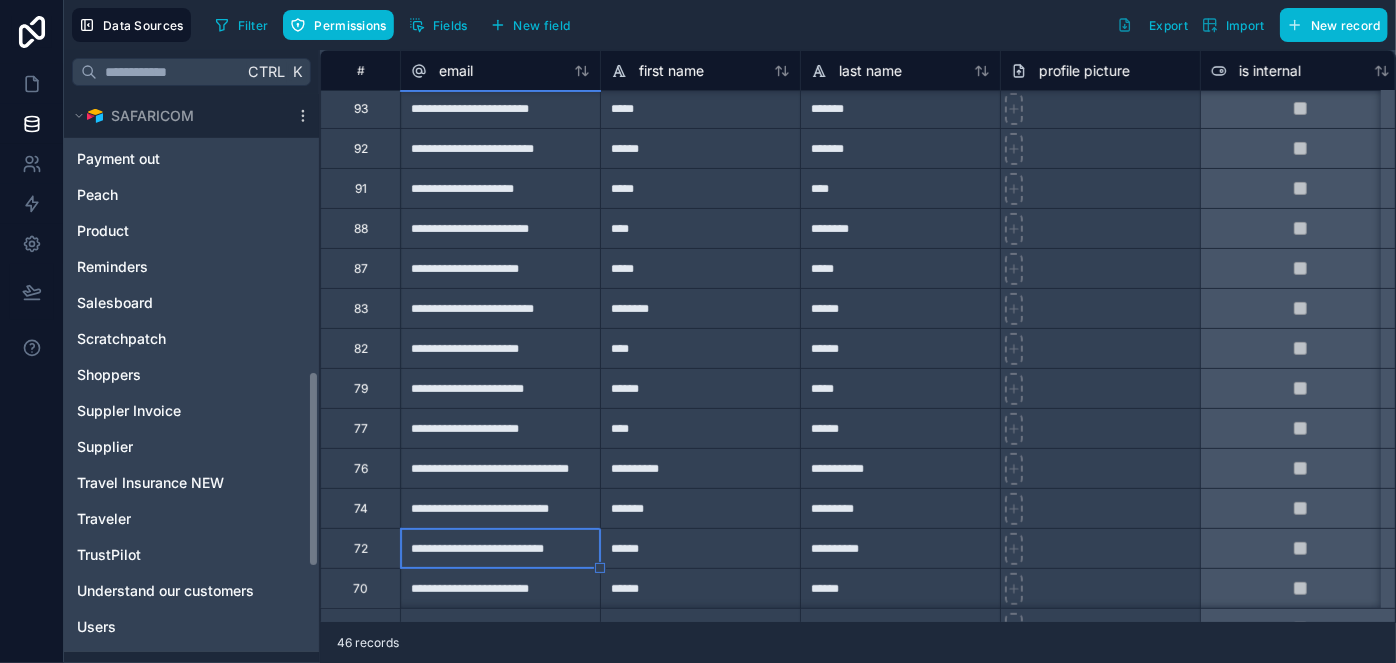 scroll, scrollTop: 1077, scrollLeft: 0, axis: vertical 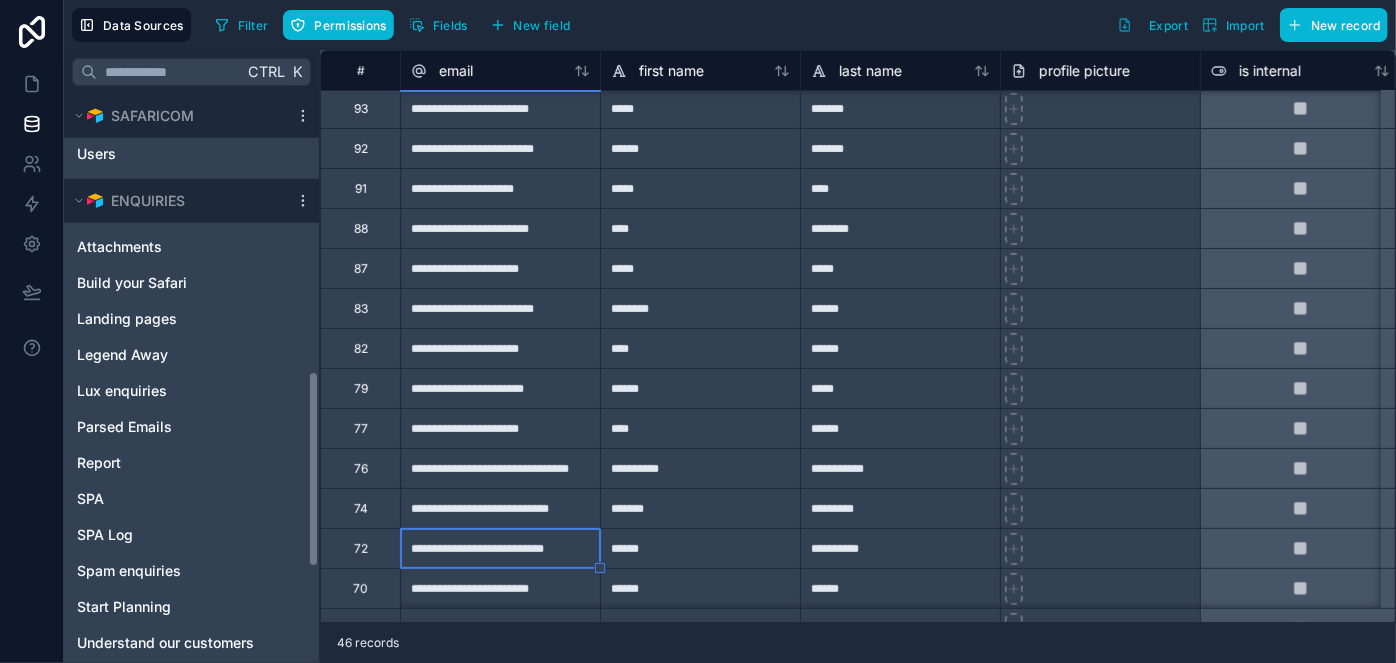 click on "Noloco tables User SAFARICOM Affiliates Booking Booking Option Call Log Consultant enquiries Currencies Email Email Template Flight IM Attribution Itinerary Mailer List Notes Payment In Payment out Peach Product Reminders Salesboard Scratchpatch Shoppers Suppler Invoice Supplier Travel Insurance NEW Traveler TrustPilot Understand our customers Users ENQUIRIES Attachments Build your Safari Landing pages Legend Away Lux enquiries Parsed Emails Report SPA SPA Log Spam enquiries Start Planning Understand our customers" at bounding box center (191, -156) 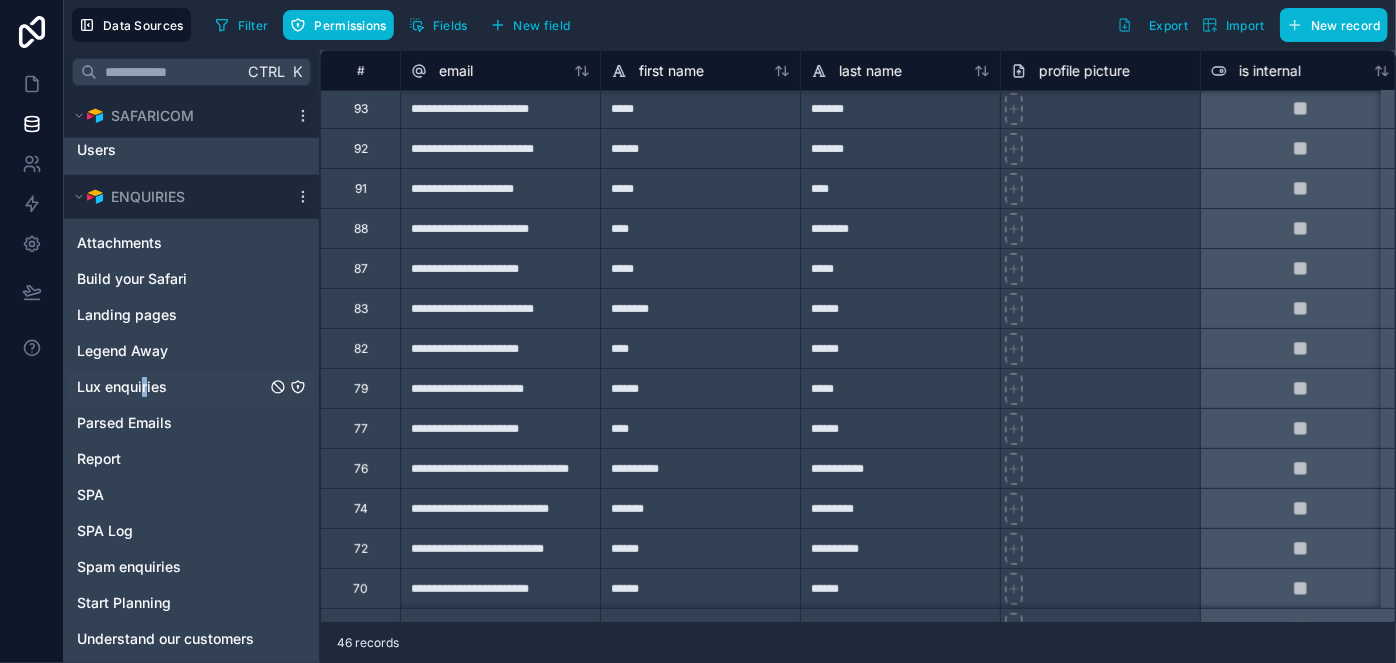 drag, startPoint x: 148, startPoint y: 371, endPoint x: 144, endPoint y: 382, distance: 11.7046995 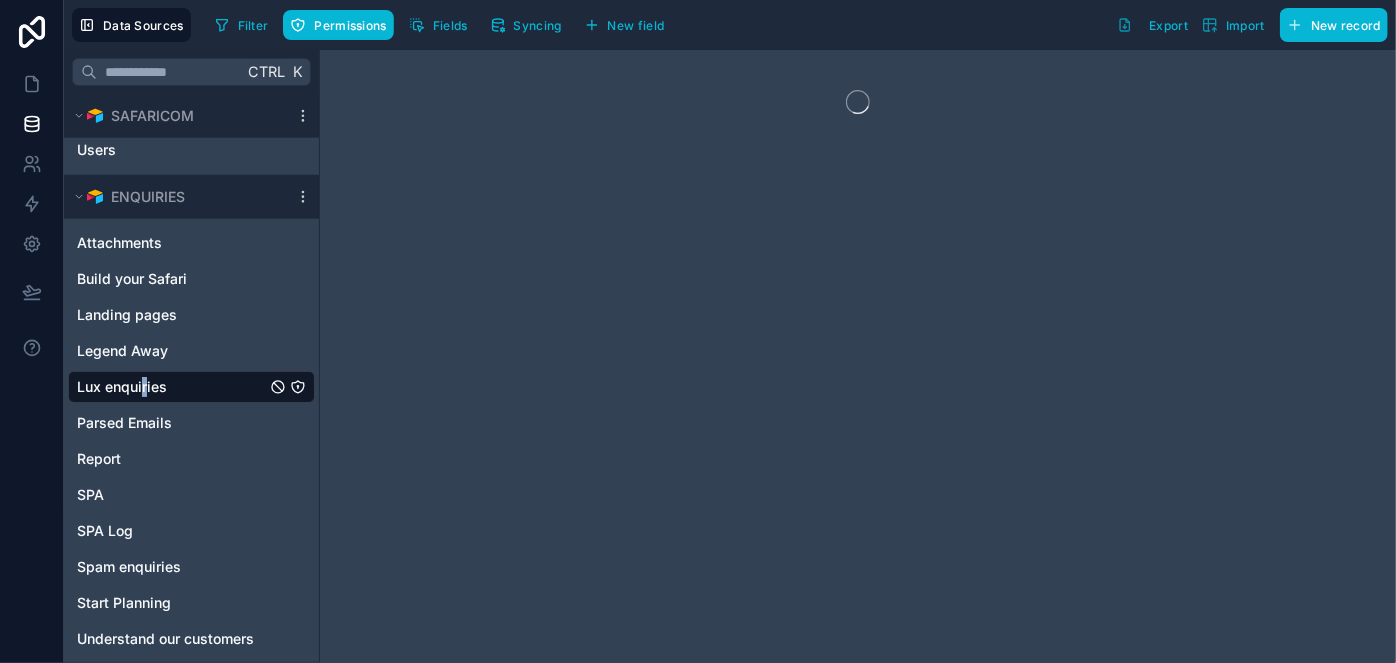 click on "Lux enquiries" at bounding box center [122, 387] 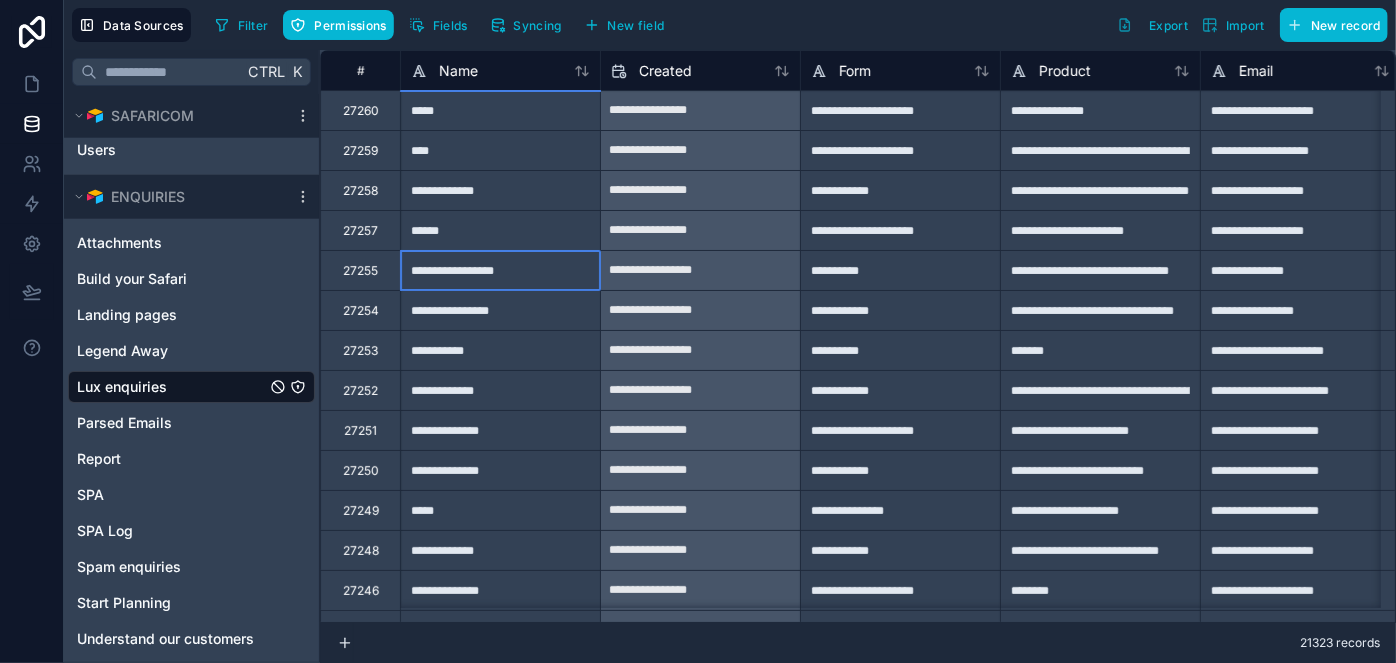 click on "**********" at bounding box center (500, 270) 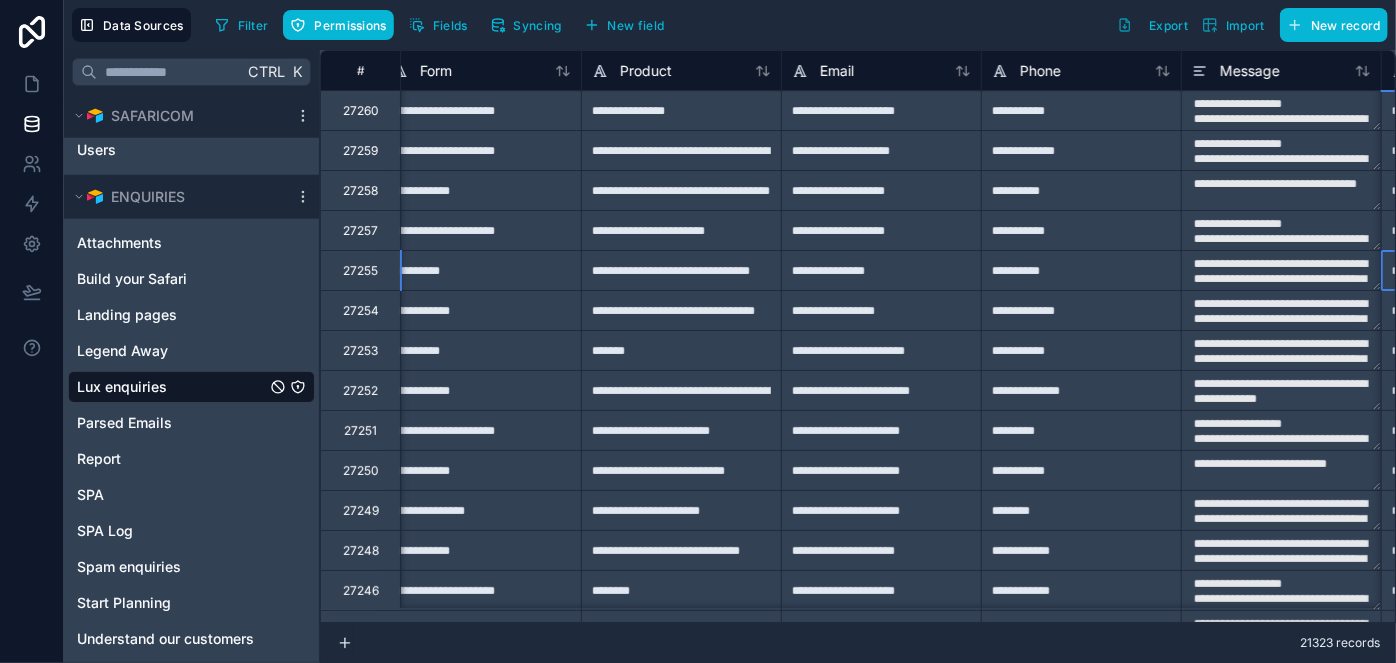 type on "**********" 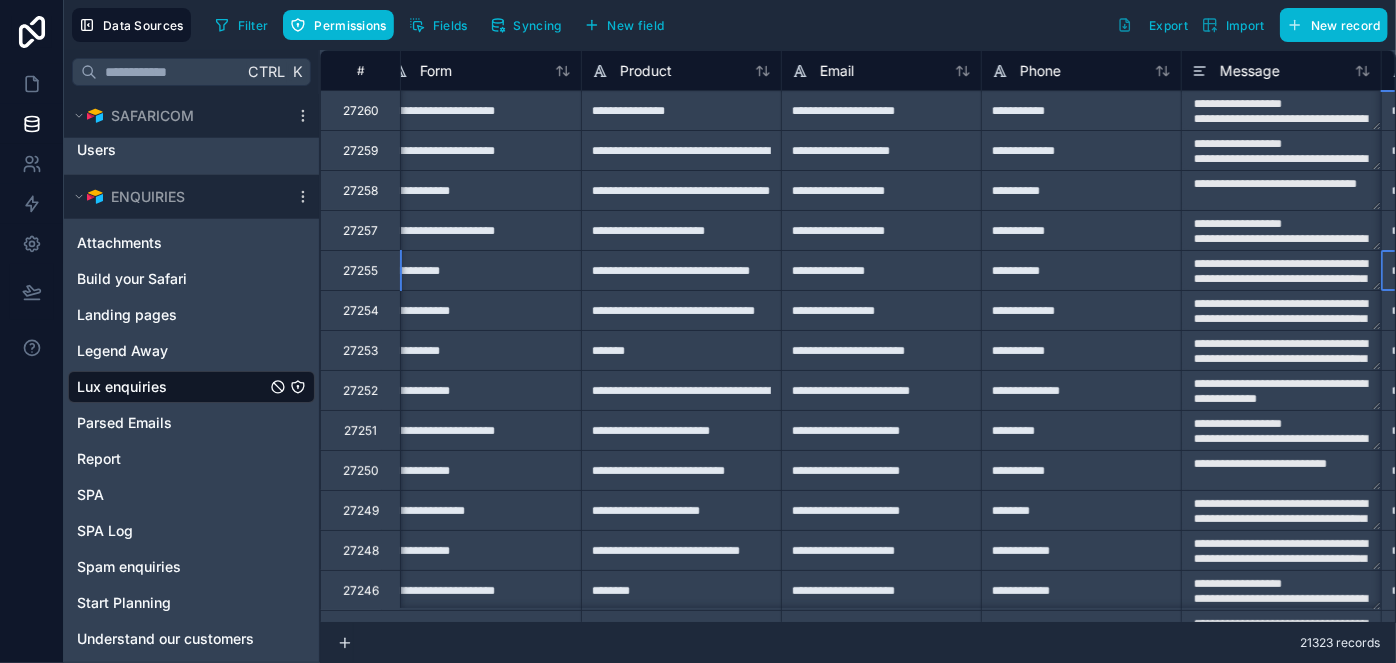 type on "**********" 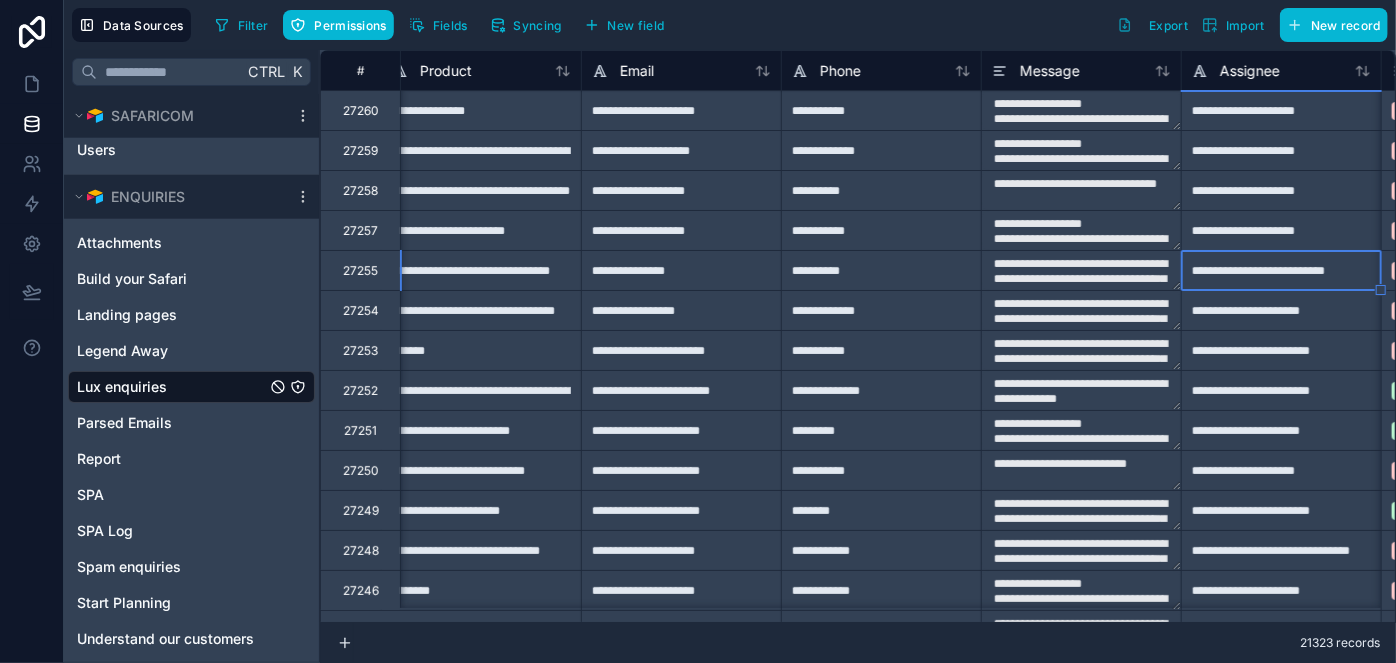 type on "**********" 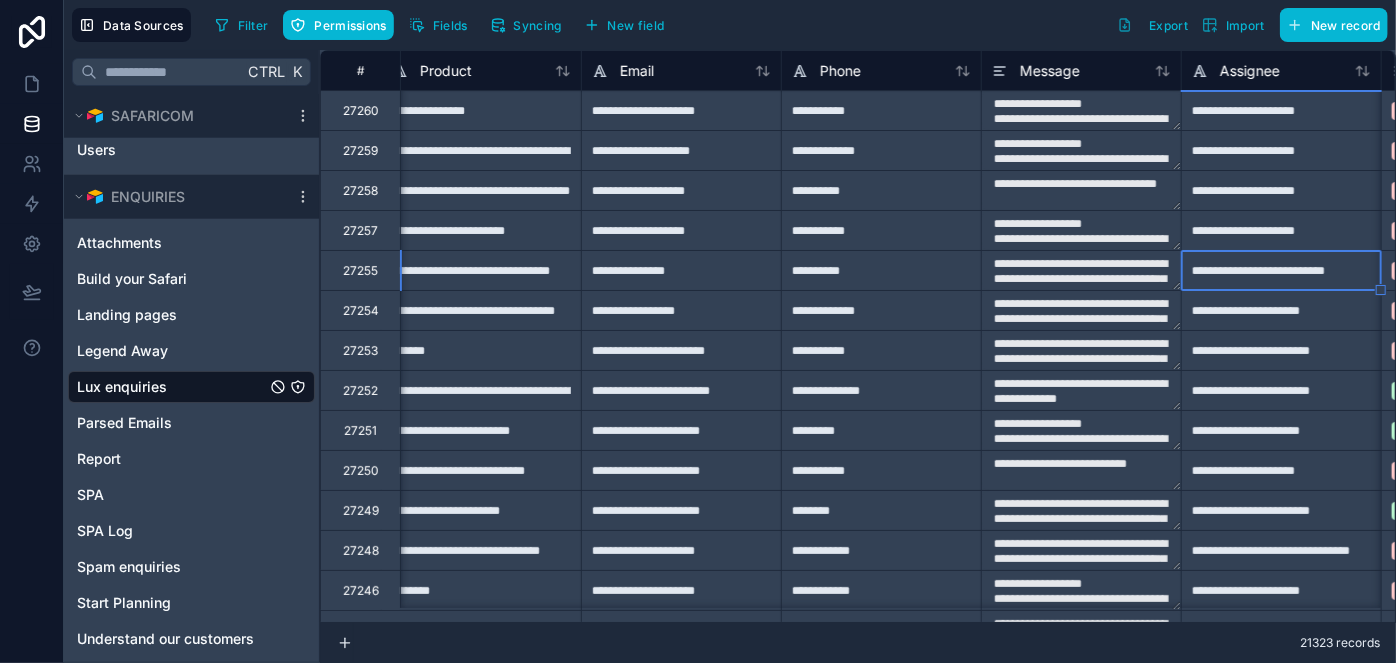 type on "**********" 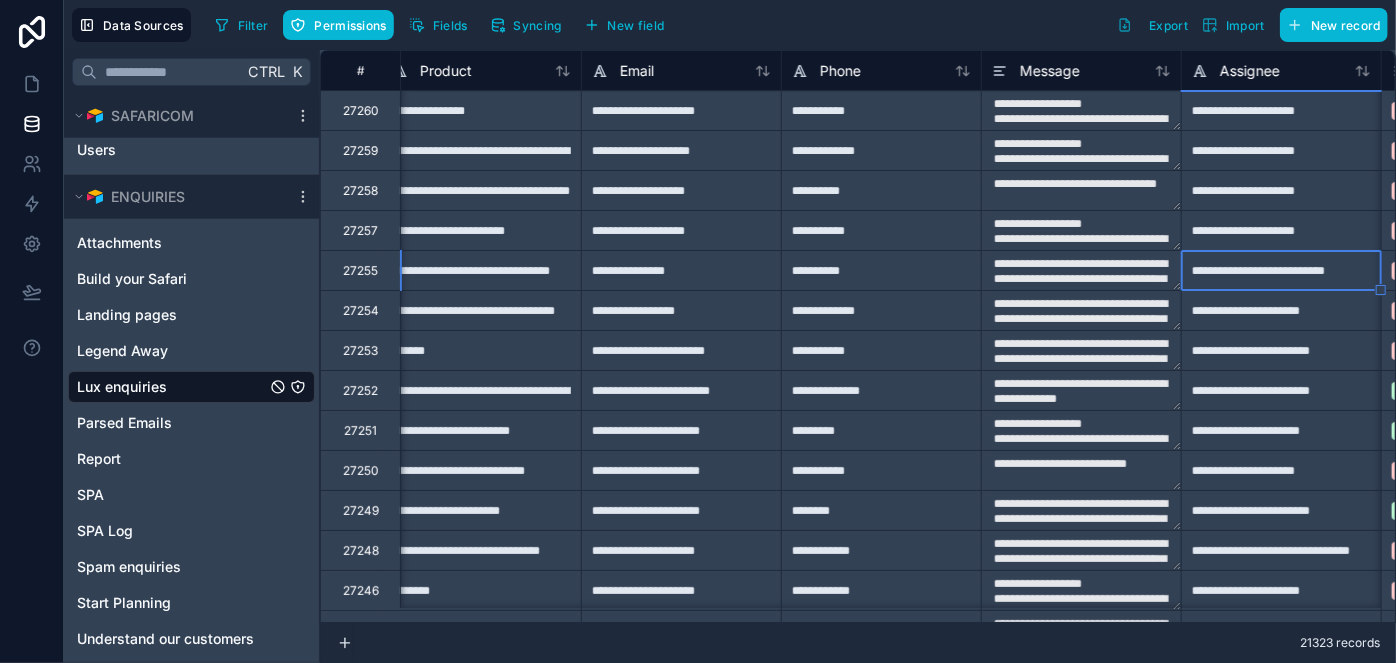 type on "**********" 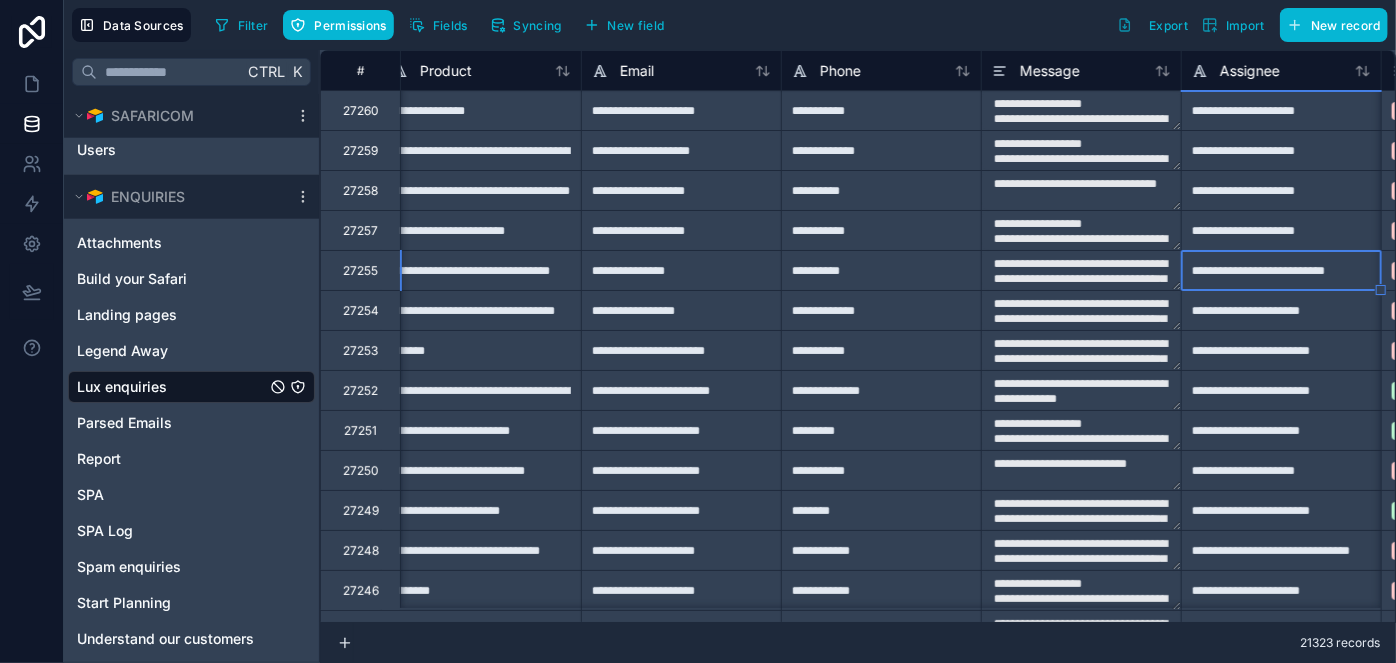 type on "**********" 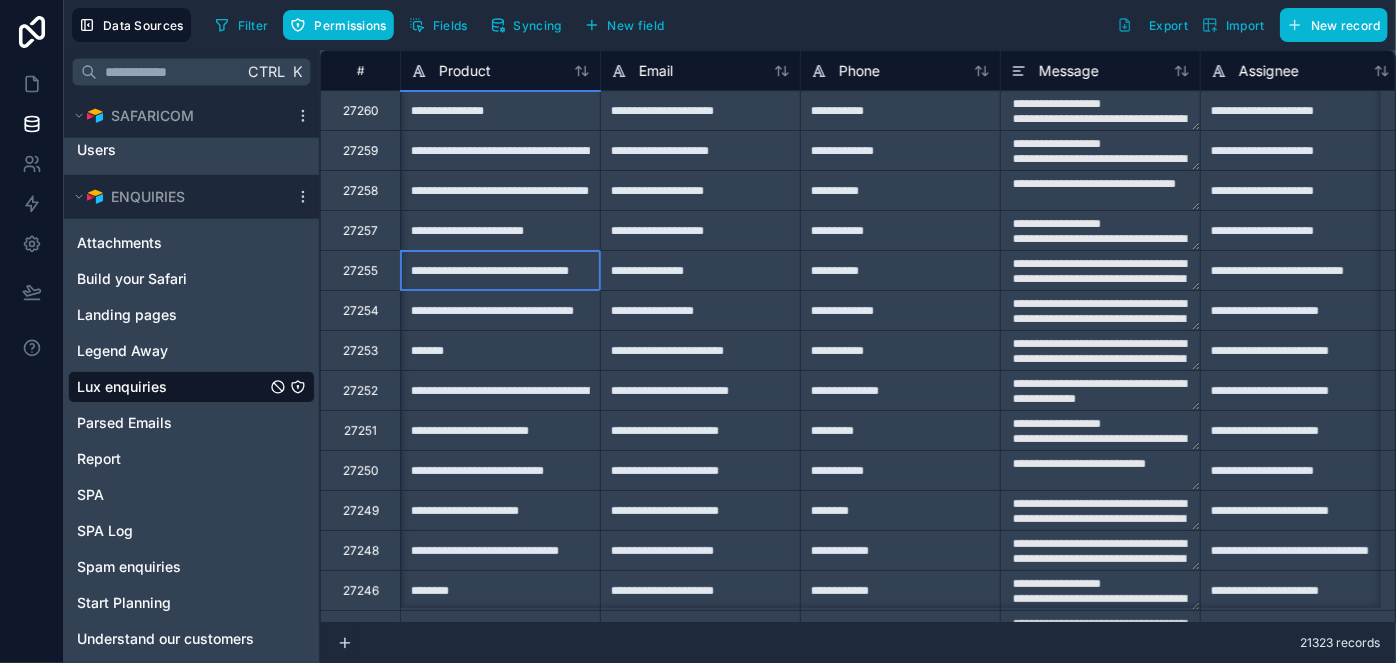 click on "**********" at bounding box center [500, 270] 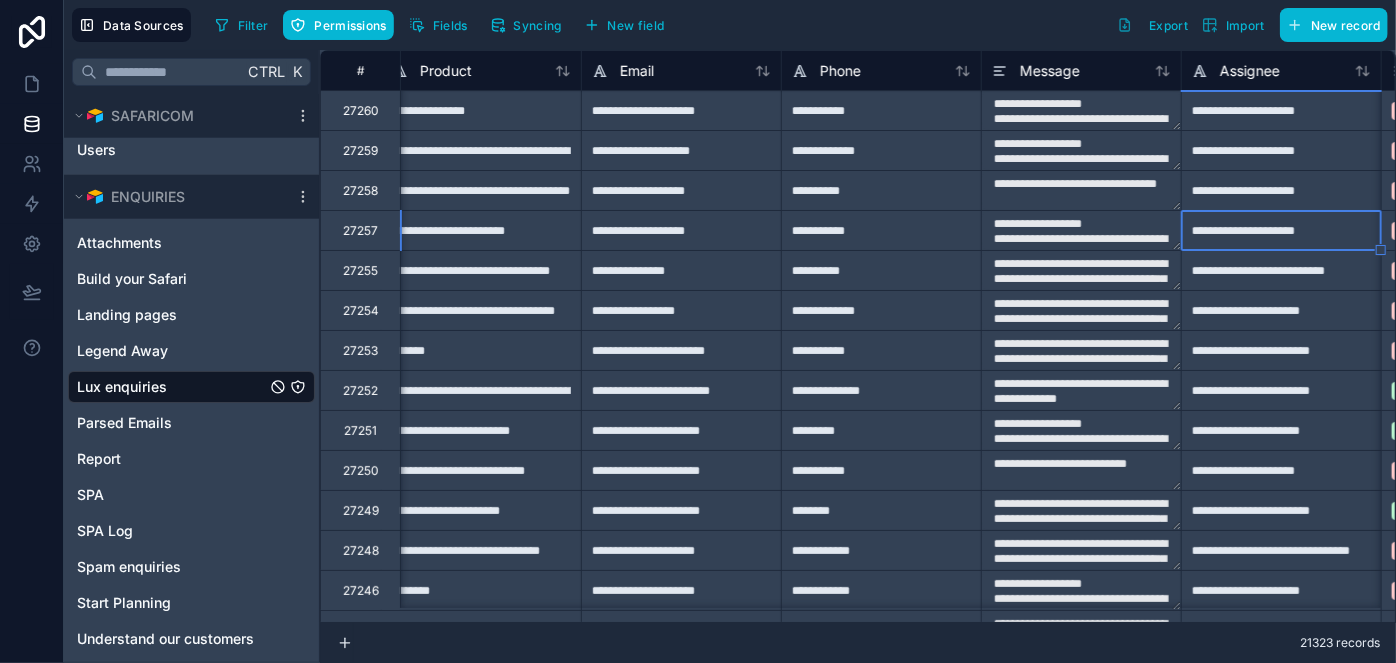 scroll, scrollTop: 0, scrollLeft: 819, axis: horizontal 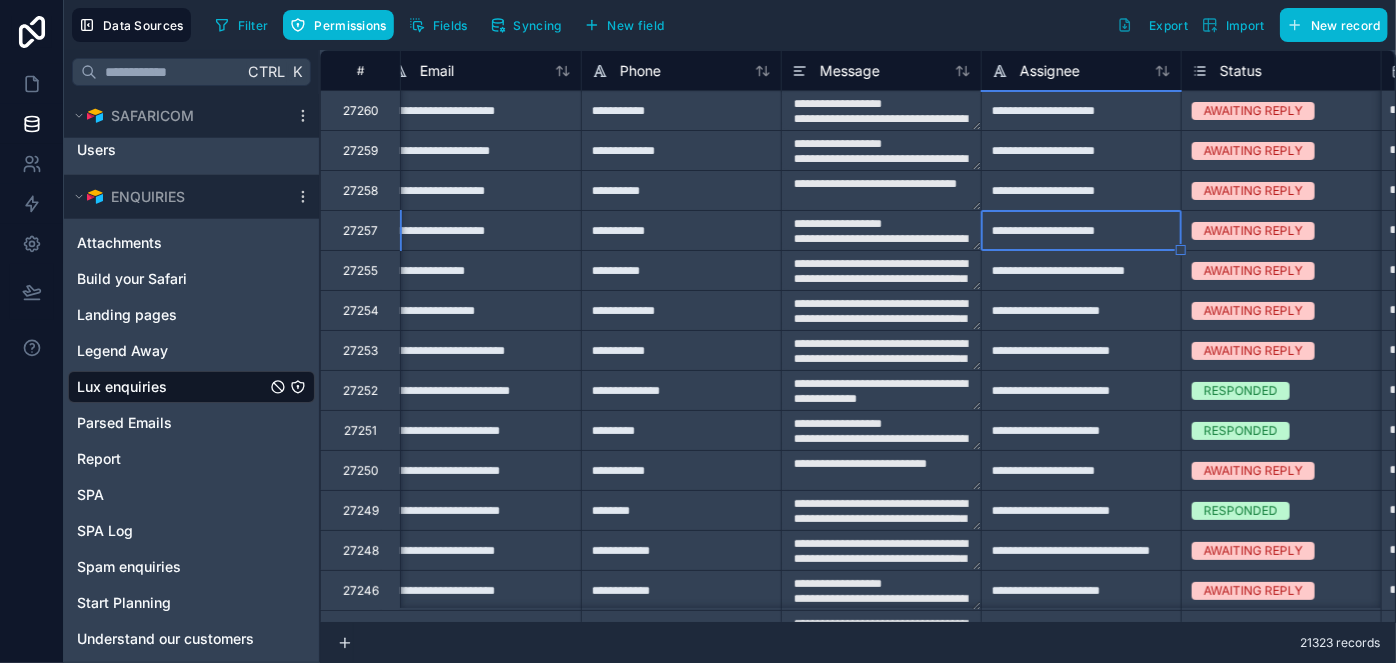 click on "**********" at bounding box center (1081, 230) 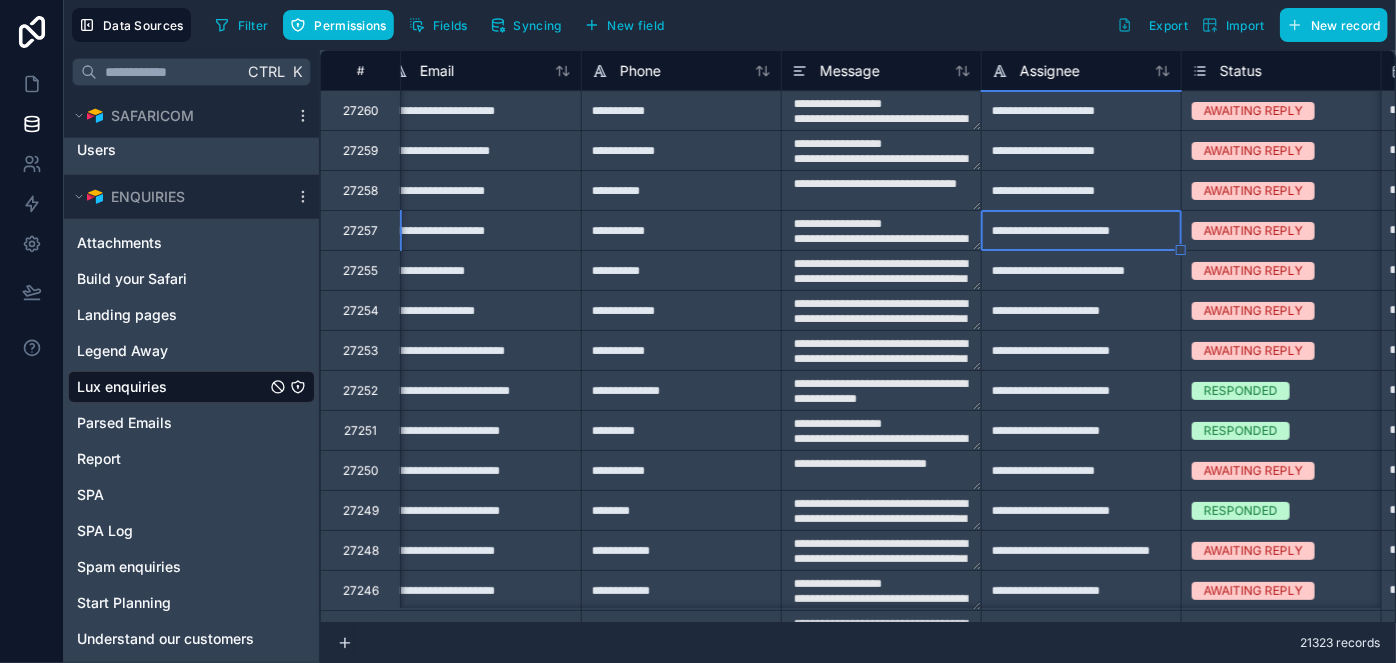 click on "**********" at bounding box center (1081, 390) 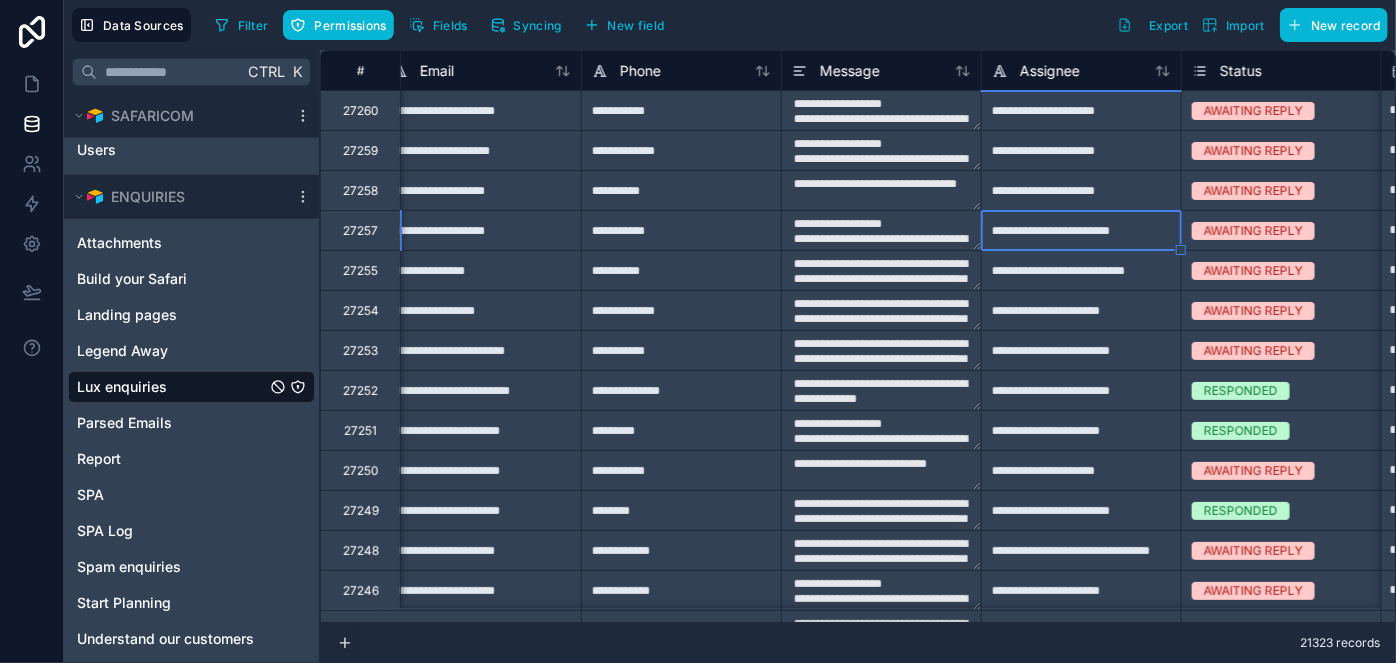 type on "**********" 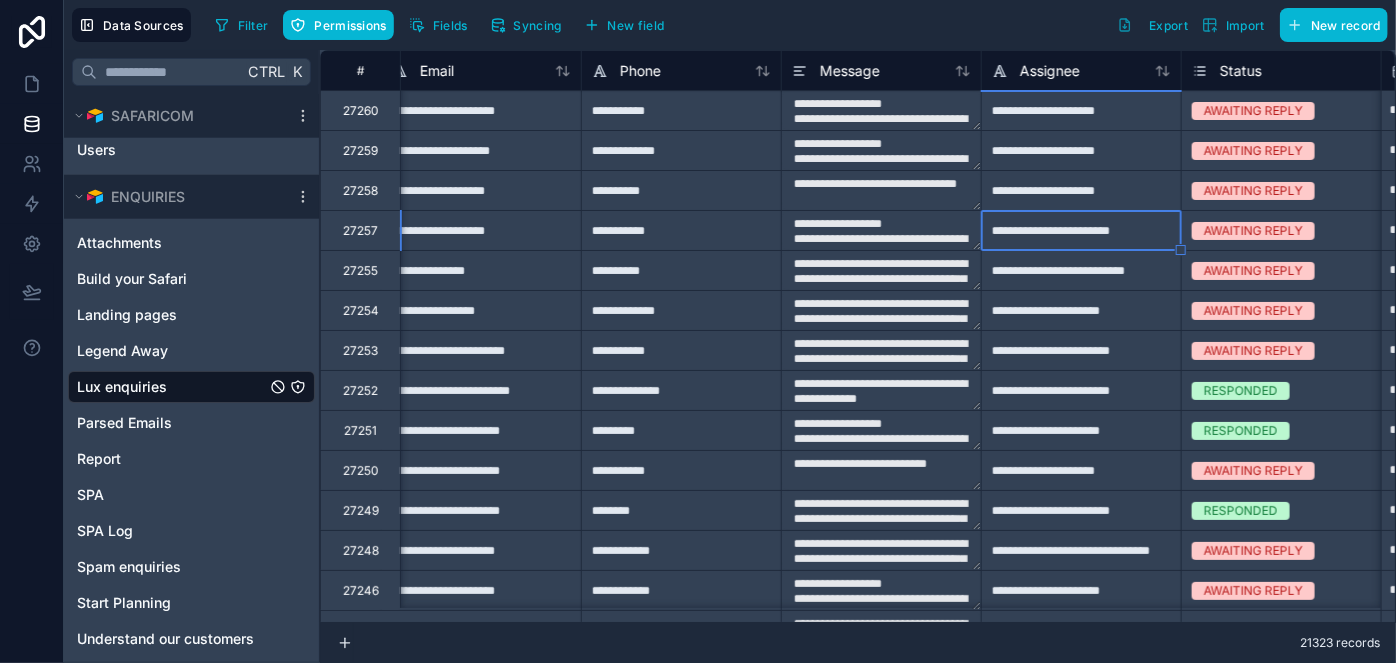 type on "**********" 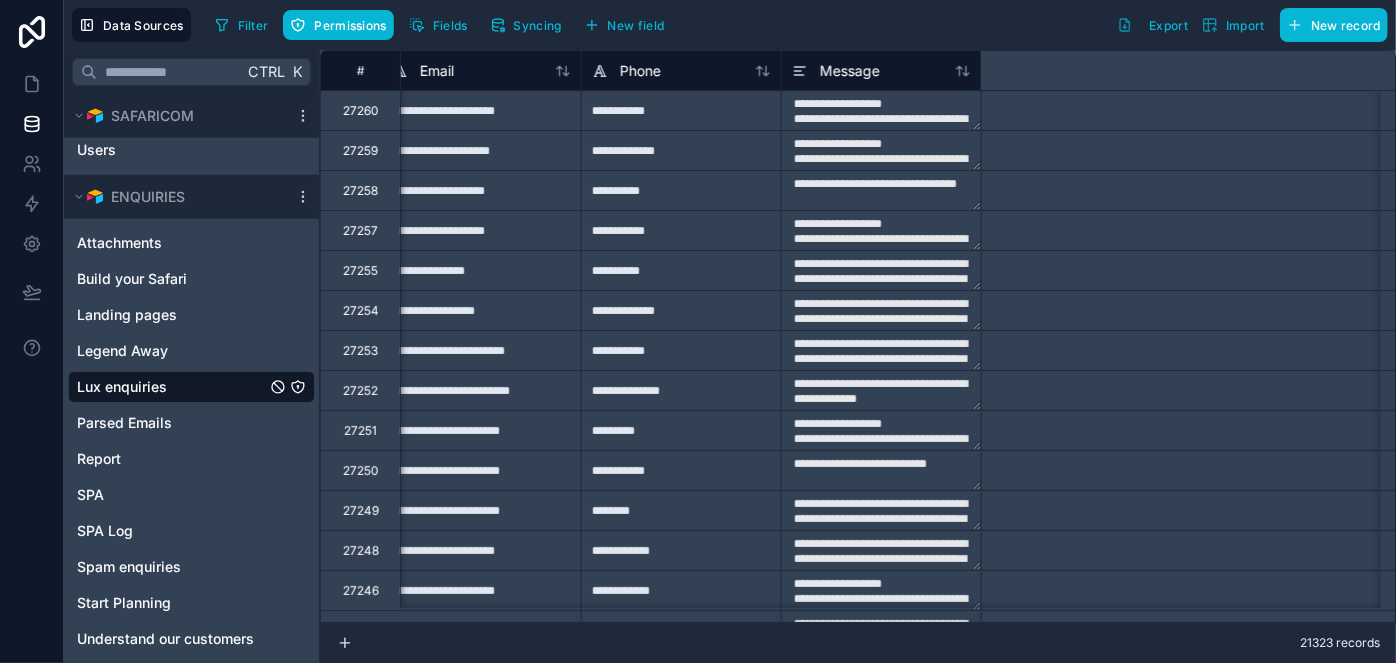 scroll, scrollTop: 0, scrollLeft: 0, axis: both 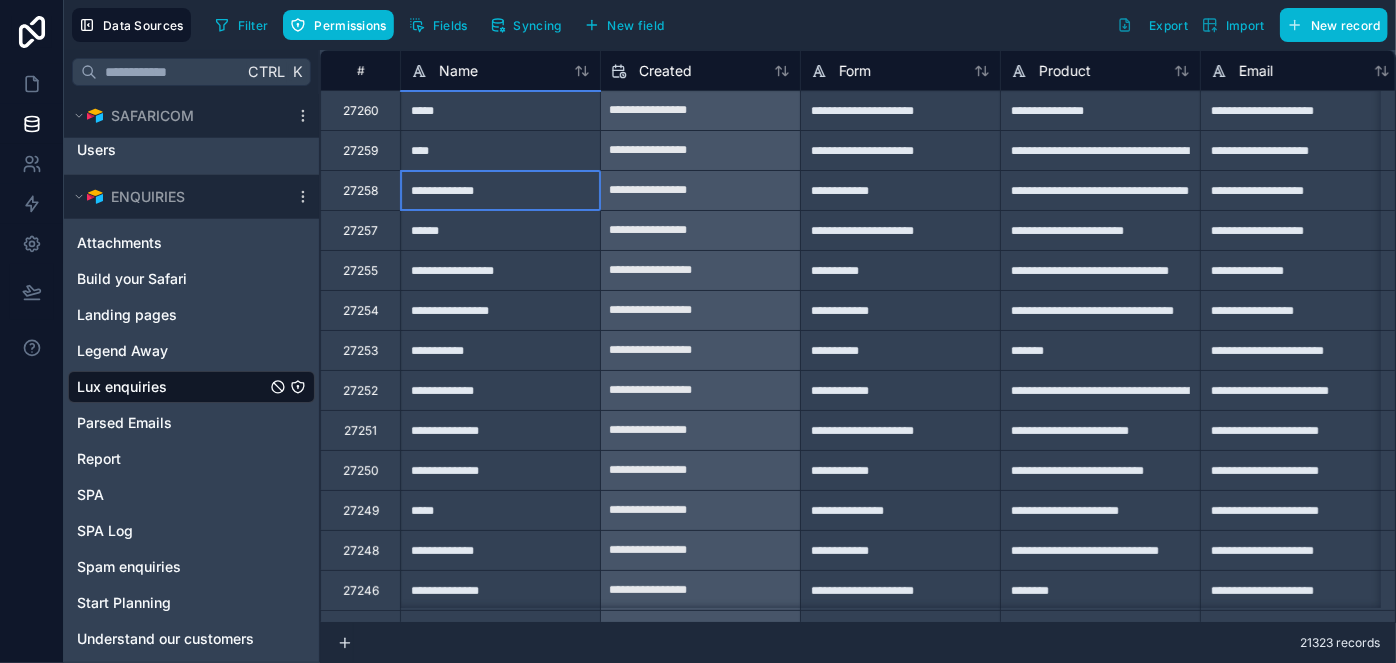 click on "**********" at bounding box center (500, 190) 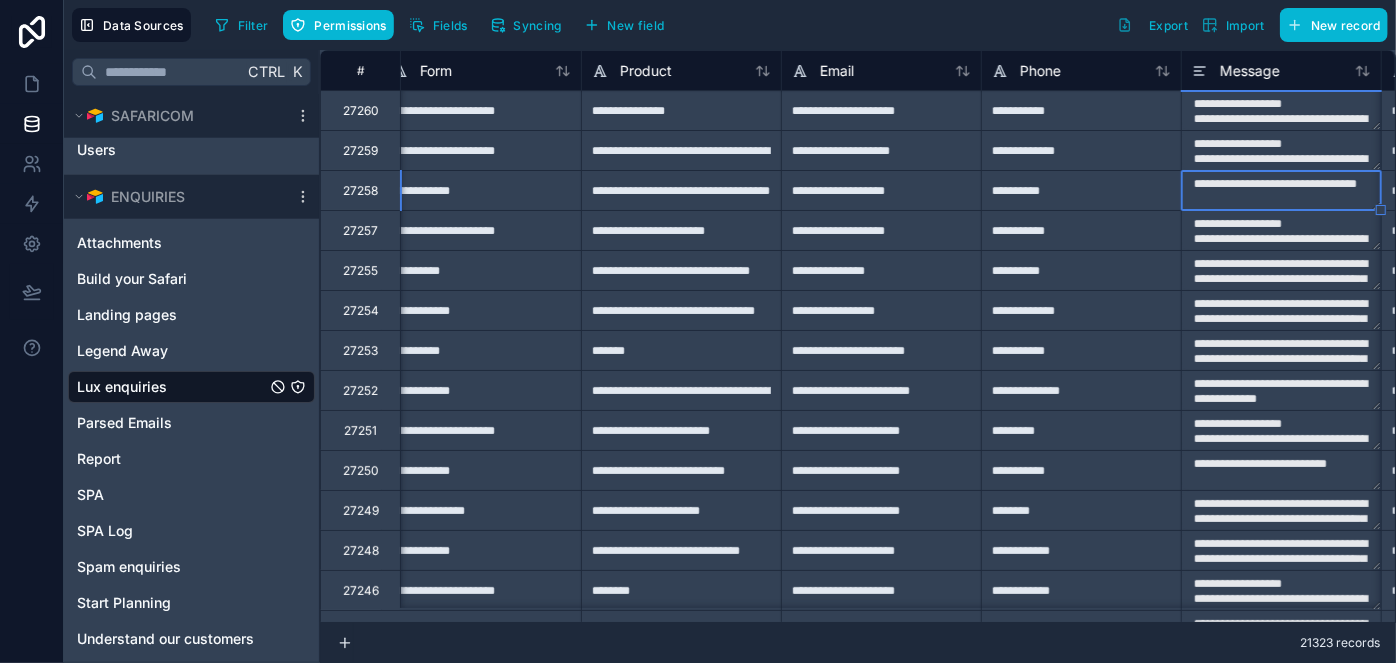 scroll, scrollTop: 0, scrollLeft: 619, axis: horizontal 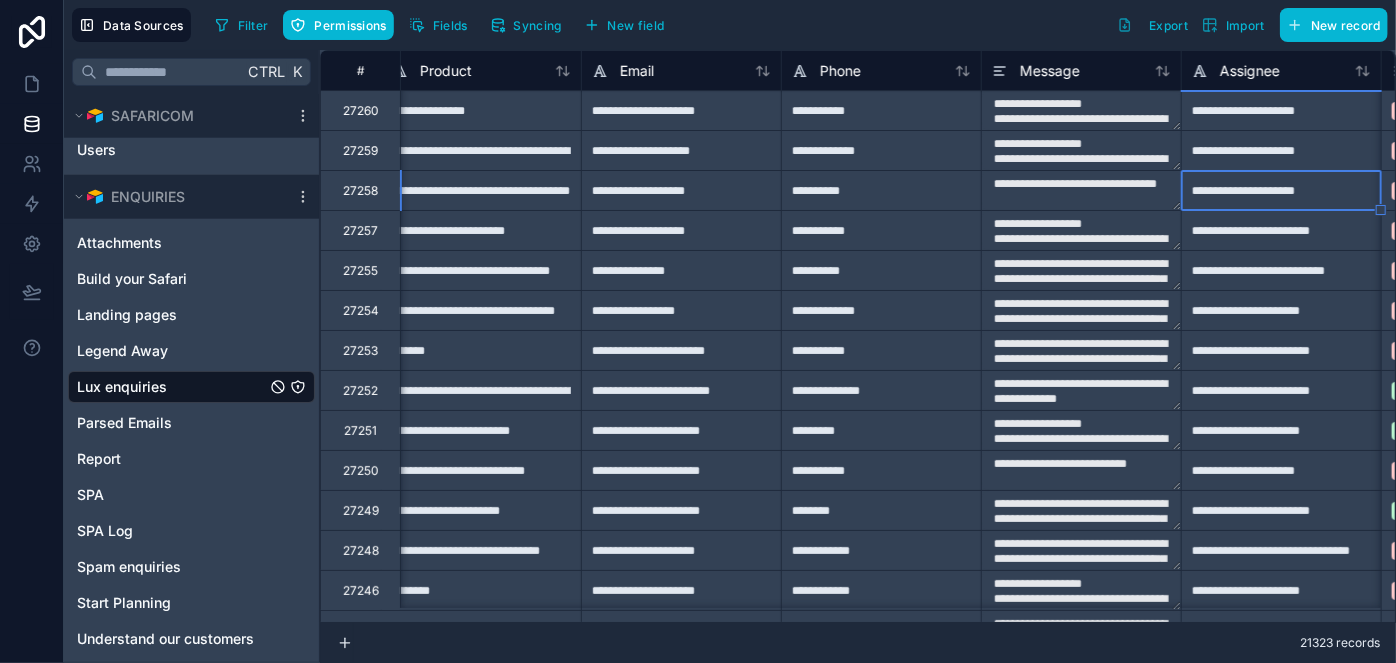 type on "**********" 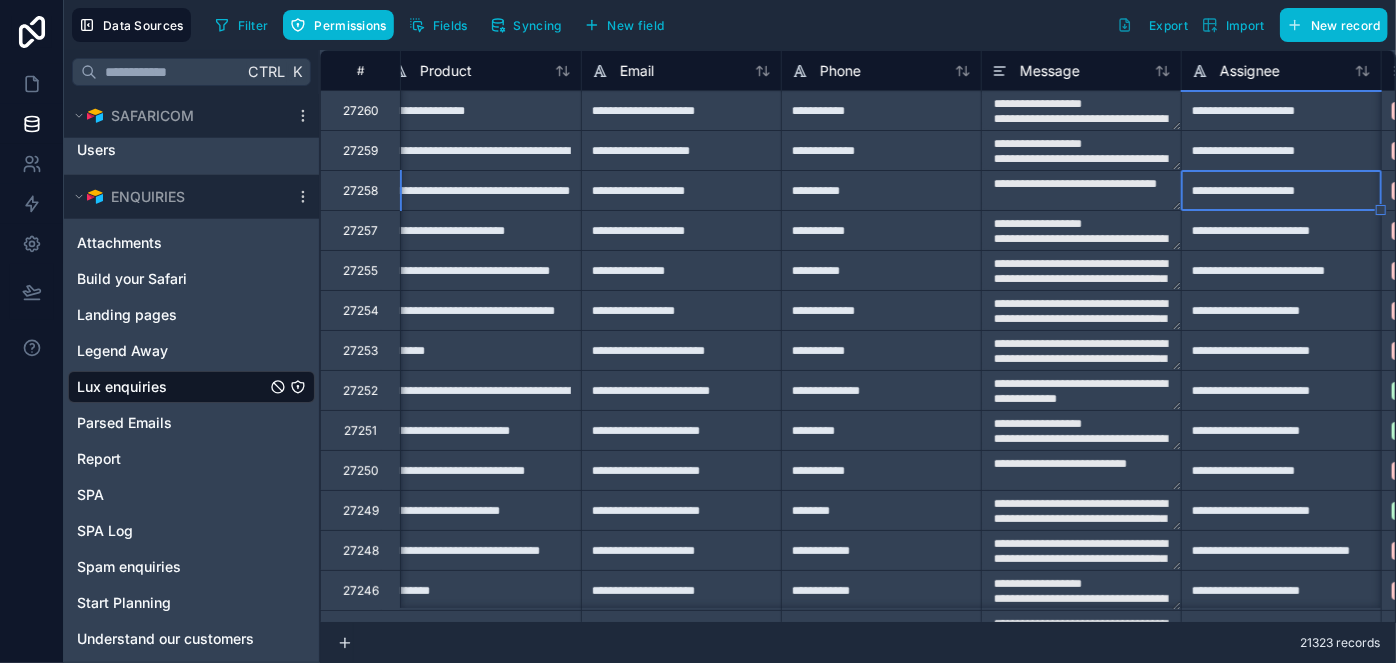 type on "**********" 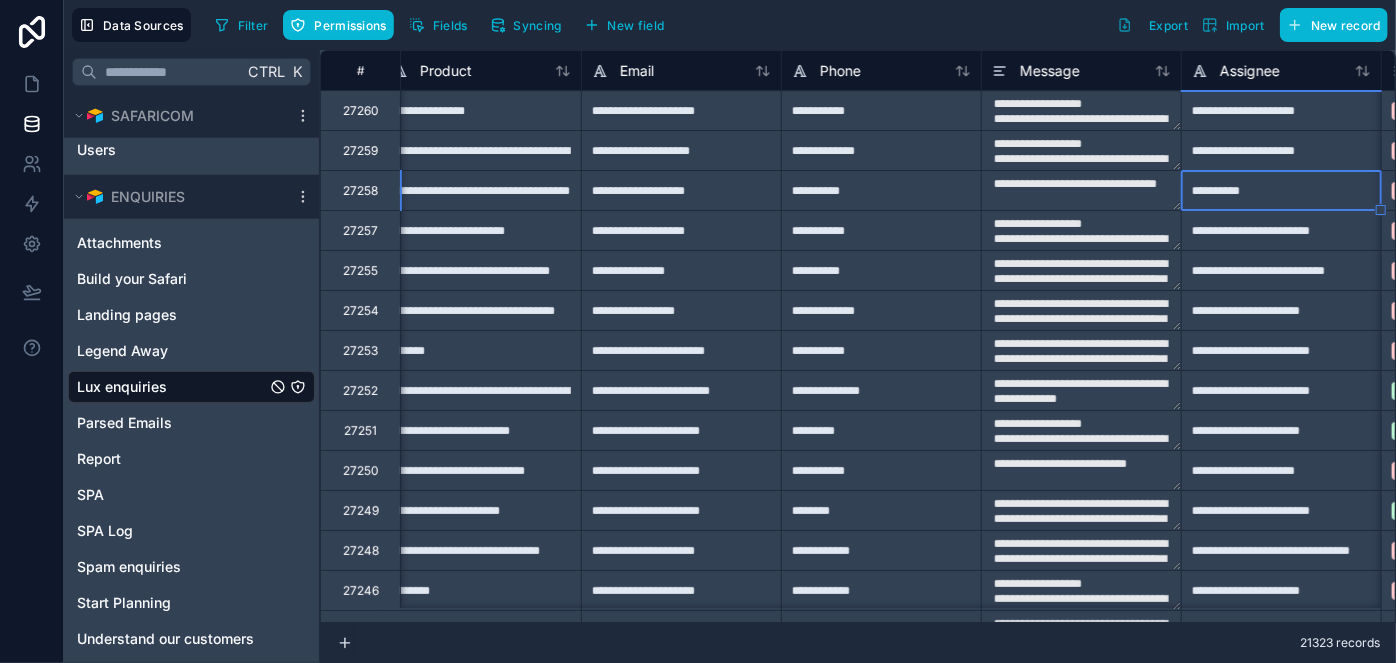 type on "**********" 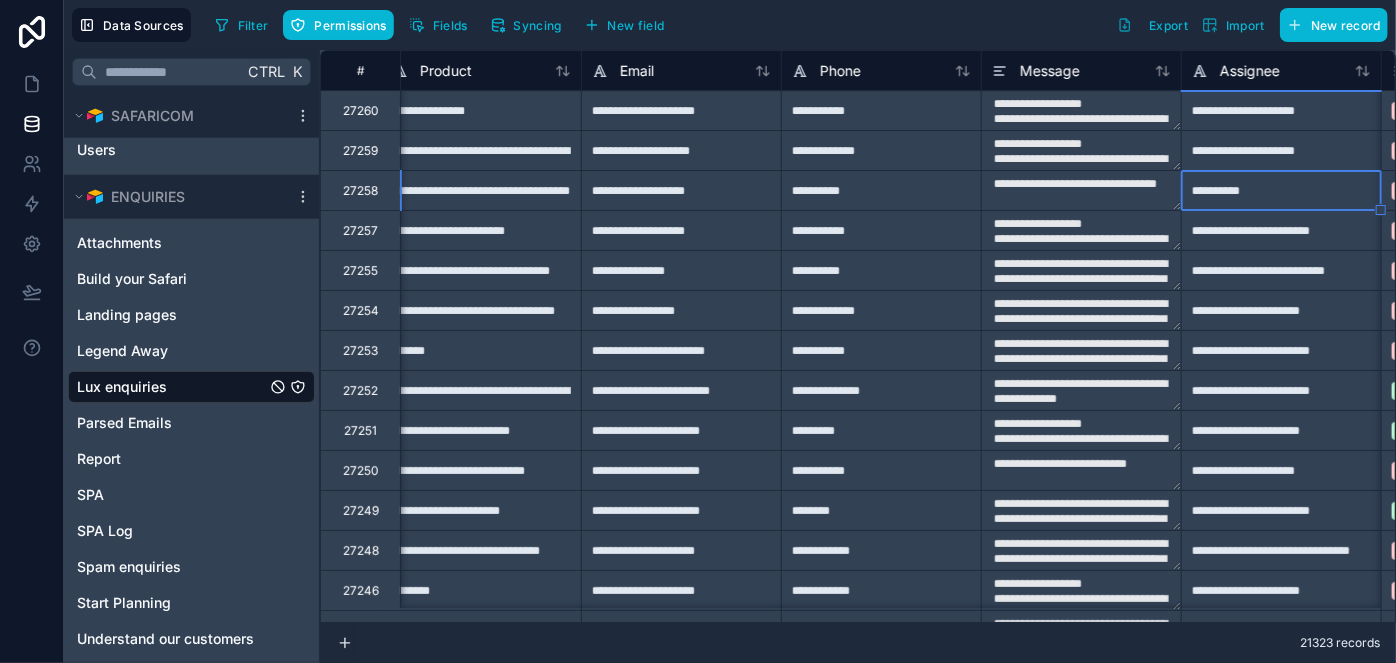 type on "**********" 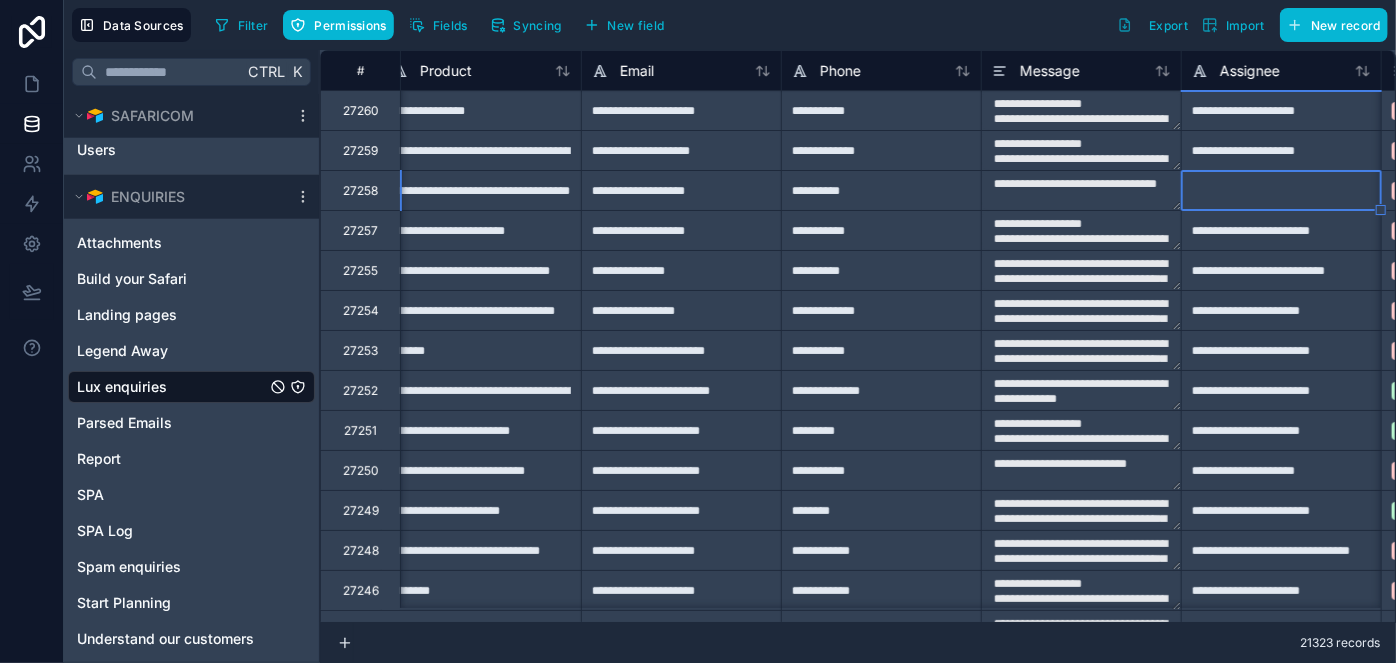 type on "**********" 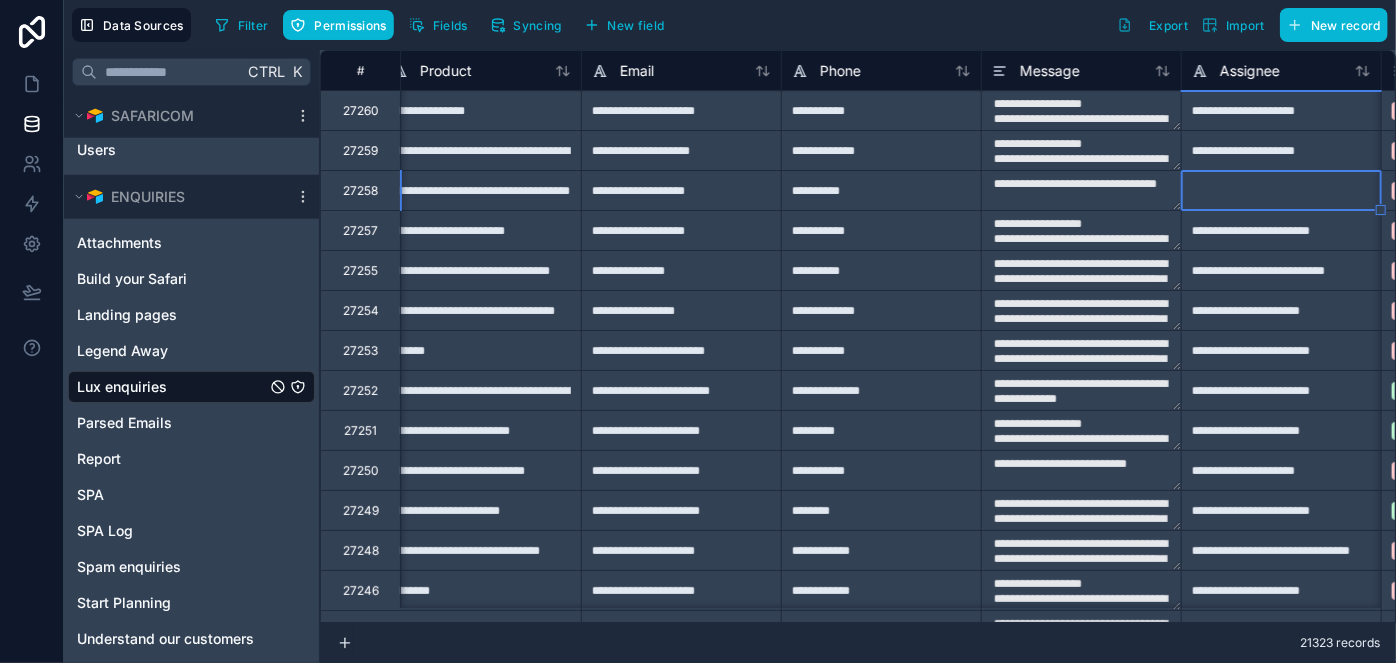 type on "**********" 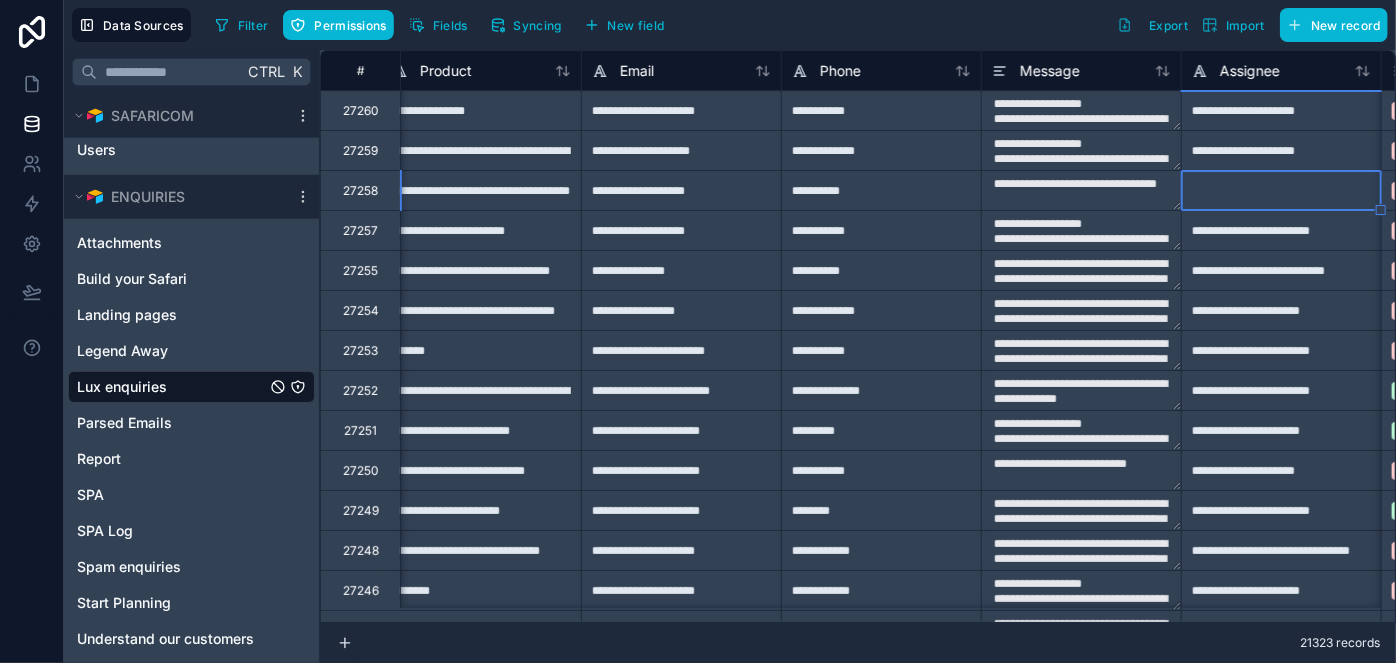 type on "**********" 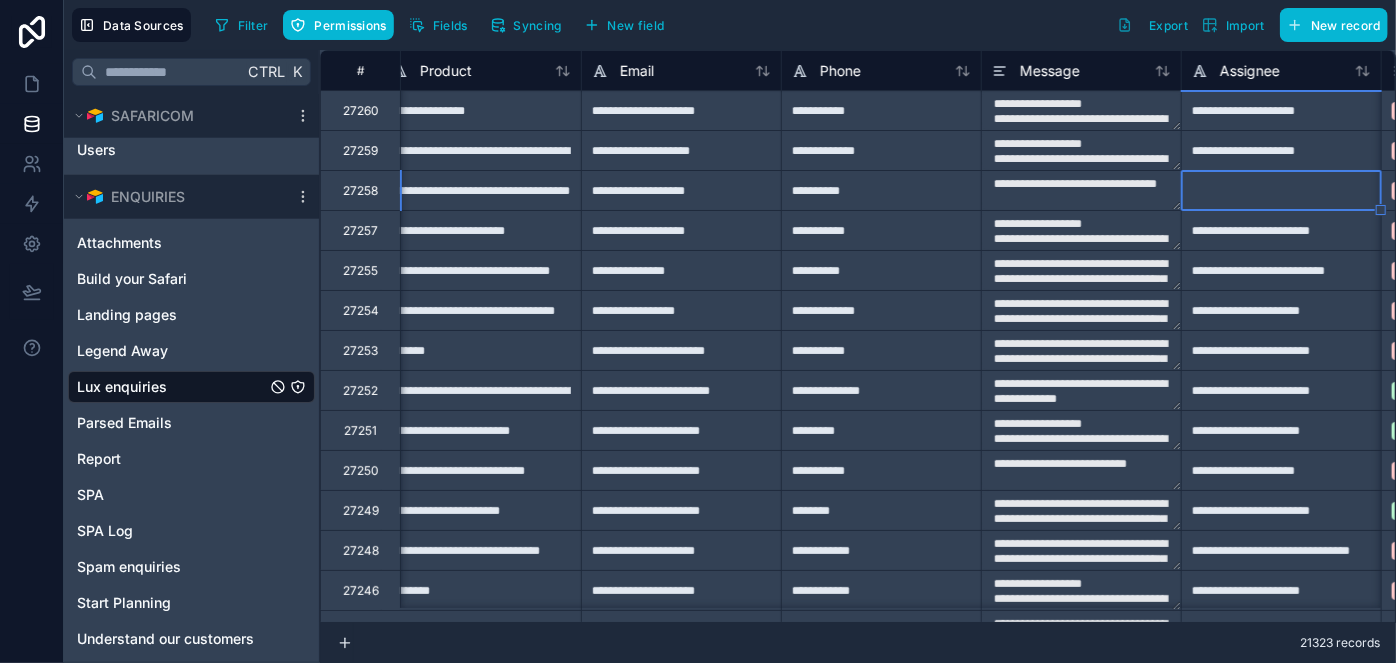type on "**********" 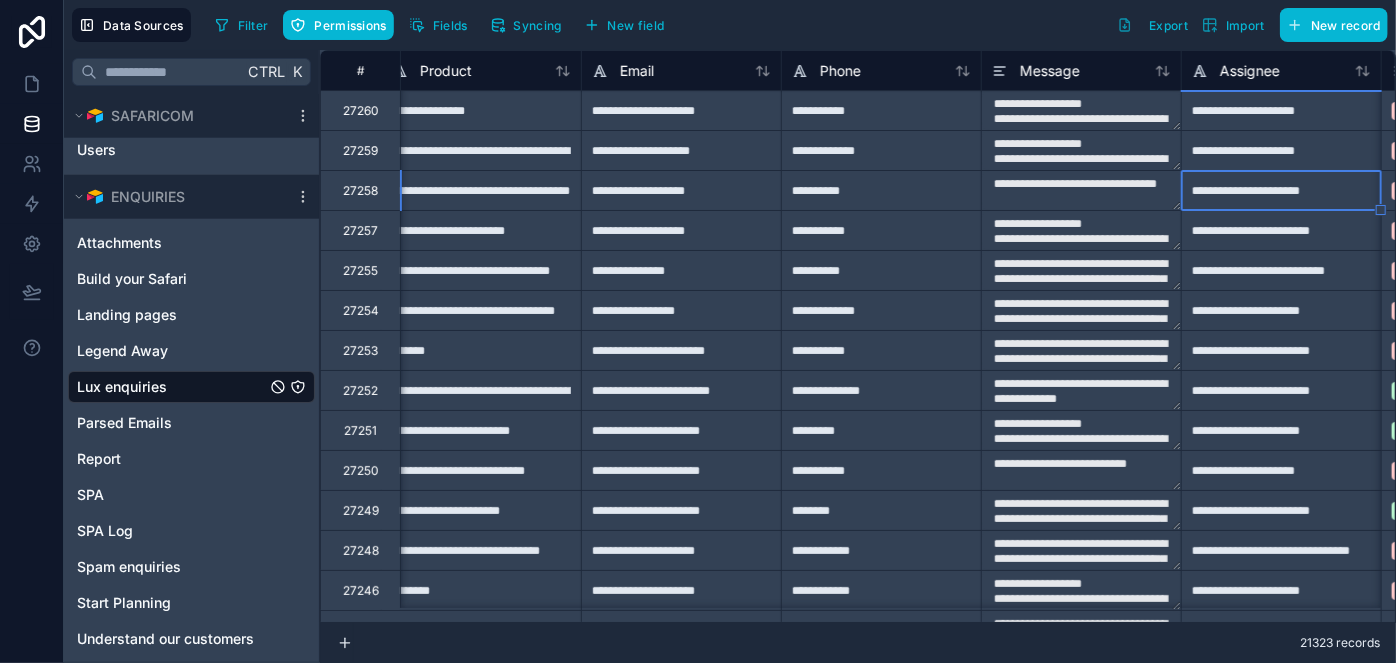 type on "**********" 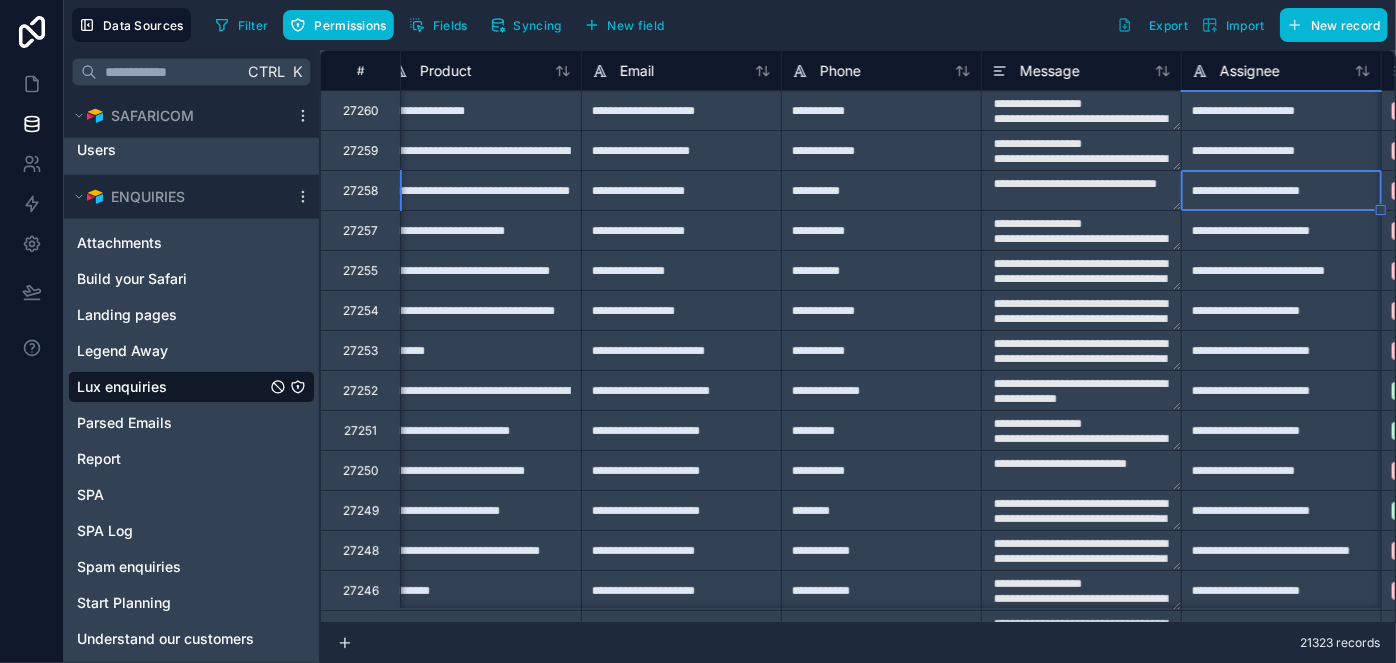 type on "**********" 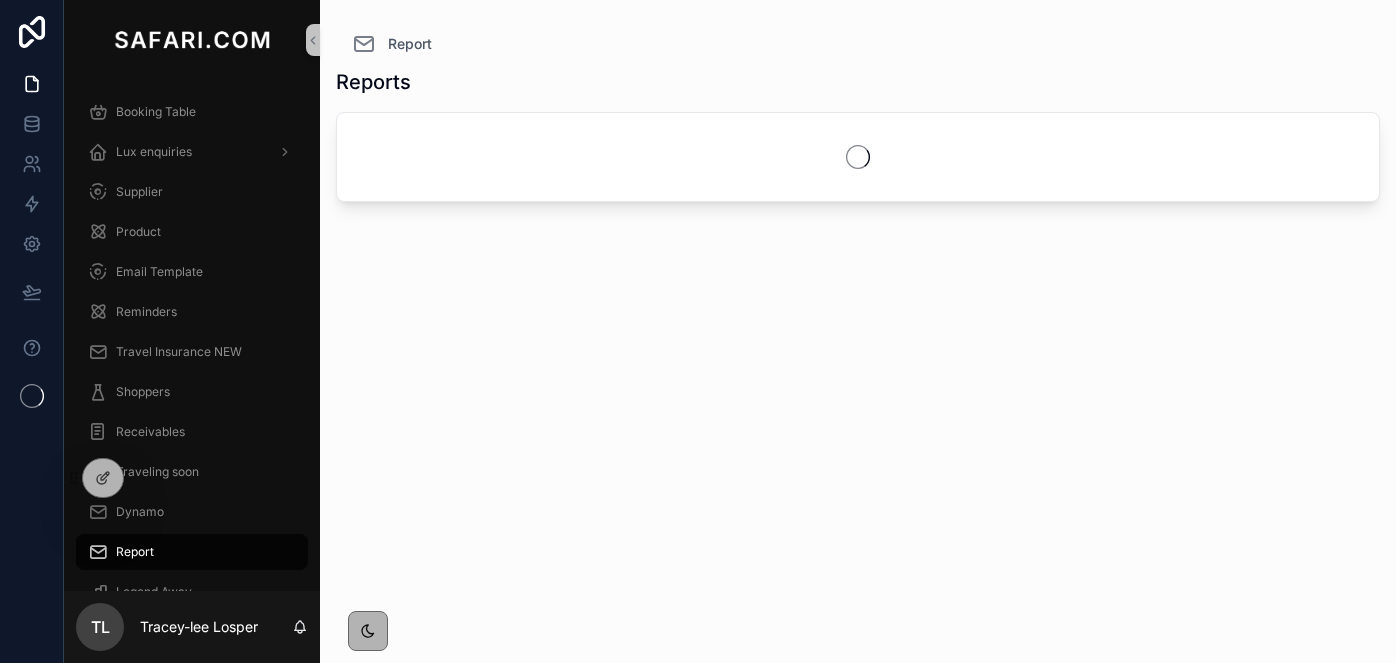 scroll, scrollTop: 0, scrollLeft: 0, axis: both 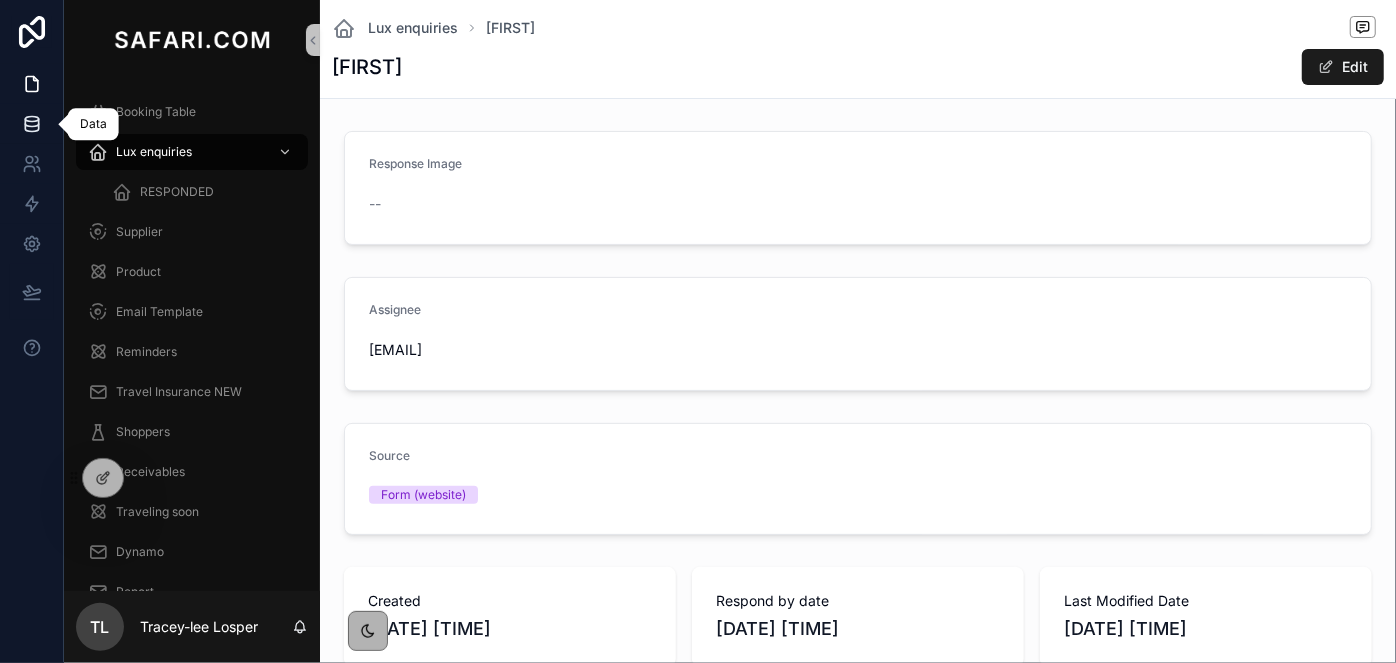 click 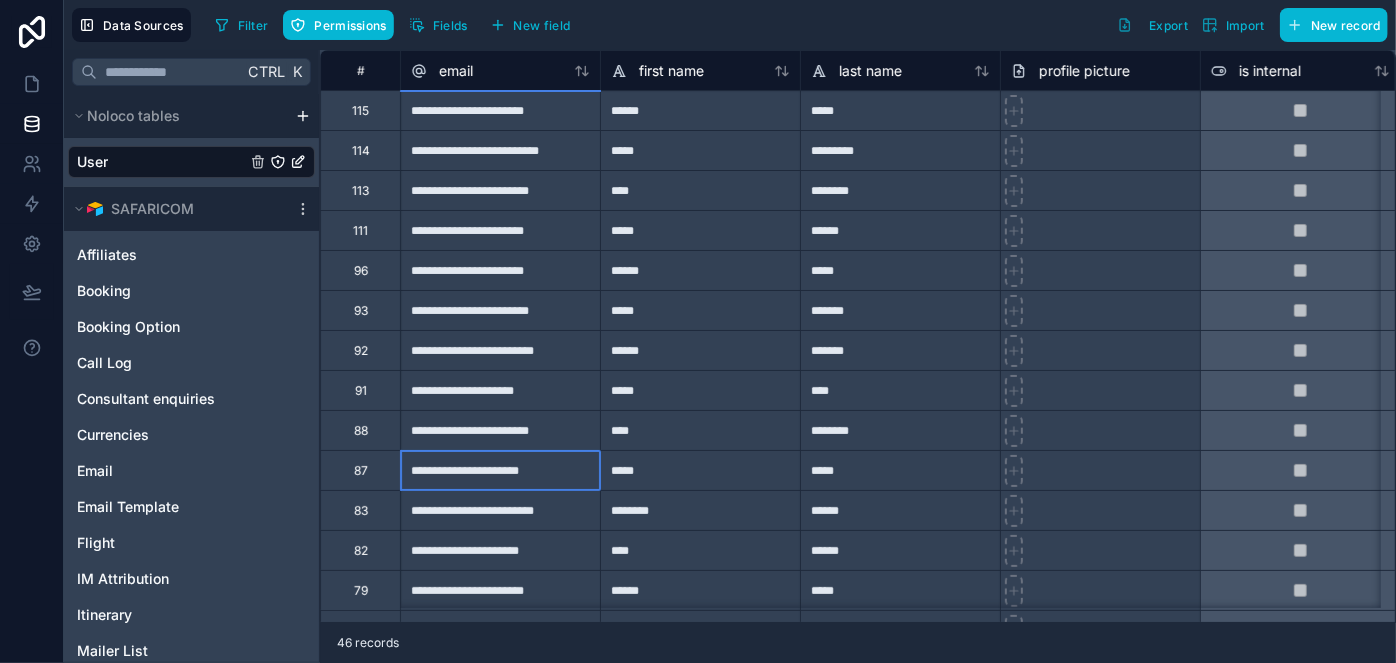 click on "**********" at bounding box center [500, 470] 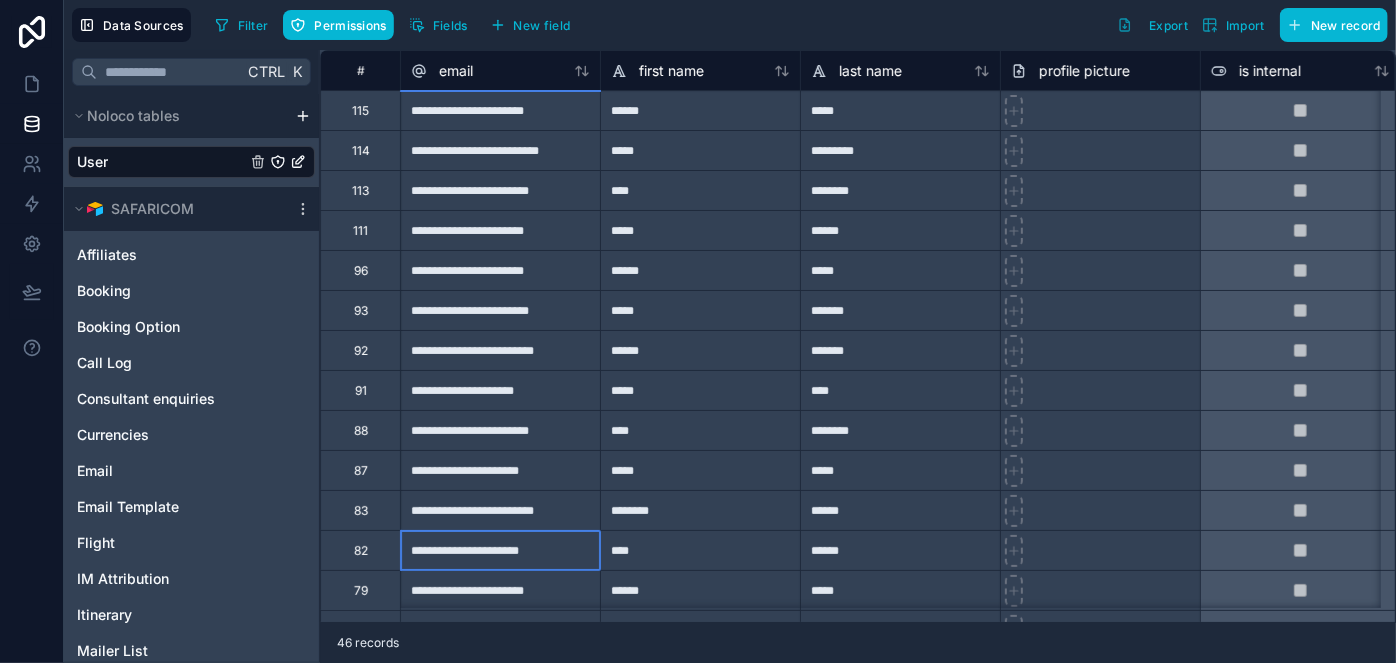 click on "**********" at bounding box center (500, 550) 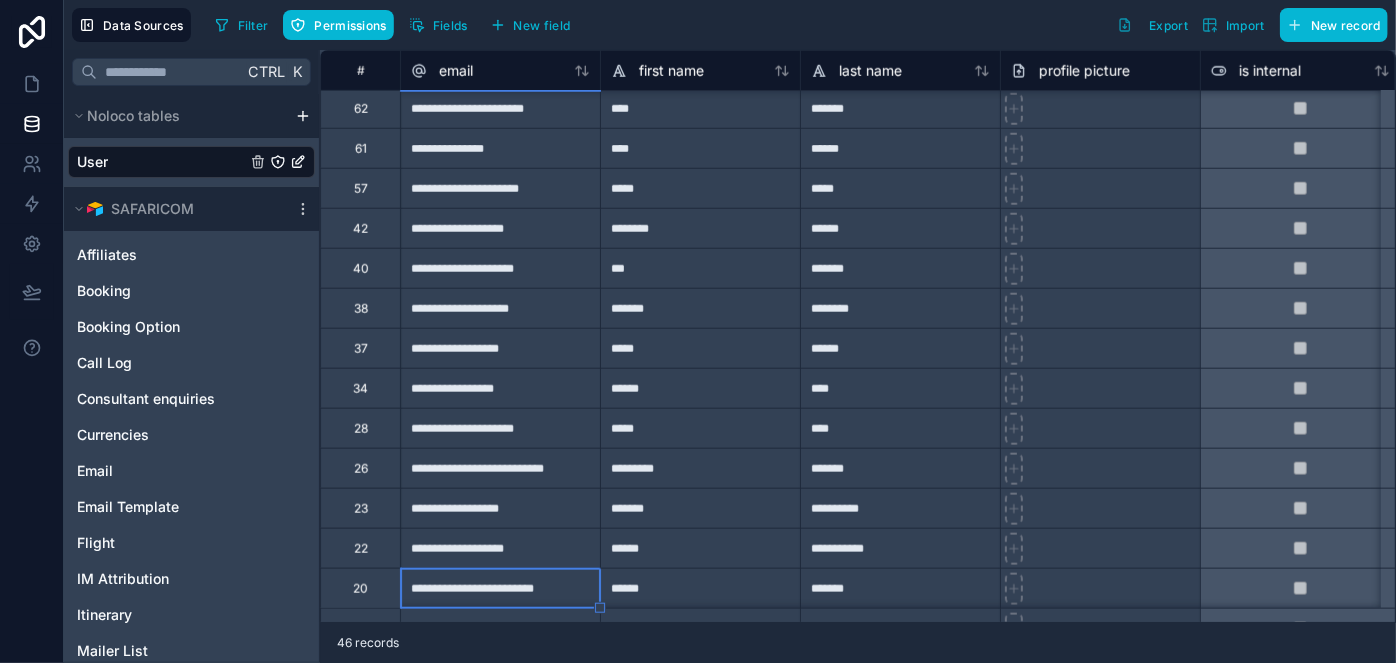 scroll, scrollTop: 962, scrollLeft: 0, axis: vertical 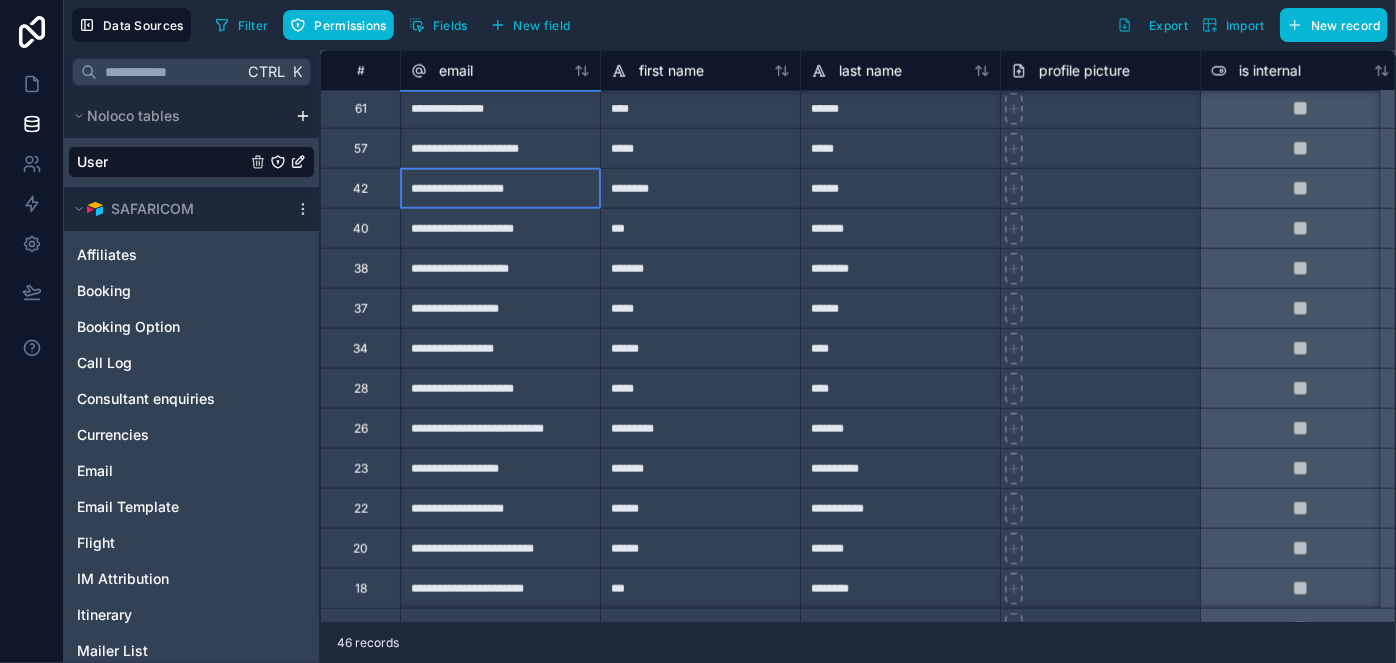 click on "**********" at bounding box center (500, 188) 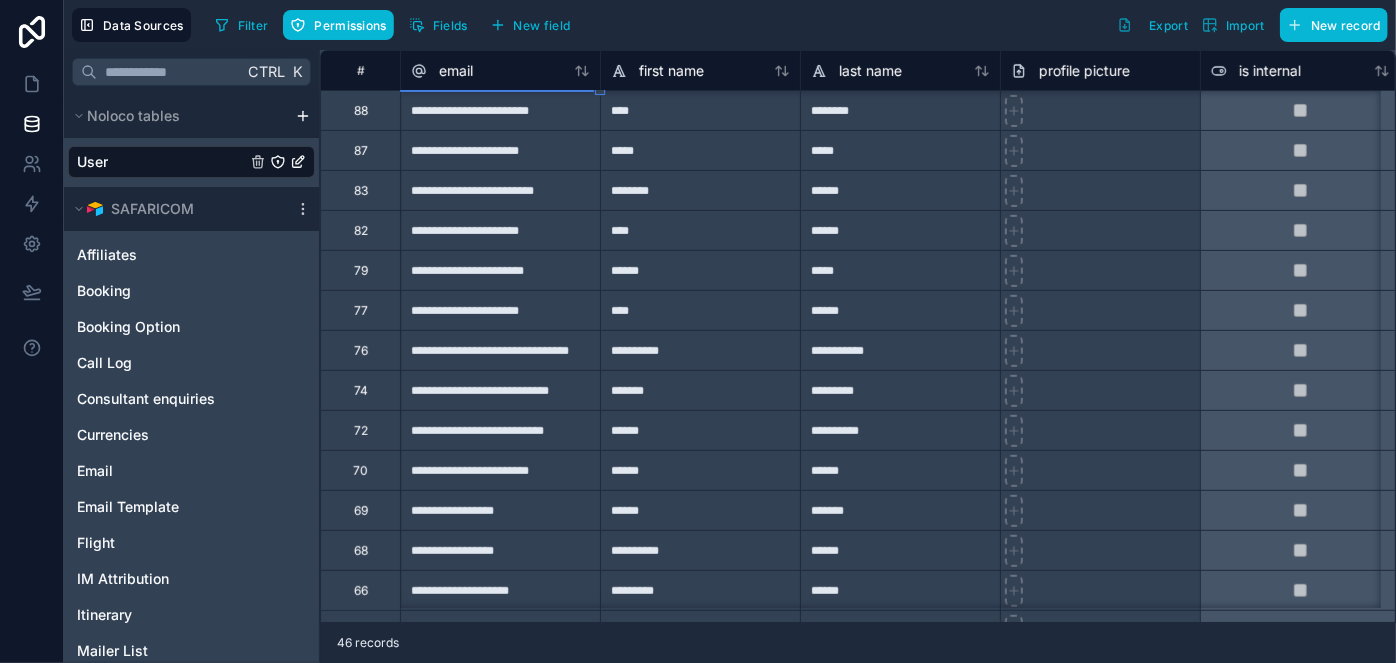 scroll, scrollTop: 280, scrollLeft: 0, axis: vertical 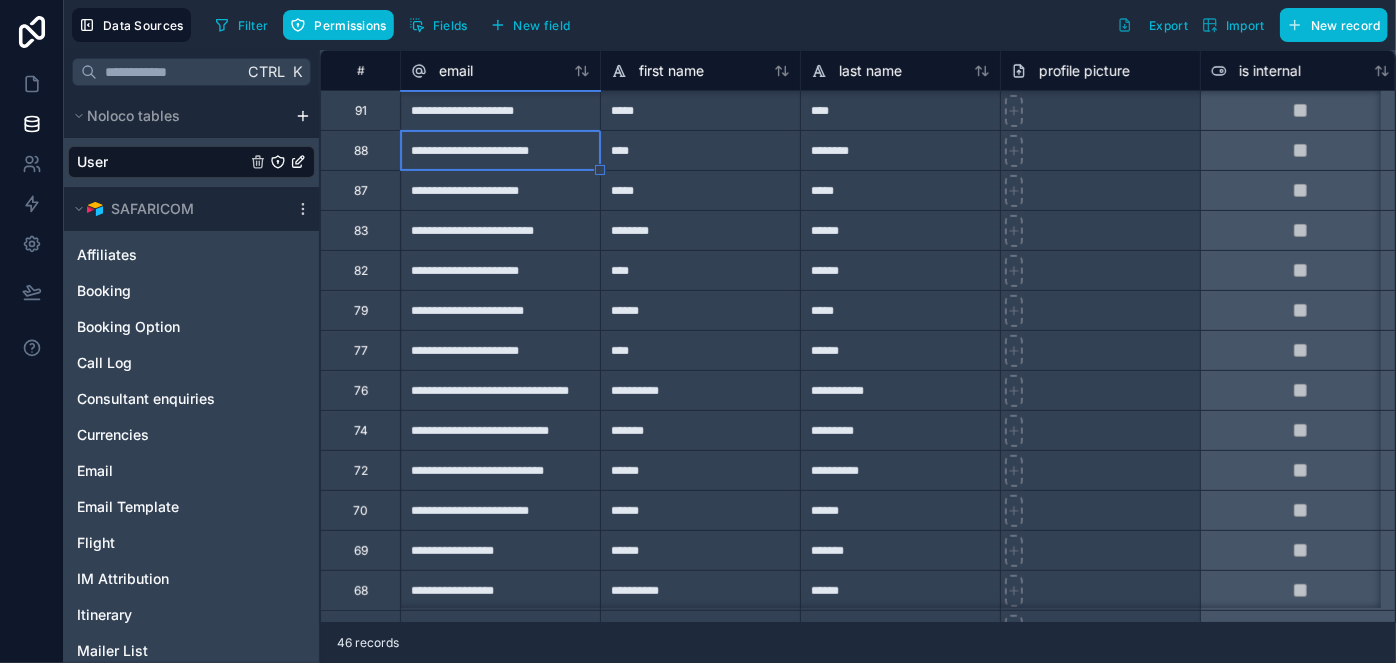 click on "**********" at bounding box center (500, 190) 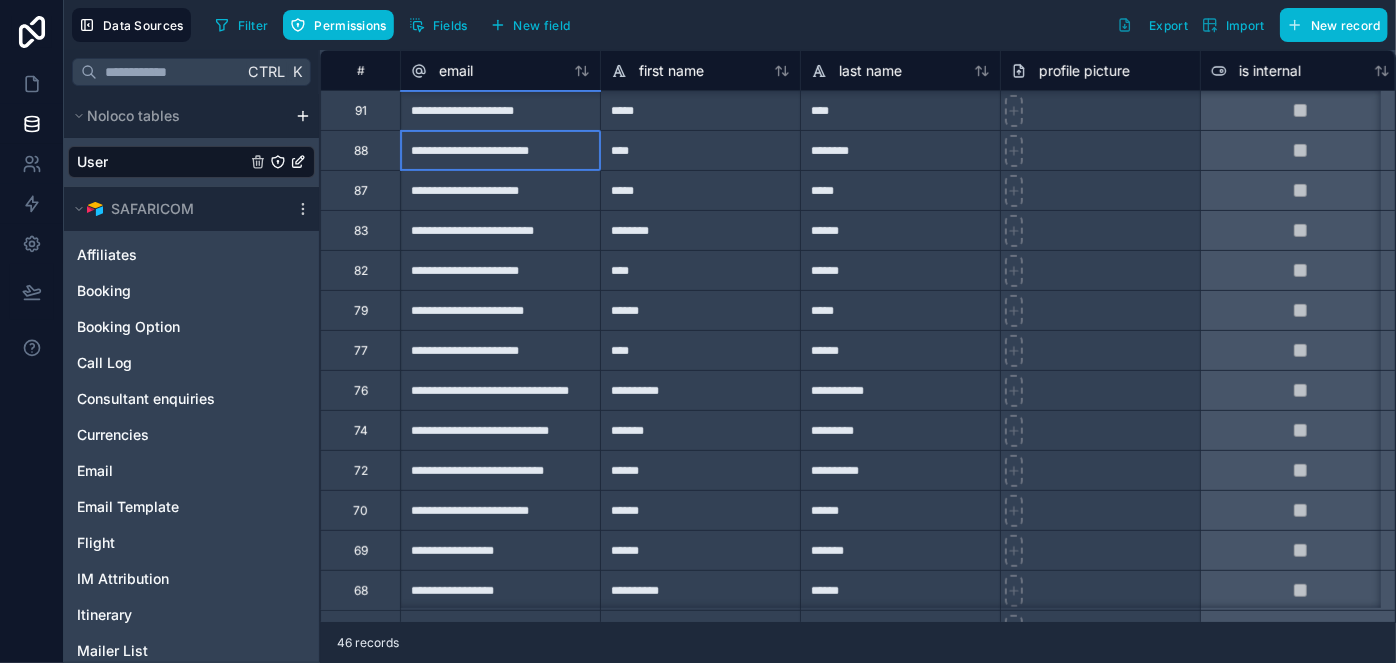 click on "**********" at bounding box center [500, 150] 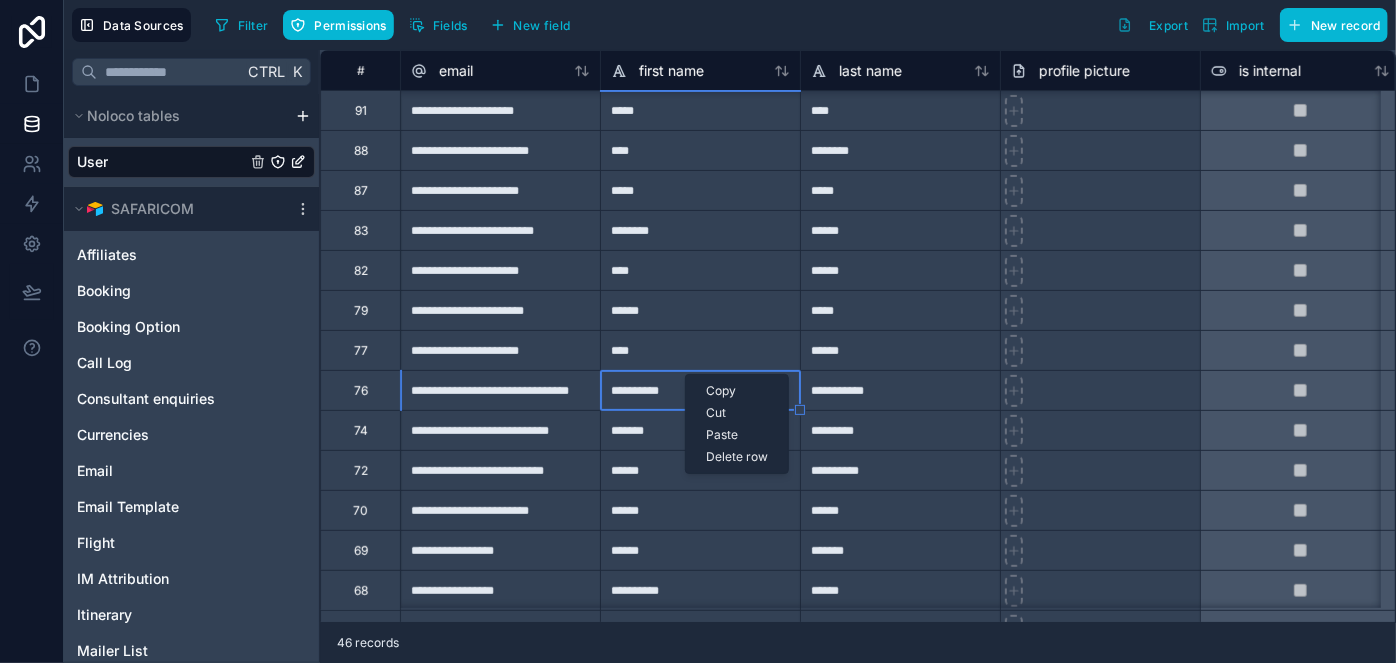 click on "**********" at bounding box center (700, 390) 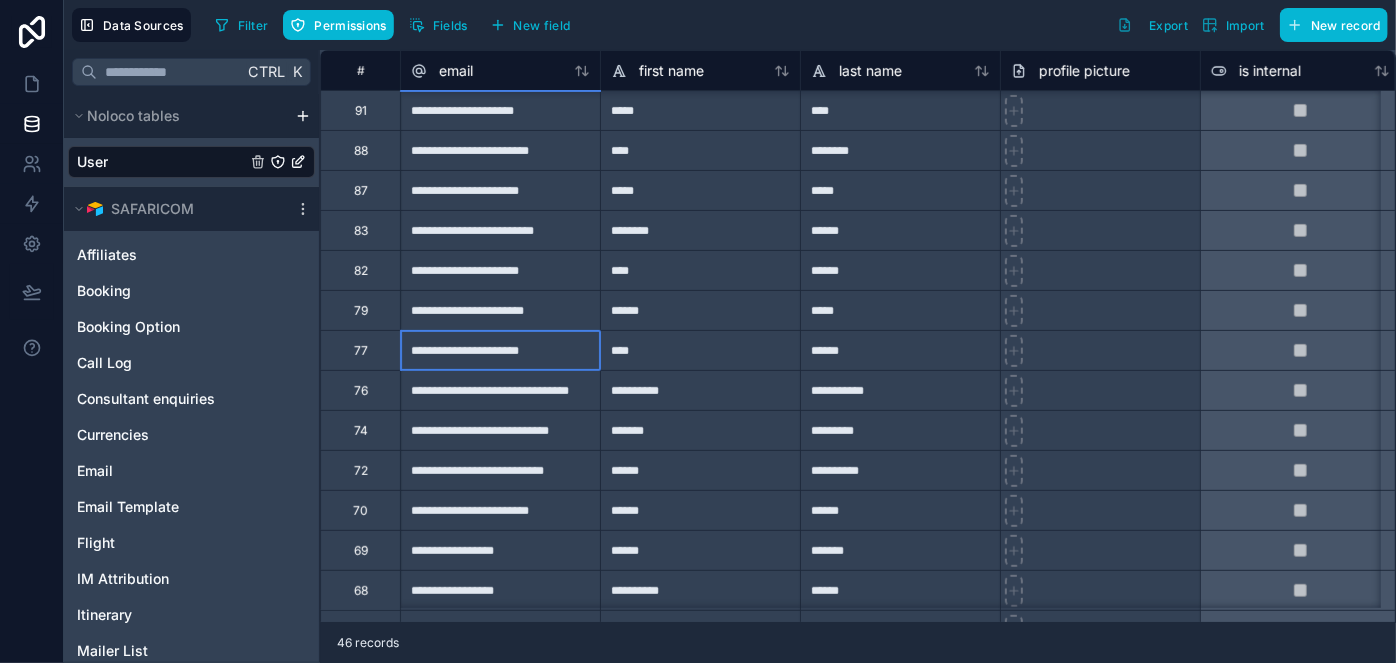 click on "**********" at bounding box center [500, 350] 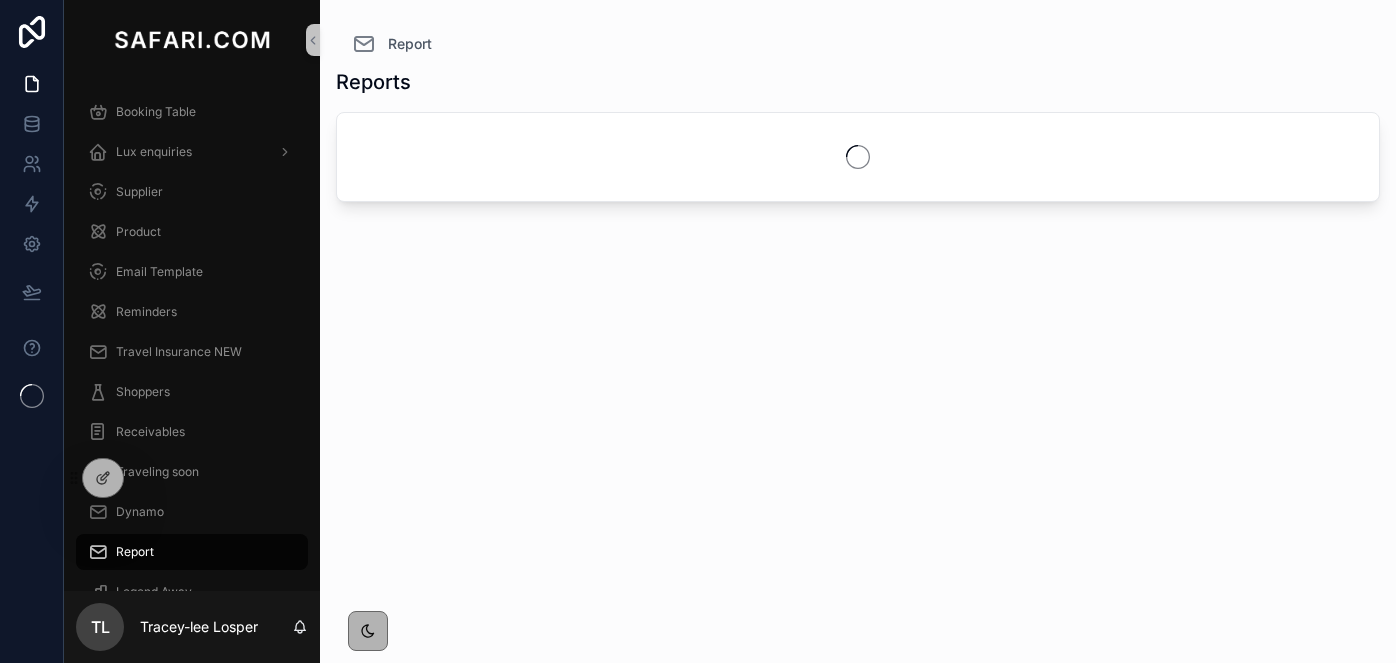 scroll, scrollTop: 0, scrollLeft: 0, axis: both 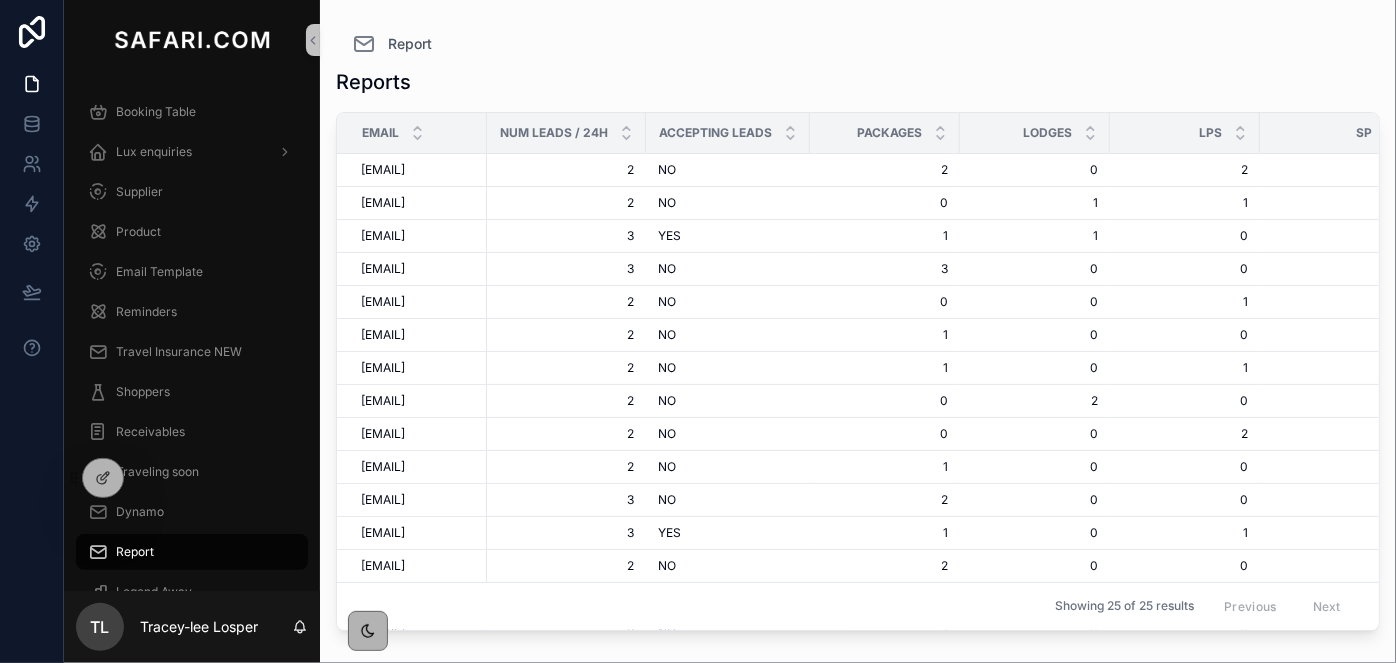 click on "Report Reports Email Num leads / 24h ACCEPTING LEADS Packages Lodges LPS SP Availability WhatsApp Other Total 24h Num leads / 48h Total 48h [EMAIL] [EMAIL] 2 2 NO NO 2 2 0 0 2 2 0 0 0 0 0 0 4 4 4 4 4 4 [EMAIL] [EMAIL] 2 2 NO NO 0 0 1 1 1 1 1 1 0 0 0 0 0 0 3 3 4 4 5 5 [EMAIL] [EMAIL] 3 3 YES YES 1 1 1 1 0 0 1 1 0 0 1 1 0 0 3 3 6 6 5 5 [EMAIL] [EMAIL] 3 3 NO NO 3 3 0 0 0 0 0 0 0 0 0 0 0 0 3 3 4 4 5 5 [EMAIL] [EMAIL] 2 2 NO NO 0 0 0 0 1 1 1 1 0 0 1 1 0 0 2 2 4 4 2 2 [EMAIL] [EMAIL] 2 2 NO NO 1 1 0 0 0 0 1 1 0 0 0 0 0 0 2 2 4 4 4 4 [EMAIL] [EMAIL] 2 2 NO NO 1 1 0 0 1 1 0 0 0 0 0 0 0 0 2 2 4 4 4 4 [EMAIL] [EMAIL] 2 2 NO NO 0 0 2 2 0 0 0 0 0 0 1 1 0 0 2 2 4 4 4 4 [EMAIL] [EMAIL] 2 2 NO NO 0 0 0 0 2 2 0 0 0 0 0 0 0 0 2 2 4 4 4 4" at bounding box center [858, 319] 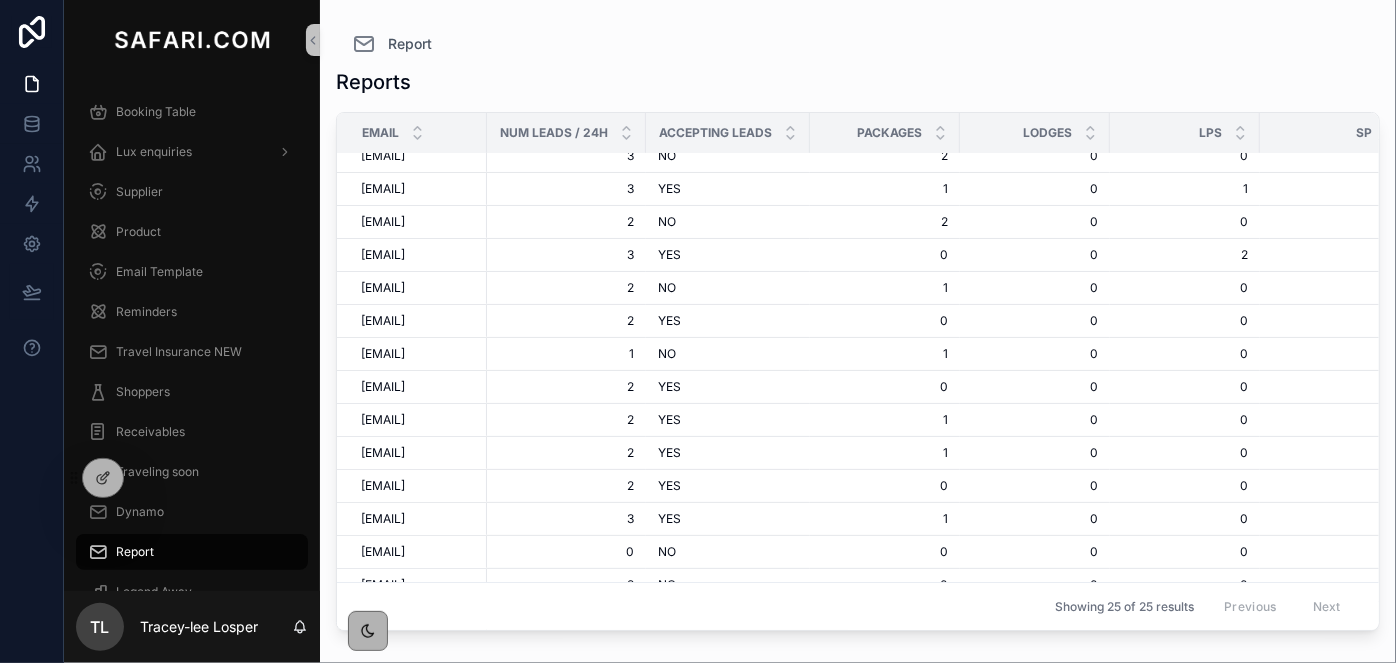 scroll, scrollTop: 786, scrollLeft: 0, axis: vertical 